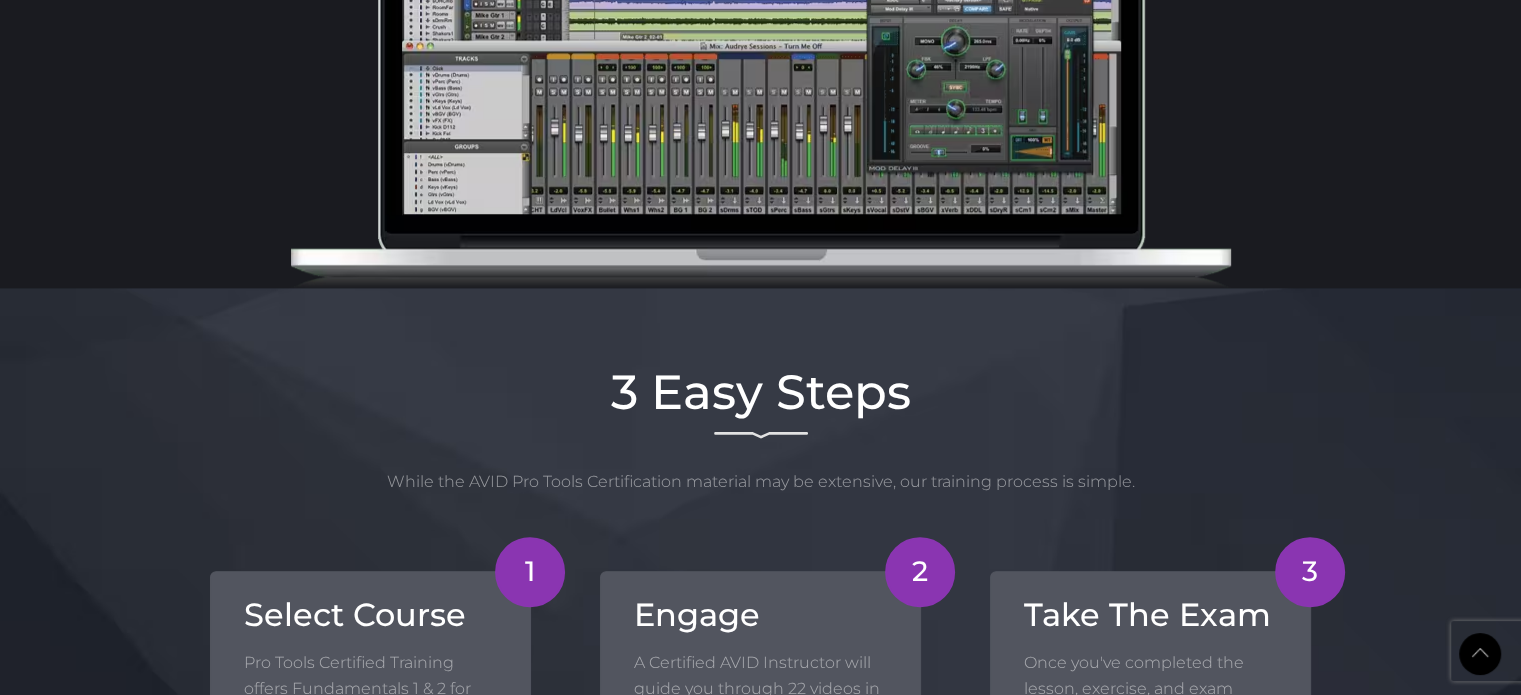 scroll, scrollTop: 1700, scrollLeft: 0, axis: vertical 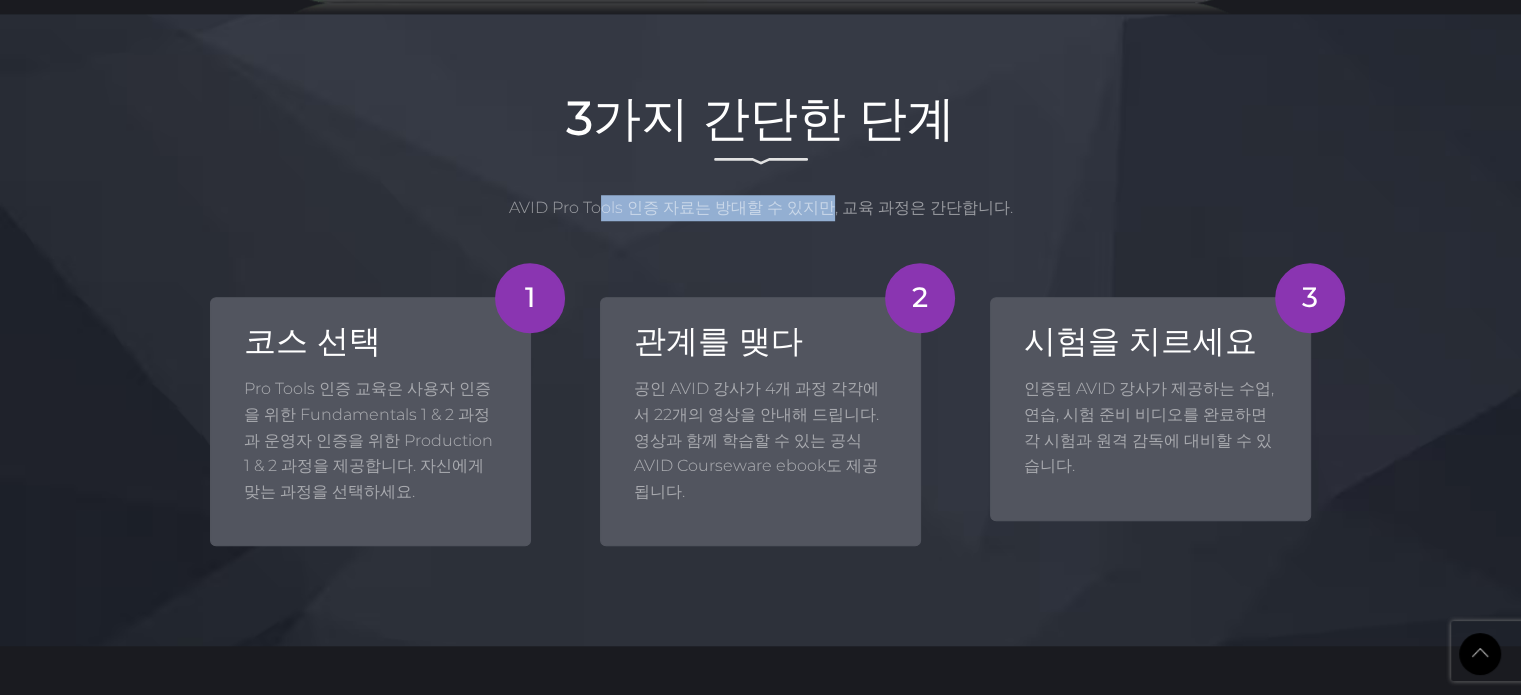 drag, startPoint x: 616, startPoint y: 191, endPoint x: 832, endPoint y: 190, distance: 216.00232 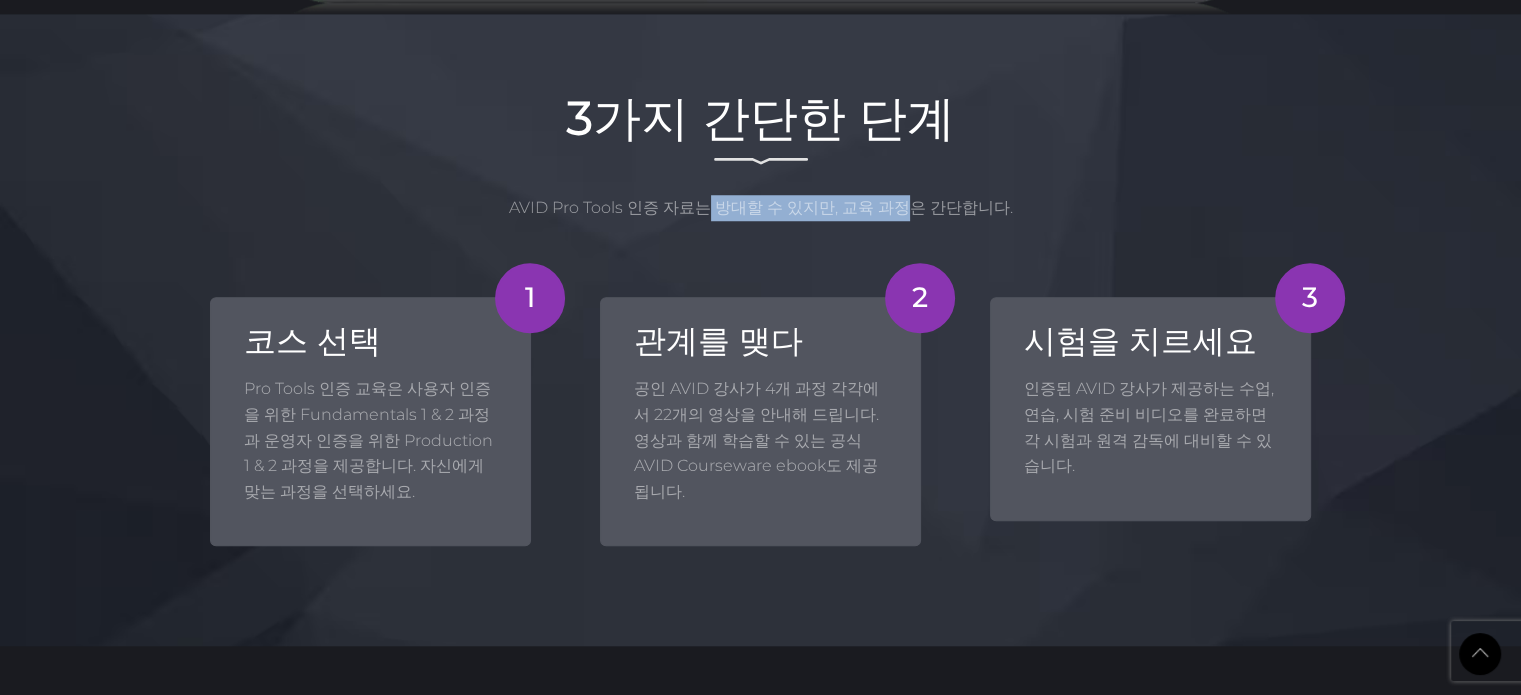 drag, startPoint x: 805, startPoint y: 182, endPoint x: 669, endPoint y: 182, distance: 136 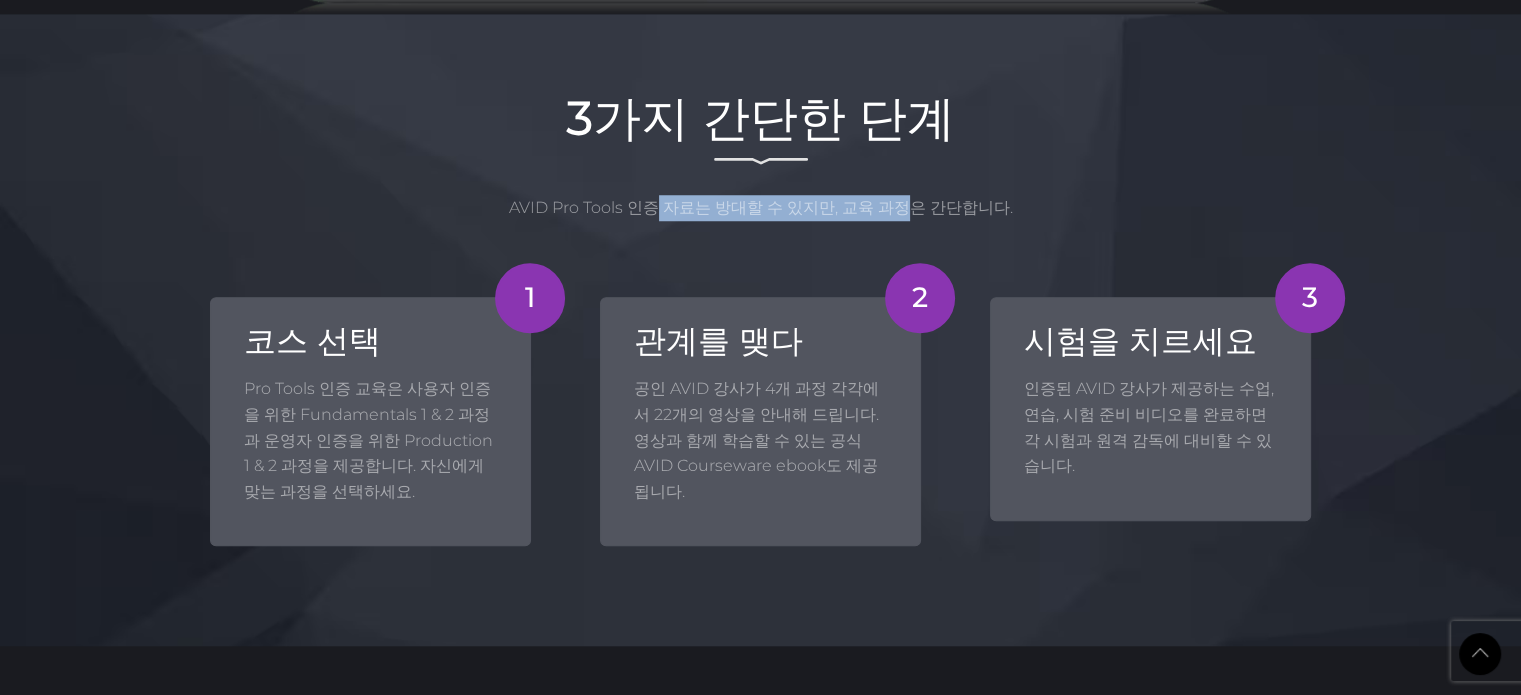 click on "AVID Pro Tools 인증 자료는 방대할 수 있지만, 교육 과정은 간단합니다." at bounding box center [761, 207] 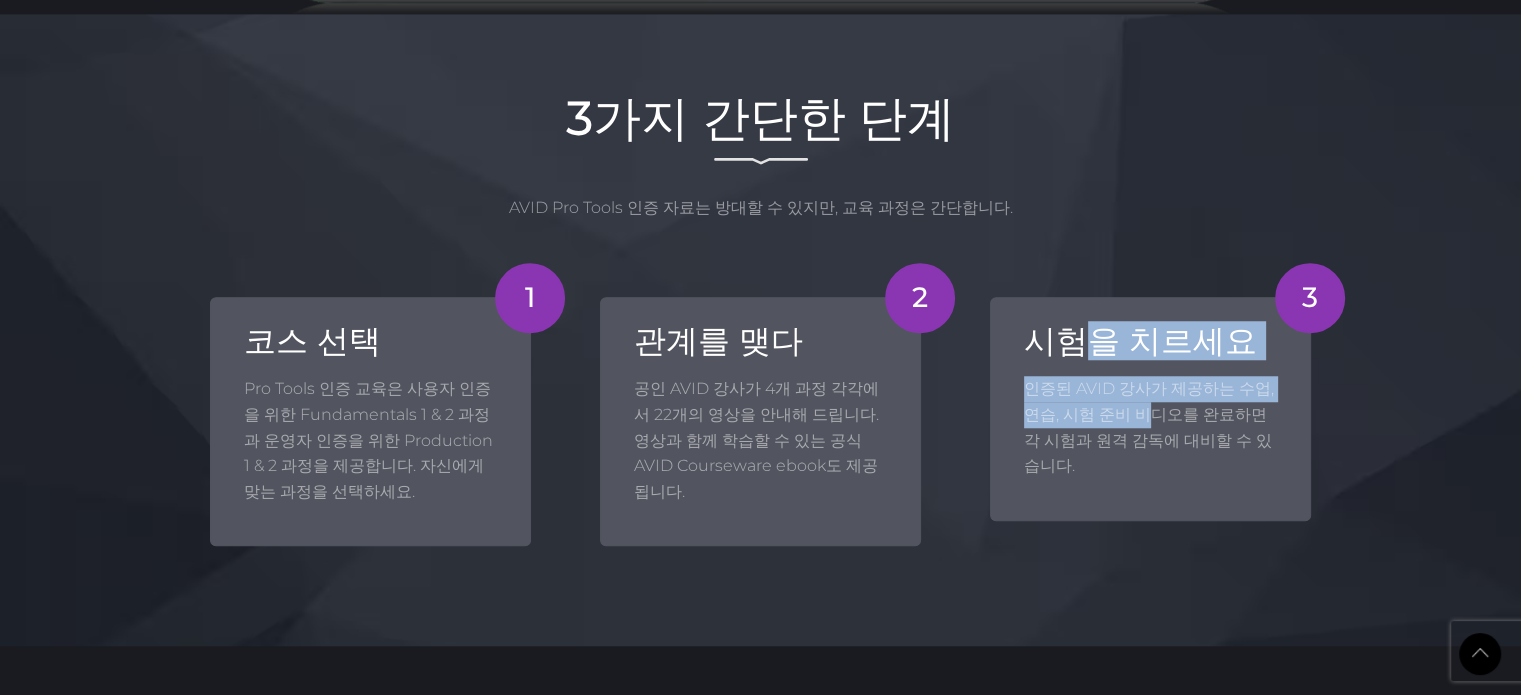 drag, startPoint x: 1119, startPoint y: 343, endPoint x: 1136, endPoint y: 383, distance: 43.462627 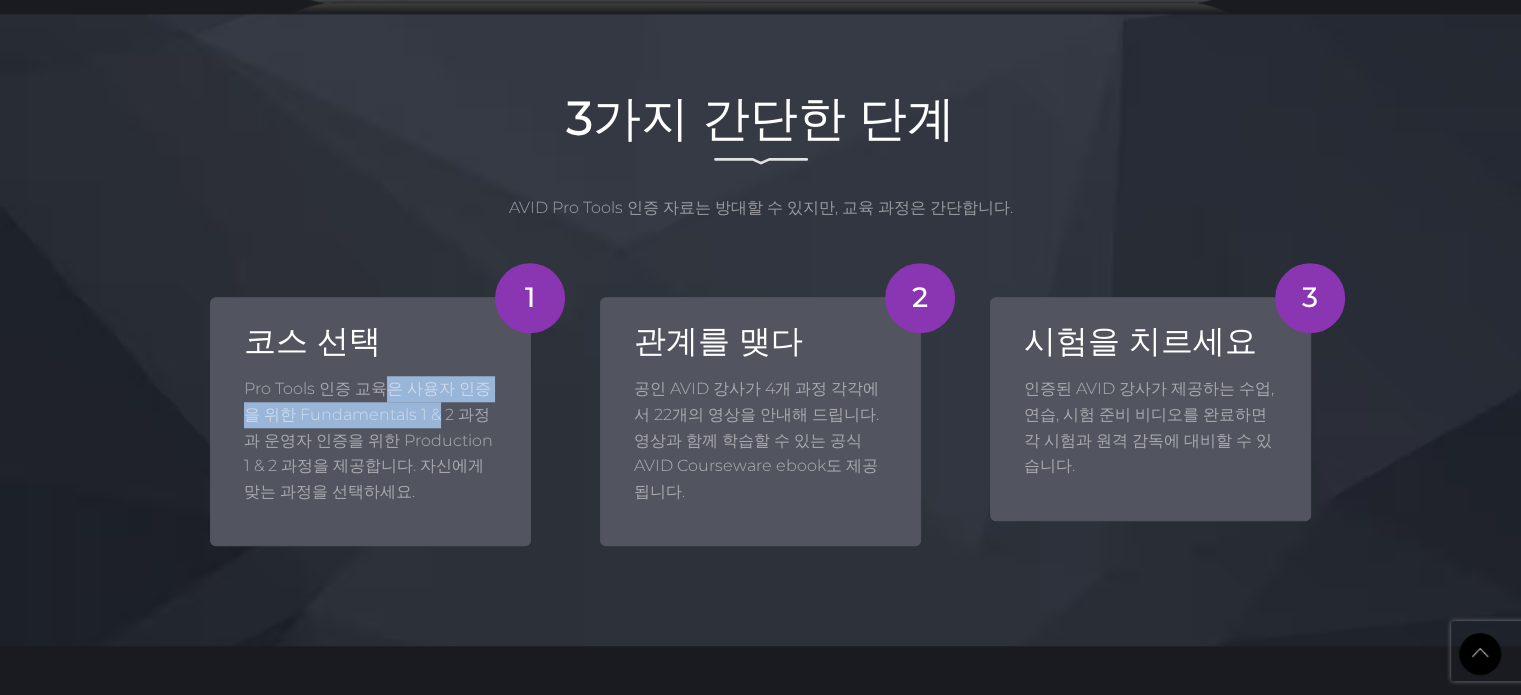 drag, startPoint x: 376, startPoint y: 347, endPoint x: 421, endPoint y: 418, distance: 84.0595 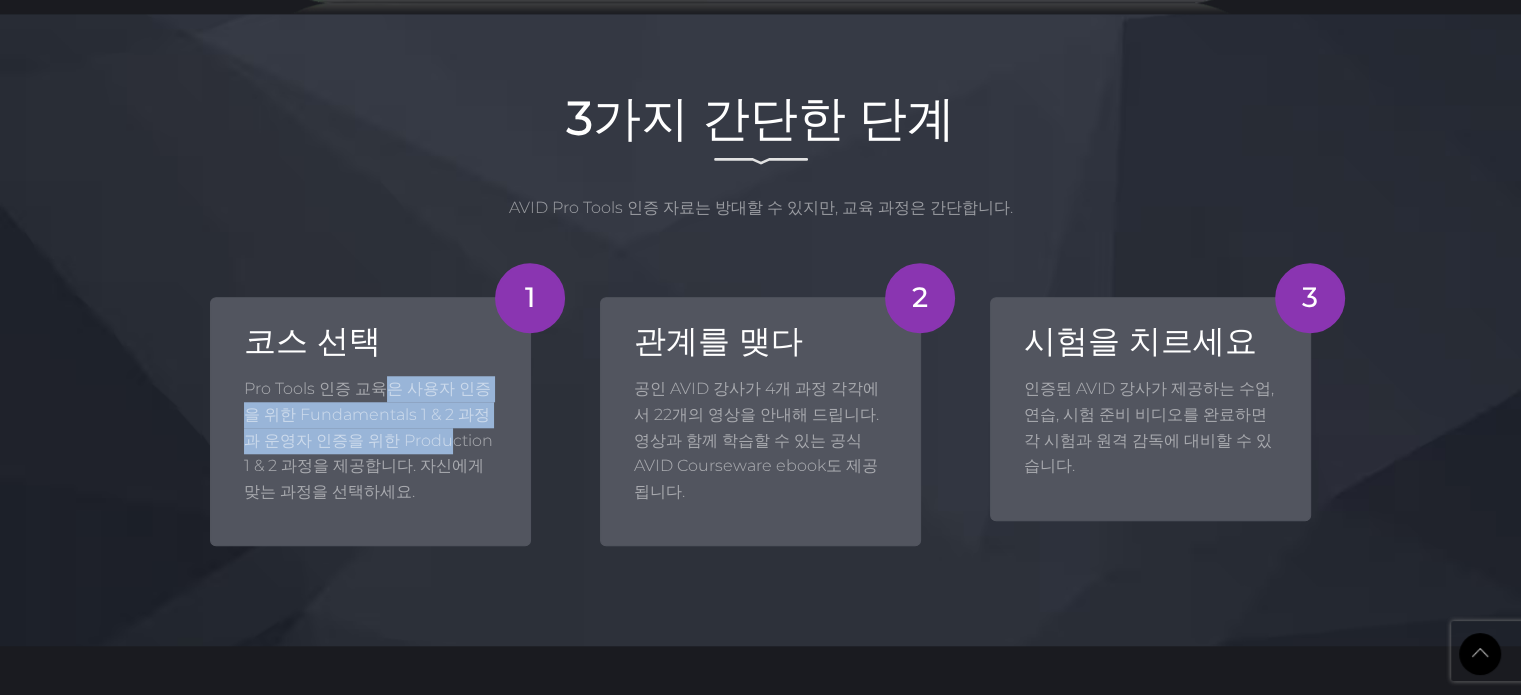 click on "Pro Tools 인증 교육은 사용자 인증을 위한 Fundamentals 1 & 2 과정과 운영자 인증을 위한 Production 1 & 2 과정을 제공합니다. 자신에게 맞는 과정을 선택하세요." at bounding box center (368, 439) 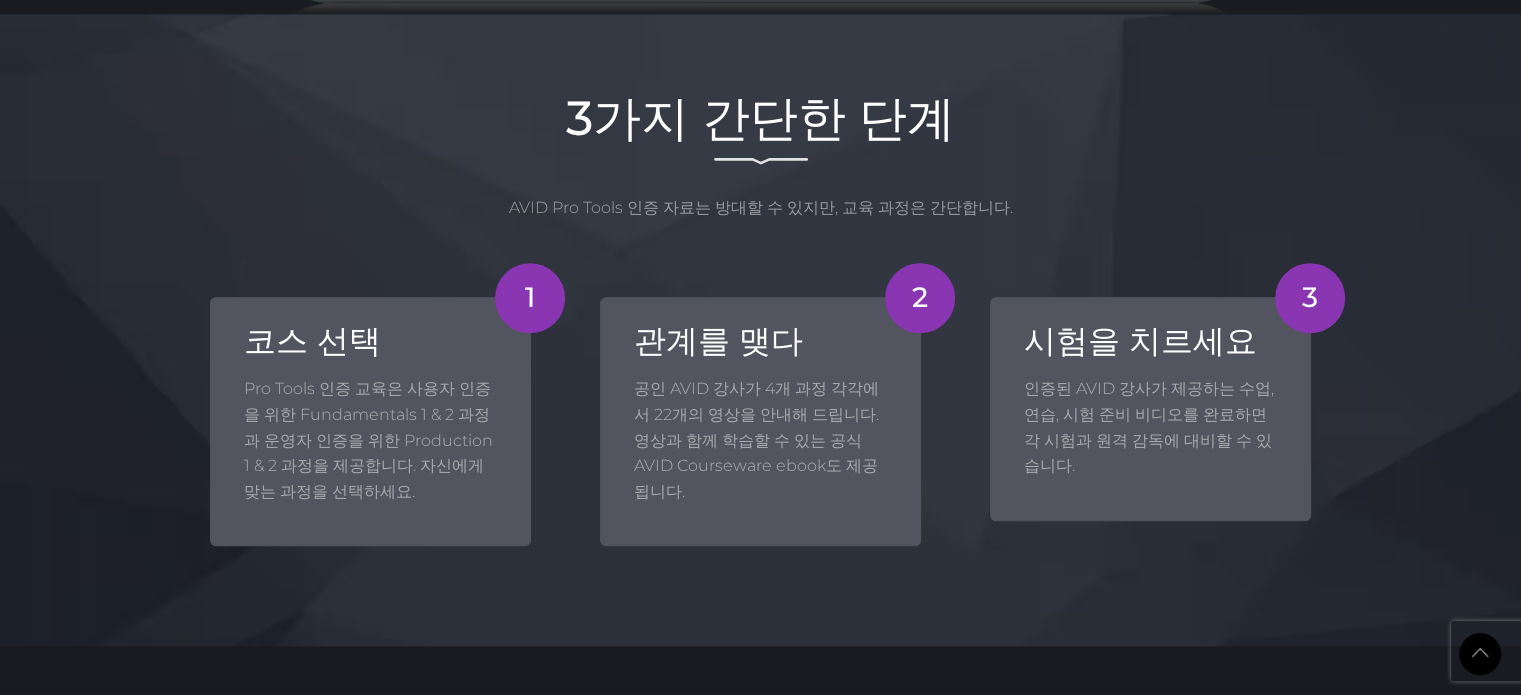 drag, startPoint x: 443, startPoint y: 482, endPoint x: 330, endPoint y: 376, distance: 154.93547 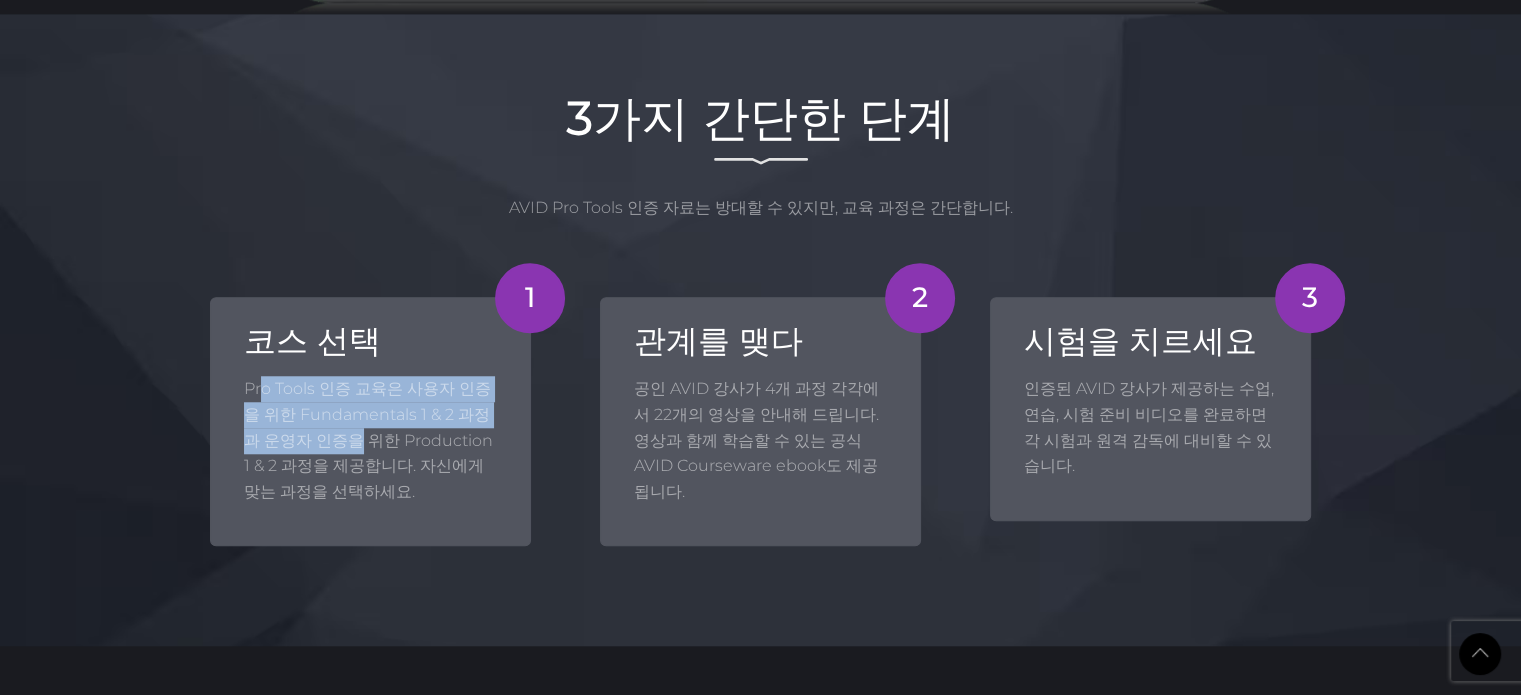drag, startPoint x: 298, startPoint y: 393, endPoint x: 362, endPoint y: 436, distance: 77.10383 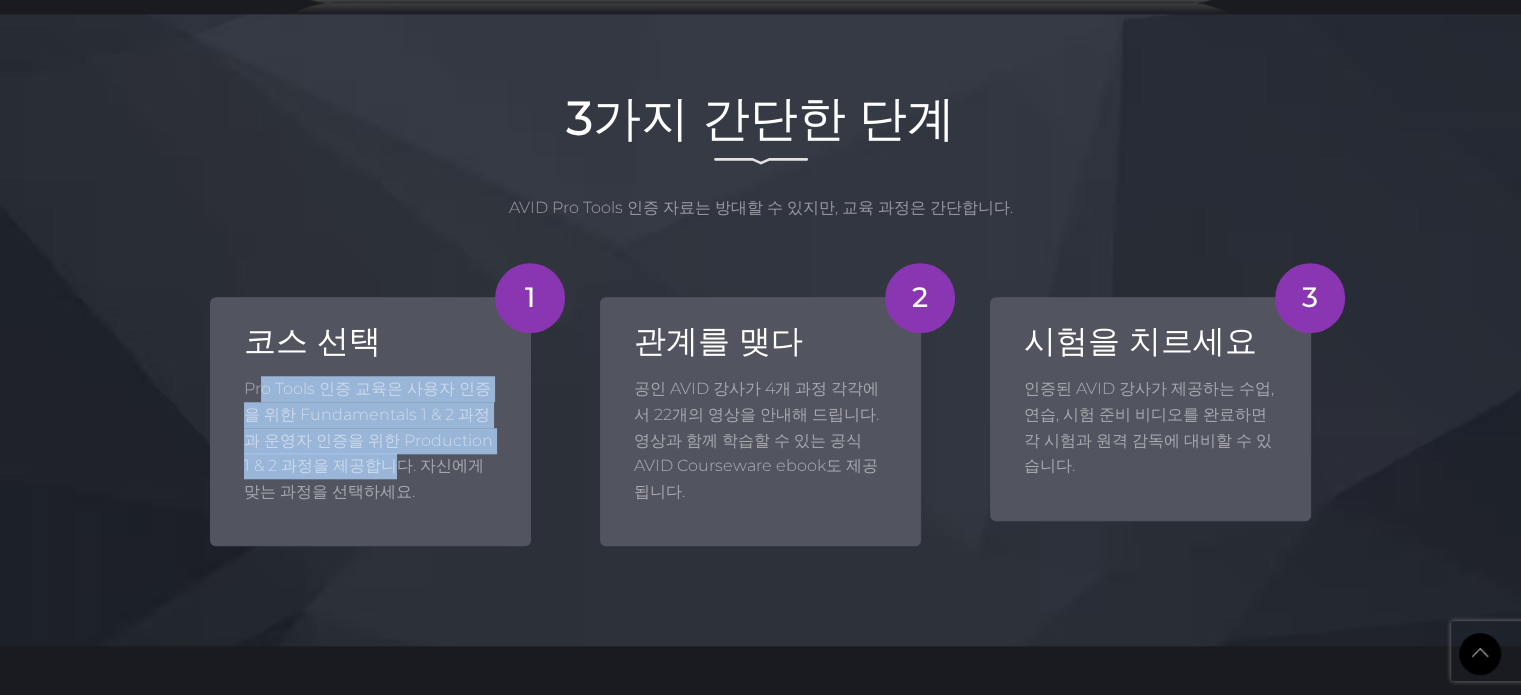 click on "Pro Tools 인증 교육은 사용자 인증을 위한 Fundamentals 1 & 2 과정과 운영자 인증을 위한 Production 1 & 2 과정을 제공합니다. 자신에게 맞는 과정을 선택하세요." at bounding box center (368, 439) 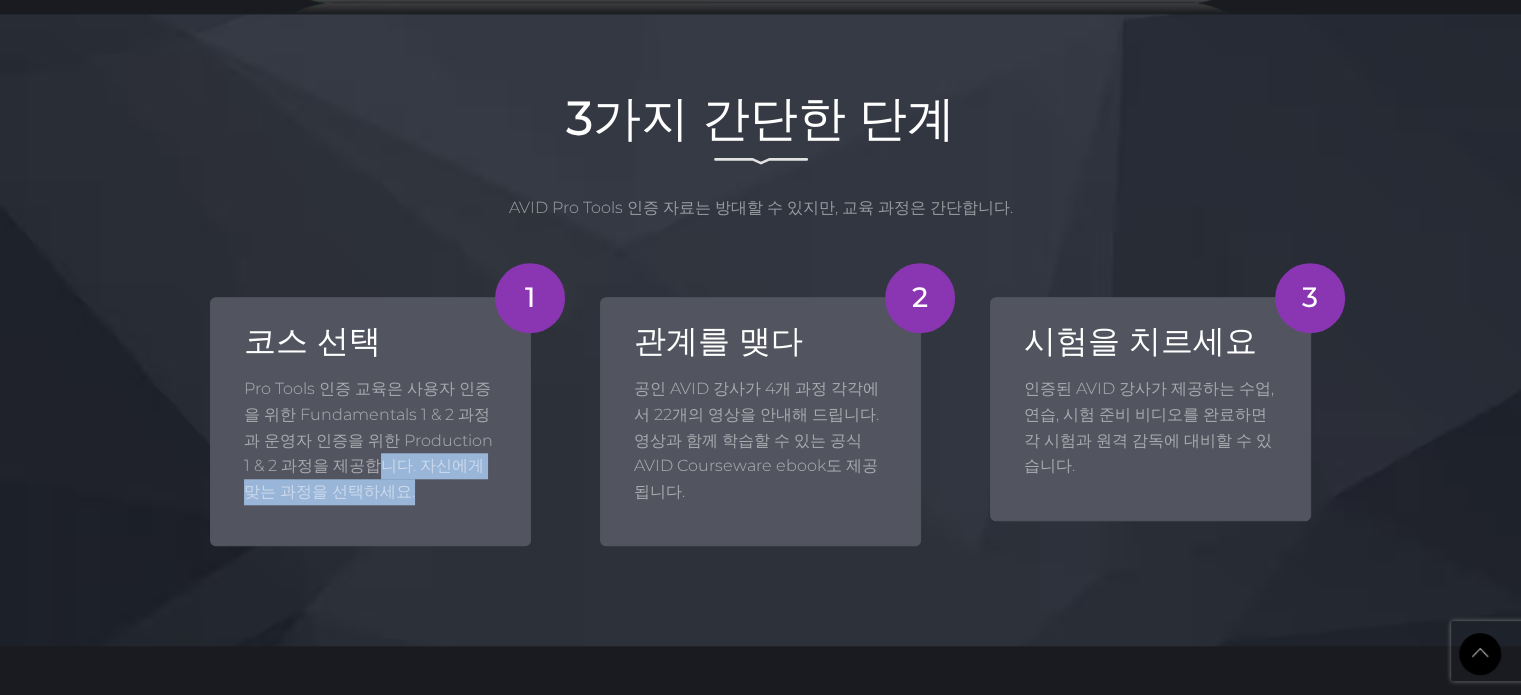 drag, startPoint x: 356, startPoint y: 439, endPoint x: 340, endPoint y: 424, distance: 21.931713 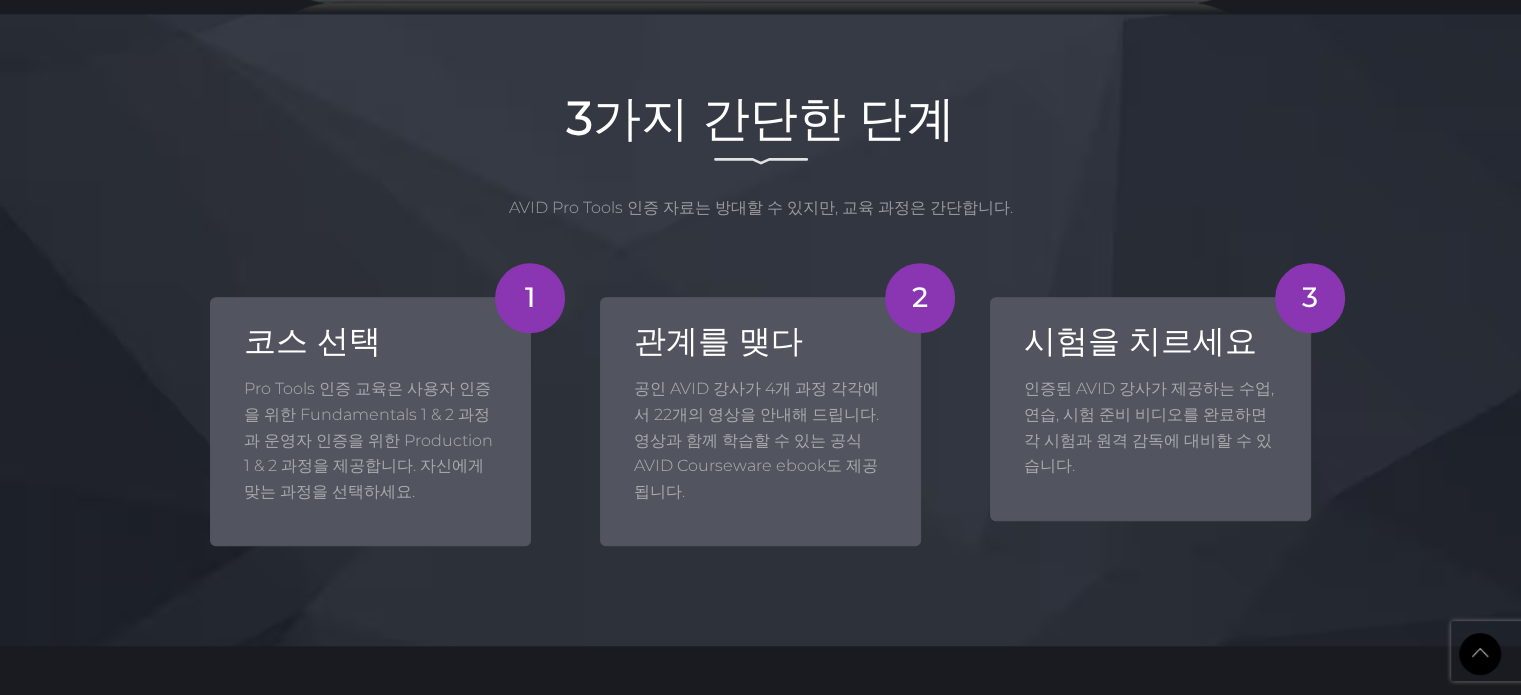 click on "Pro Tools 인증 교육은 사용자 인증을 위한 Fundamentals 1 & 2 과정과 운영자 인증을 위한 Production 1 & 2 과정을 제공합니다. 자신에게 맞는 과정을 선택하세요." at bounding box center [370, 440] 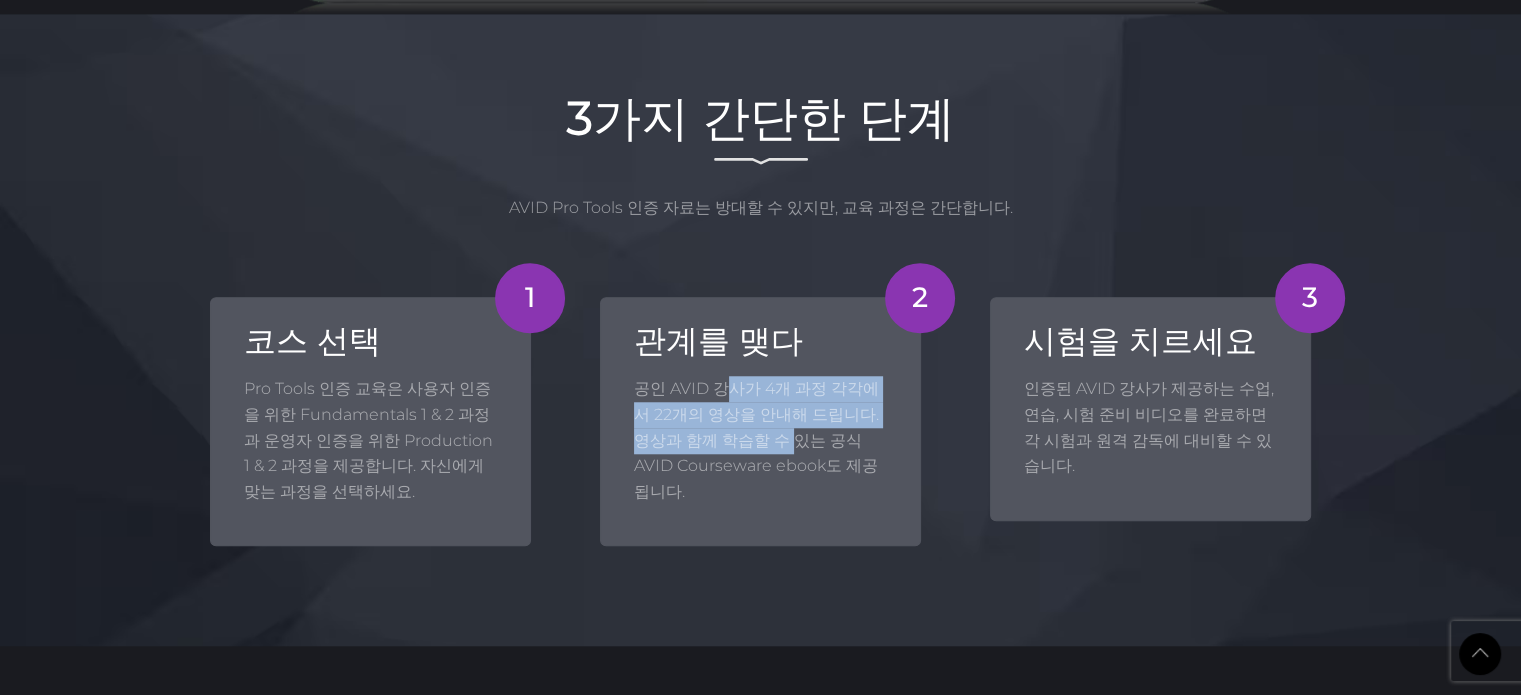 drag, startPoint x: 726, startPoint y: 359, endPoint x: 759, endPoint y: 419, distance: 68.47627 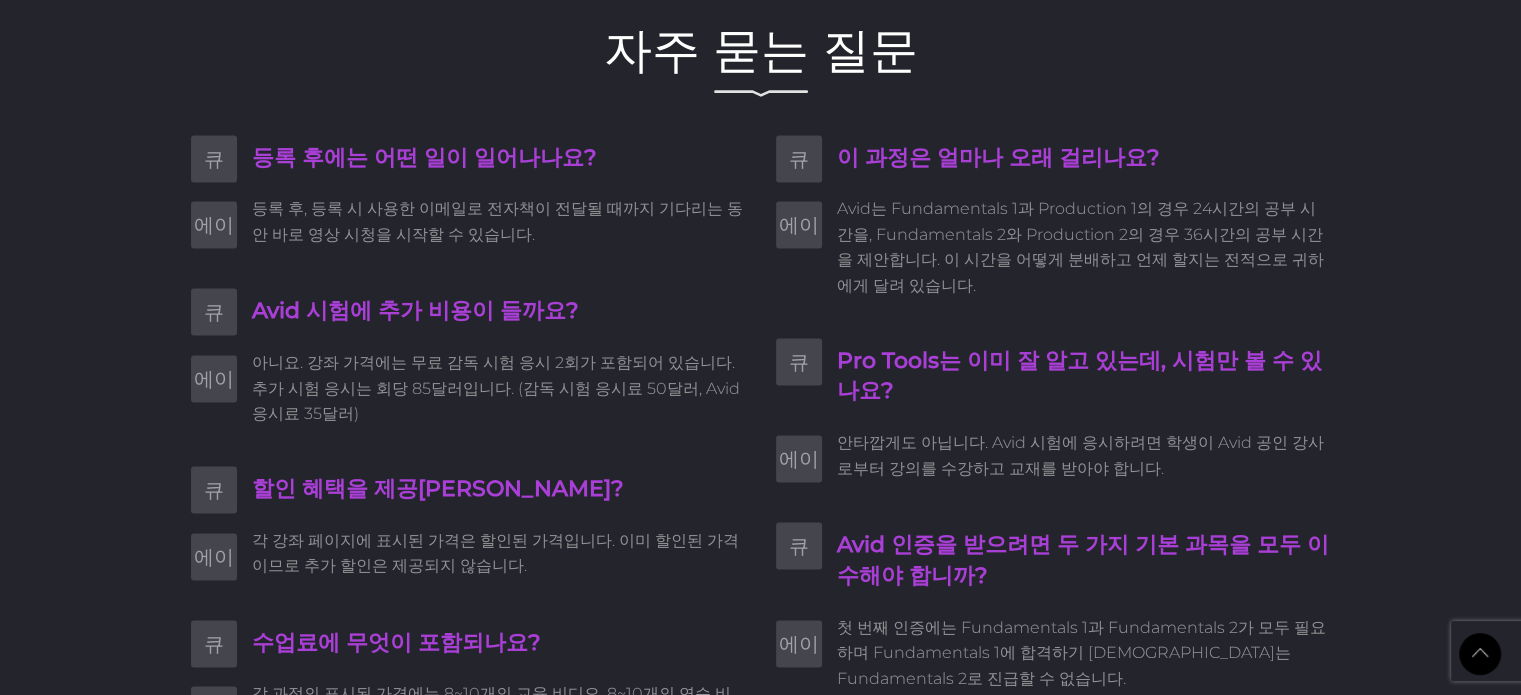 scroll, scrollTop: 3474, scrollLeft: 0, axis: vertical 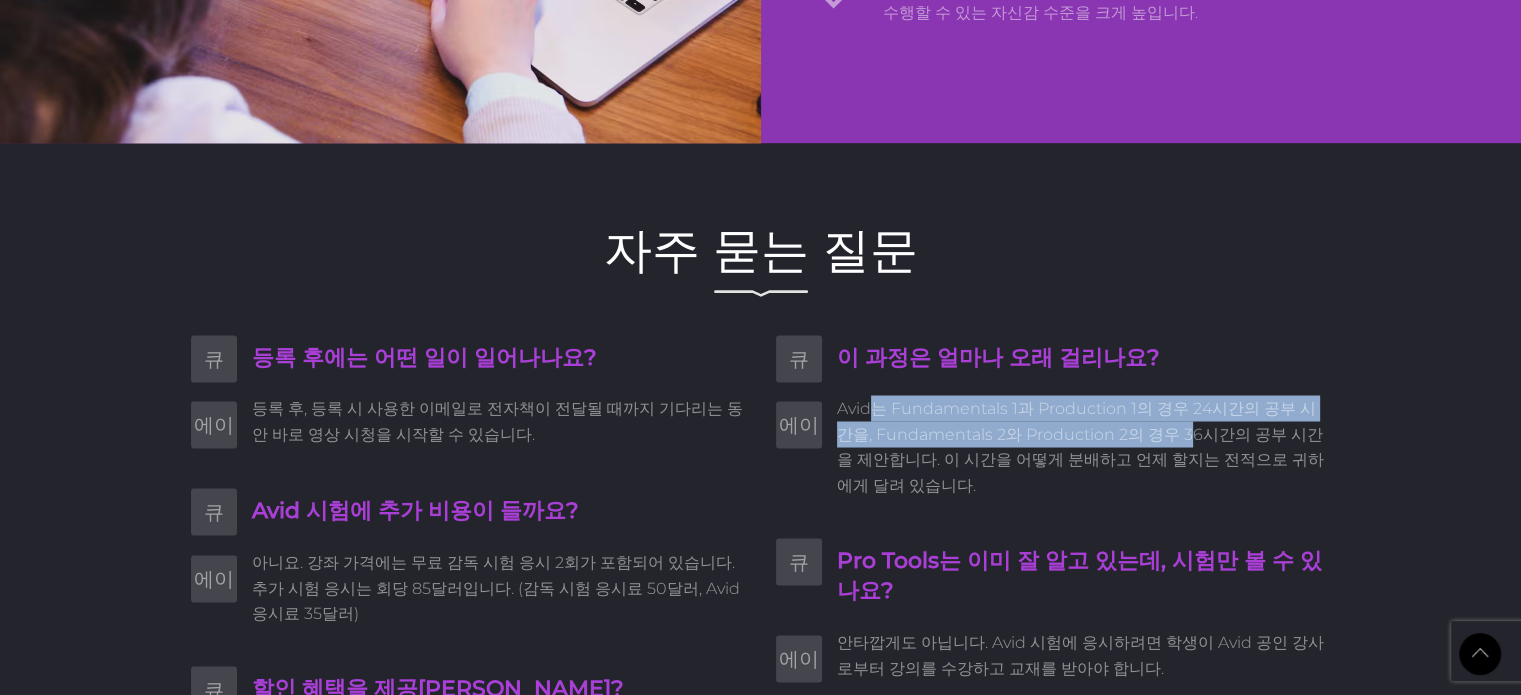 drag, startPoint x: 876, startPoint y: 383, endPoint x: 1168, endPoint y: 422, distance: 294.59293 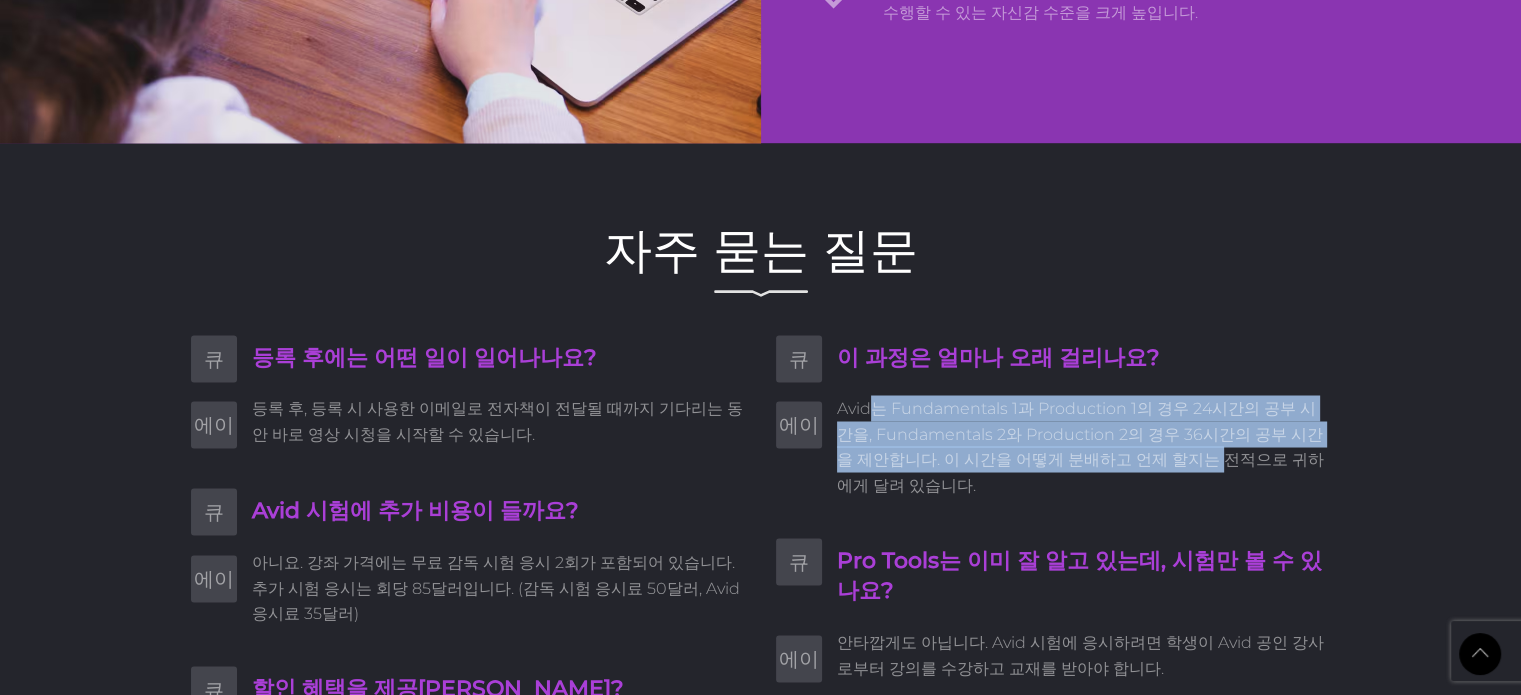 click on "Avid는 Fundamentals 1과 Production 1의 경우 24시간의 공부 시간을, Fundamentals 2와 Production 2의 경우 36시간의 공부 시간을 제안합니다. 이 시간을 어떻게 분배하고 언제 할지는 전적으로 귀하에게 달려 있습니다." at bounding box center (1084, 446) 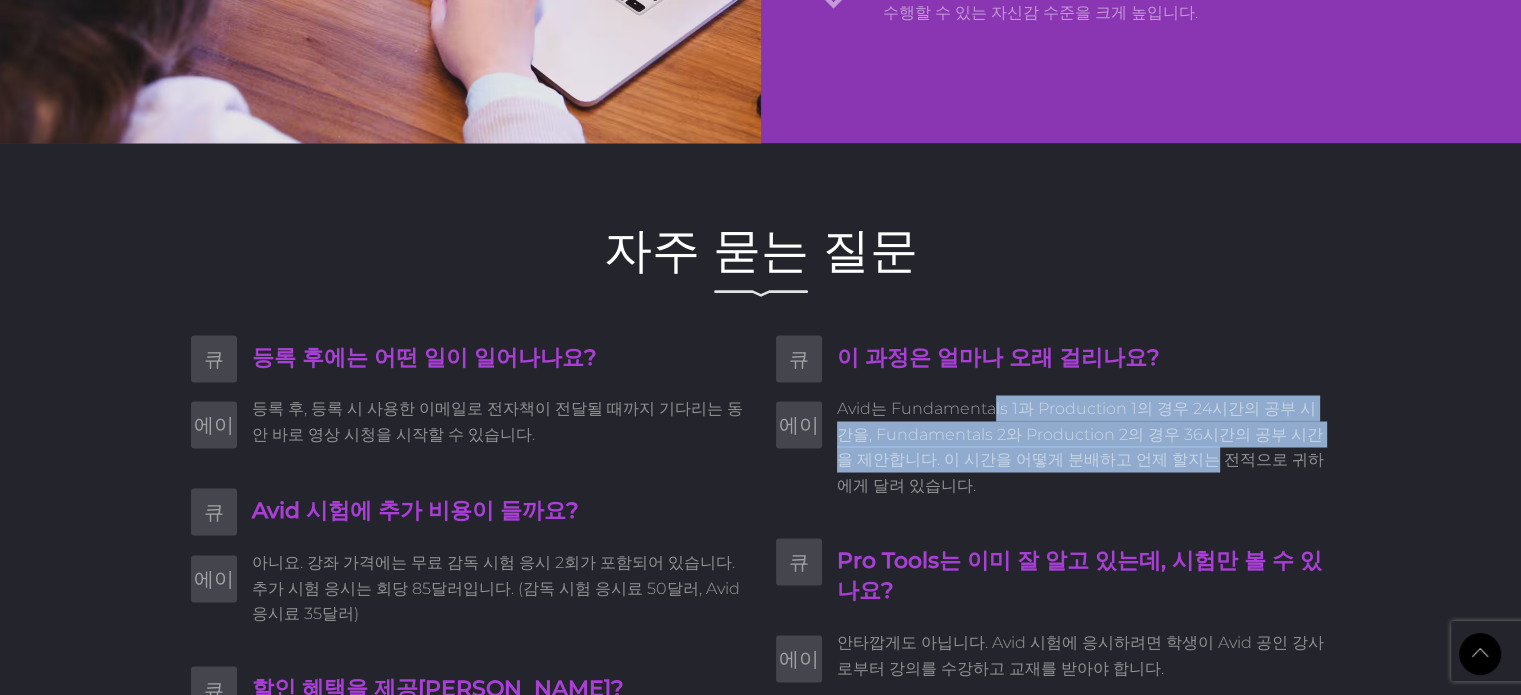 drag, startPoint x: 1138, startPoint y: 431, endPoint x: 992, endPoint y: 394, distance: 150.6154 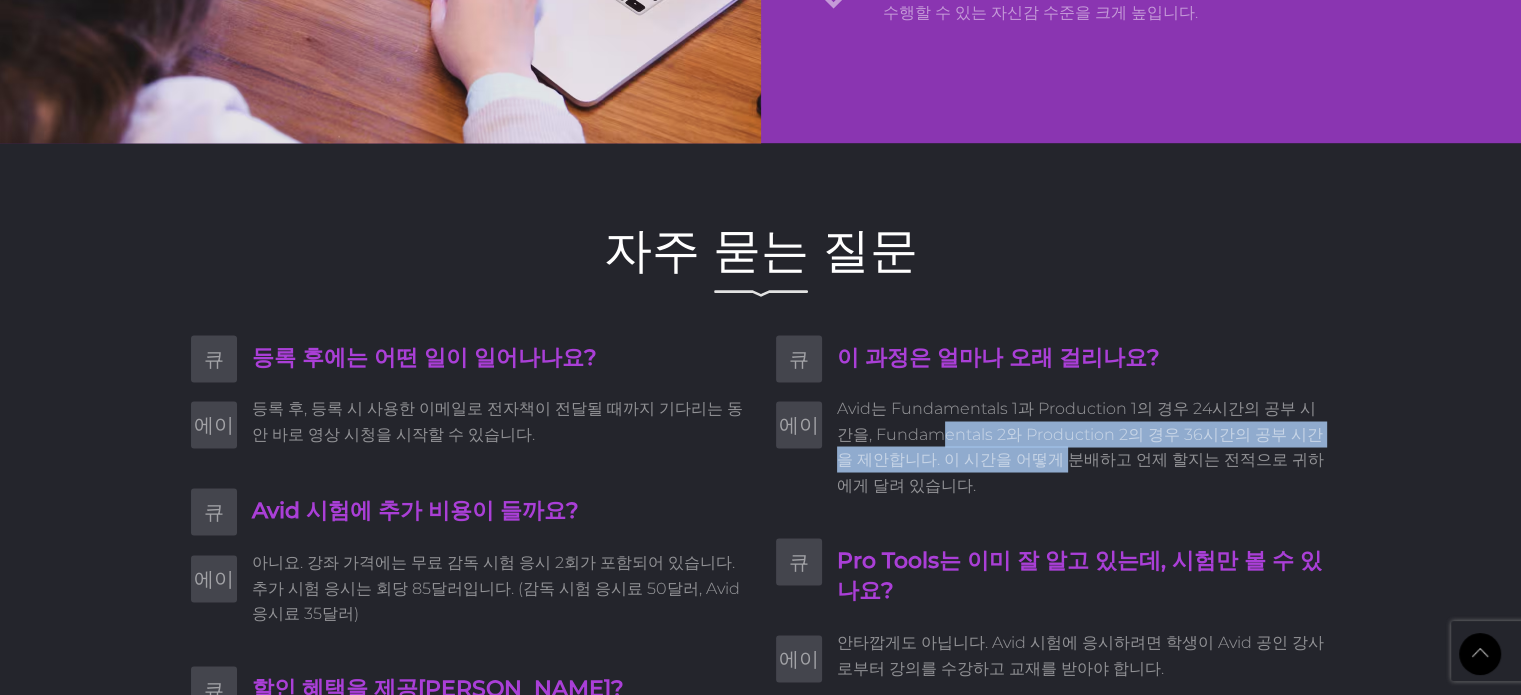 drag, startPoint x: 927, startPoint y: 415, endPoint x: 1080, endPoint y: 439, distance: 154.87091 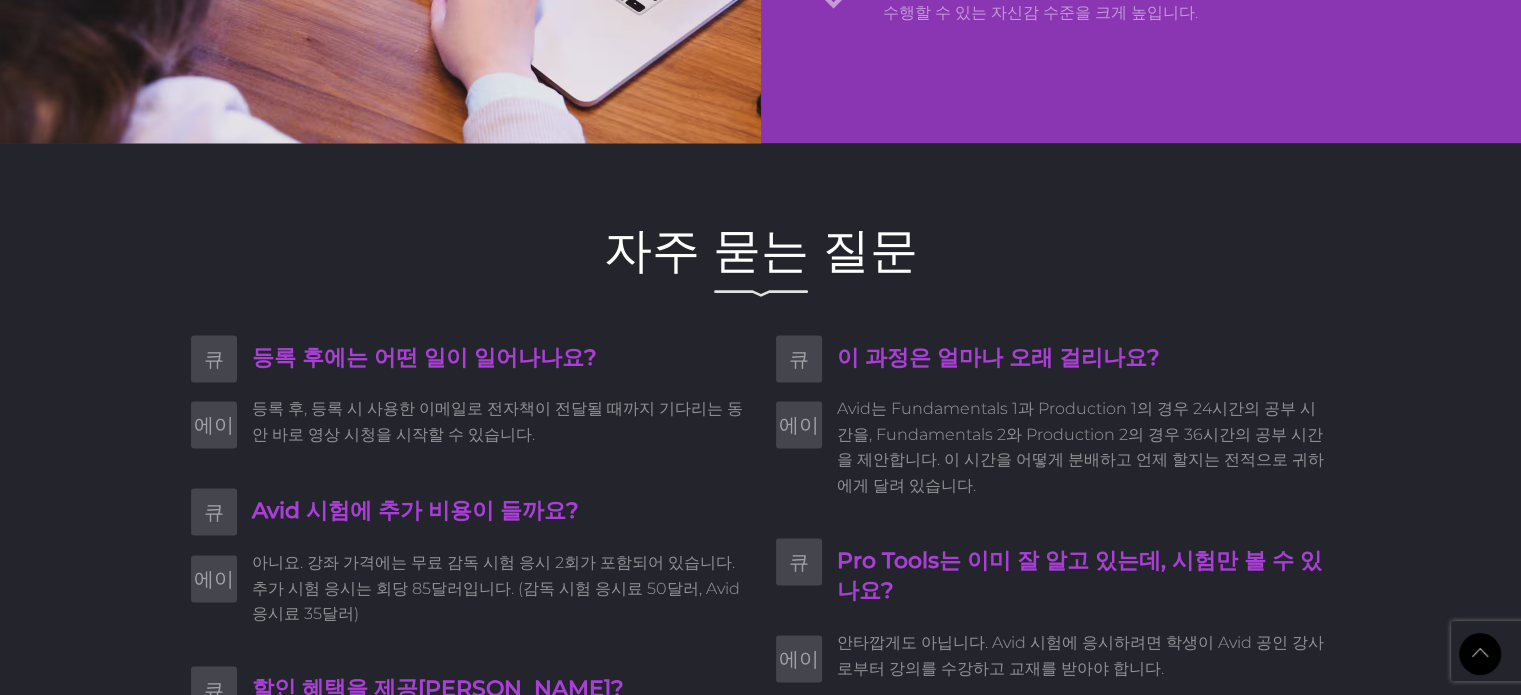 click on "Avid는 Fundamentals 1과 Production 1의 경우 24시간의 공부 시간을, Fundamentals 2와 Production 2의 경우 36시간의 공부 시간을 제안합니다. 이 시간을 어떻게 분배하고 언제 할지는 전적으로 귀하에게 달려 있습니다." at bounding box center [1080, 446] 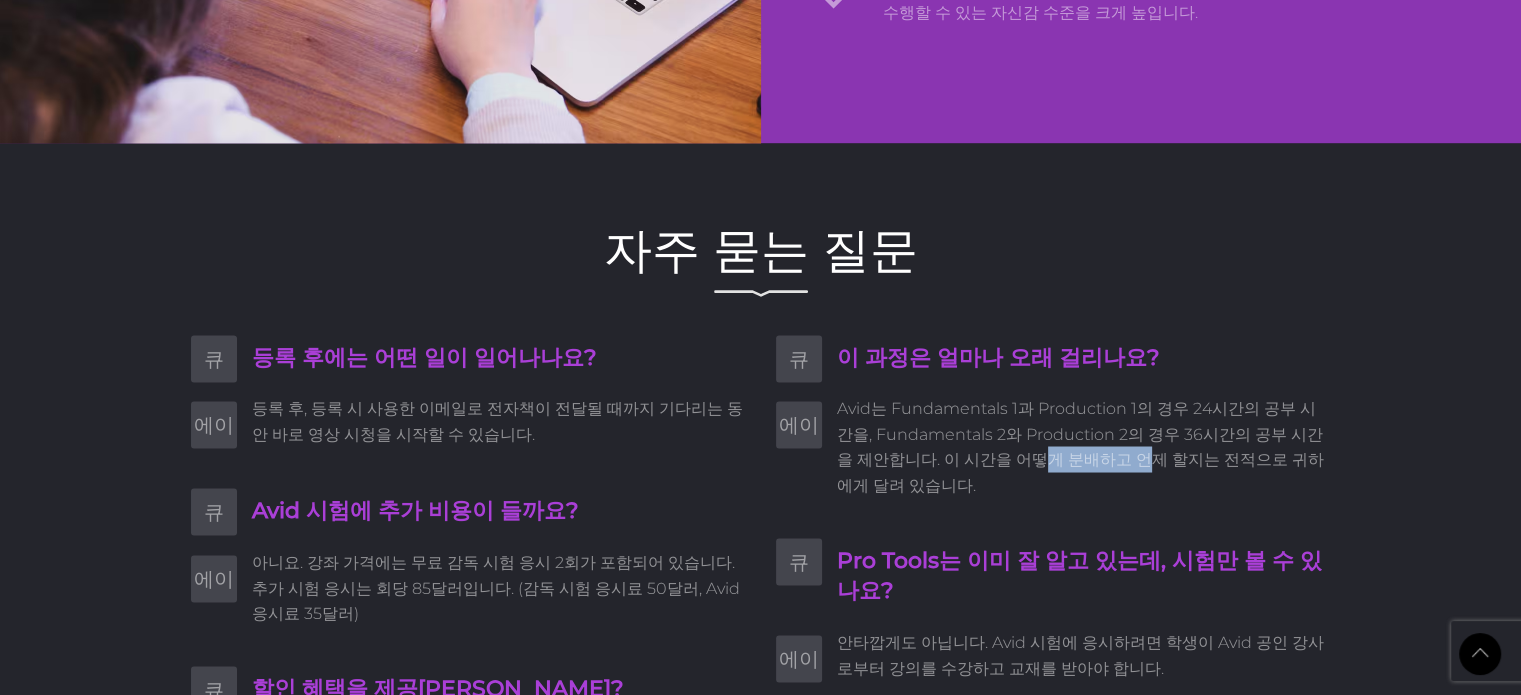 drag, startPoint x: 1093, startPoint y: 442, endPoint x: 947, endPoint y: 426, distance: 146.8741 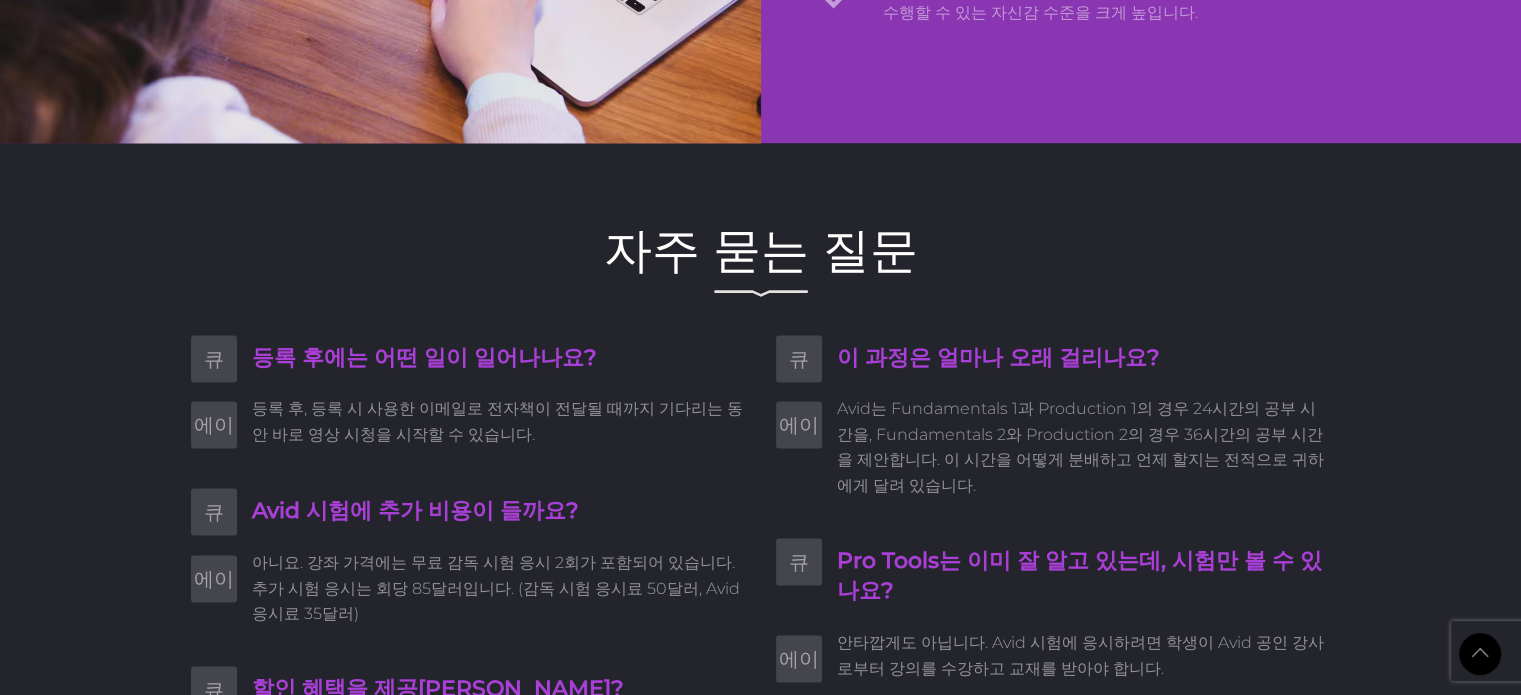click on "Avid는 Fundamentals 1과 Production 1의 경우 24시간의 공부 시간을, Fundamentals 2와 Production 2의 경우 36시간의 공부 시간을 제안합니다. 이 시간을 어떻게 분배하고 언제 할지는 전적으로 귀하에게 달려 있습니다." at bounding box center (1080, 446) 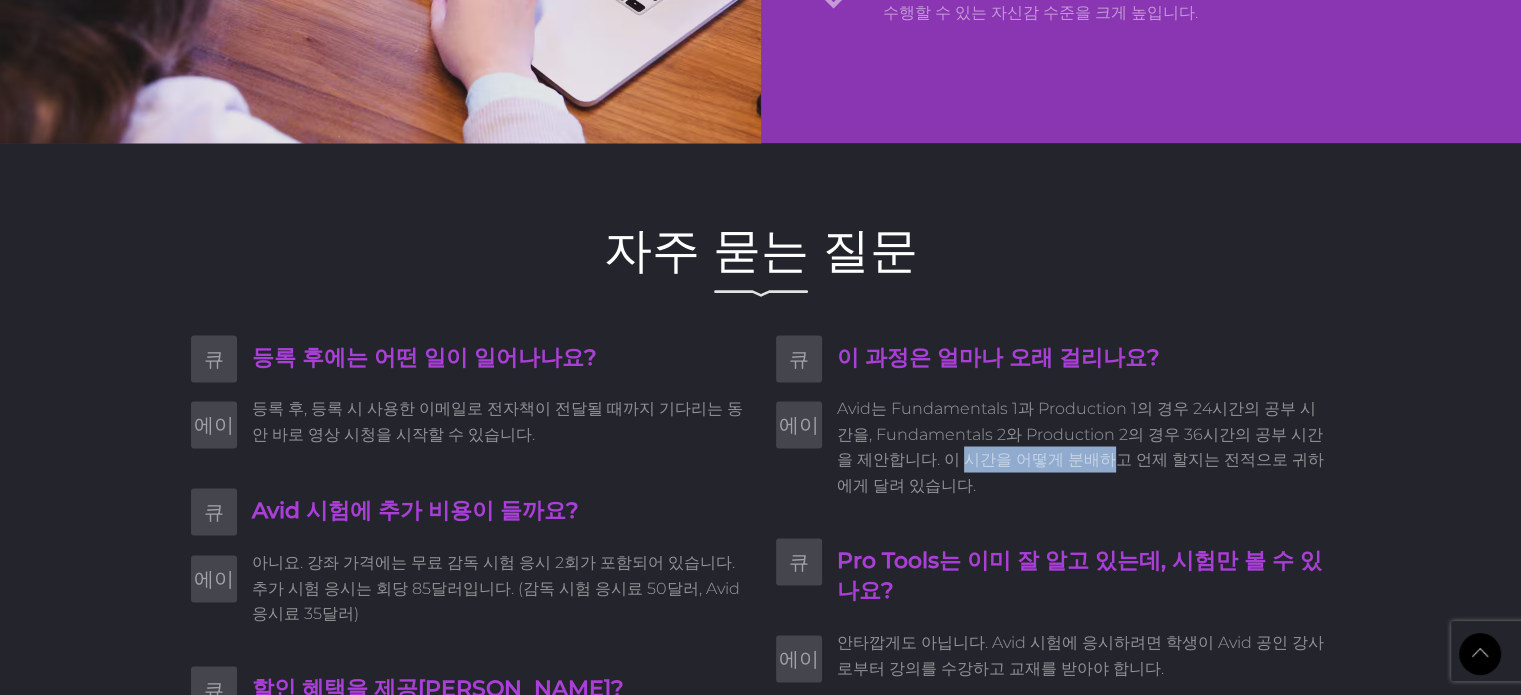drag, startPoint x: 924, startPoint y: 424, endPoint x: 1128, endPoint y: 423, distance: 204.00246 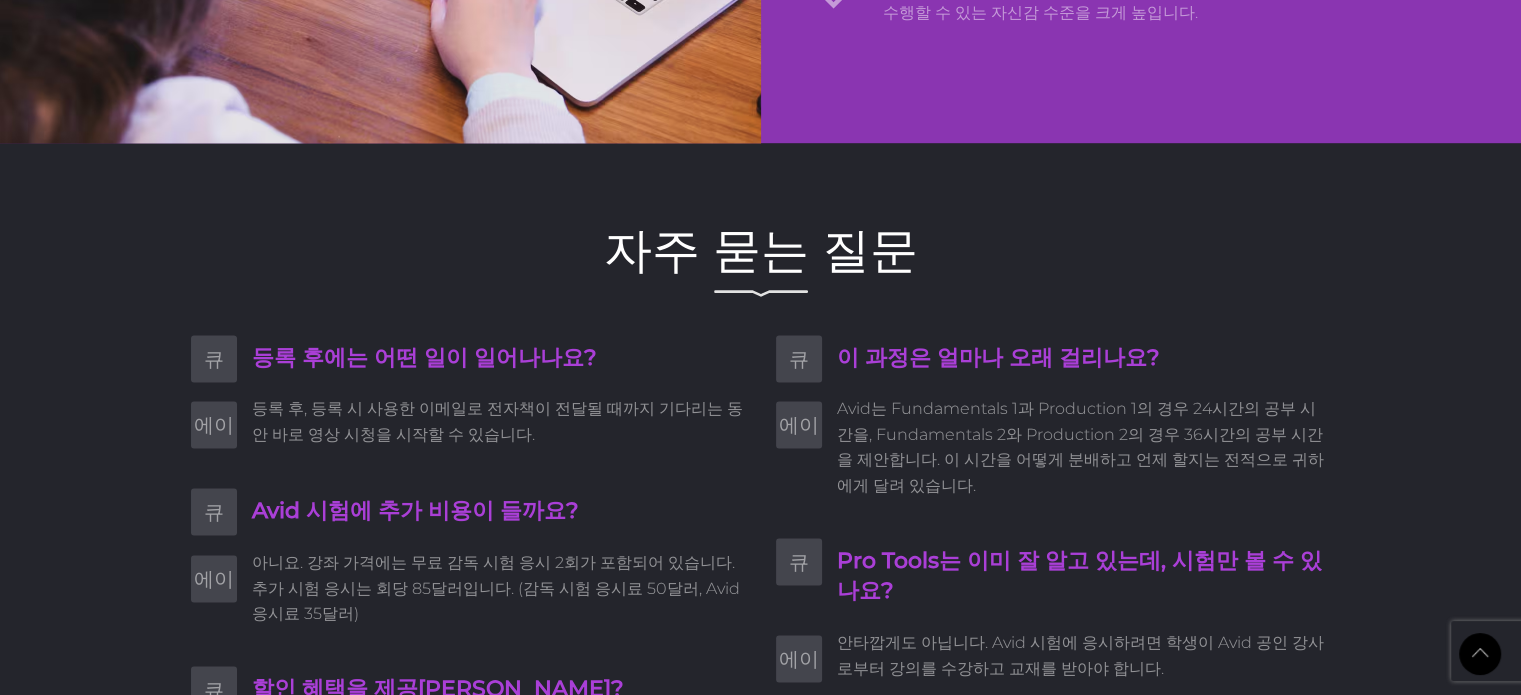 click on "Avid는 Fundamentals 1과 Production 1의 경우 24시간의 공부 시간을, Fundamentals 2와 Production 2의 경우 36시간의 공부 시간을 제안합니다. 이 시간을 어떻게 분배하고 언제 할지는 전적으로 귀하에게 달려 있습니다." at bounding box center [1080, 446] 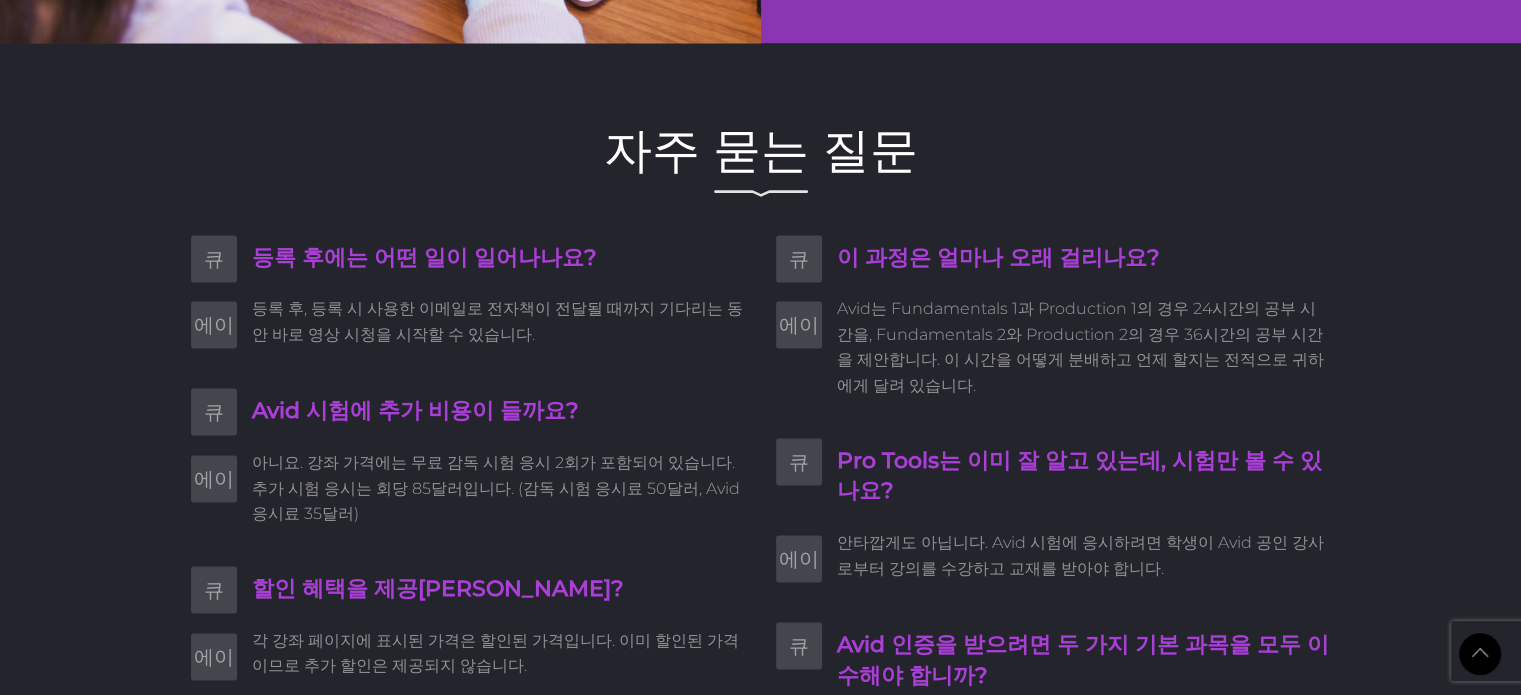 scroll, scrollTop: 3774, scrollLeft: 0, axis: vertical 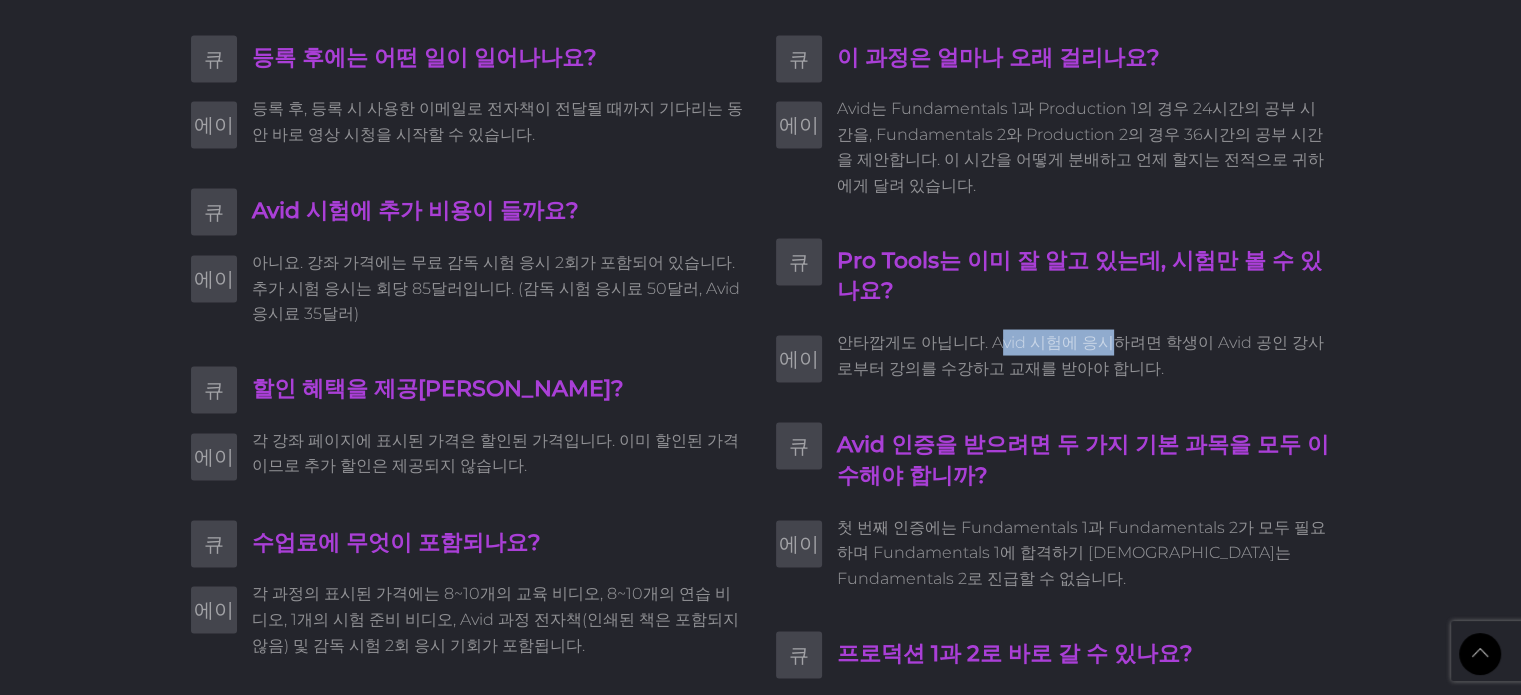 drag, startPoint x: 990, startPoint y: 327, endPoint x: 1140, endPoint y: 315, distance: 150.47923 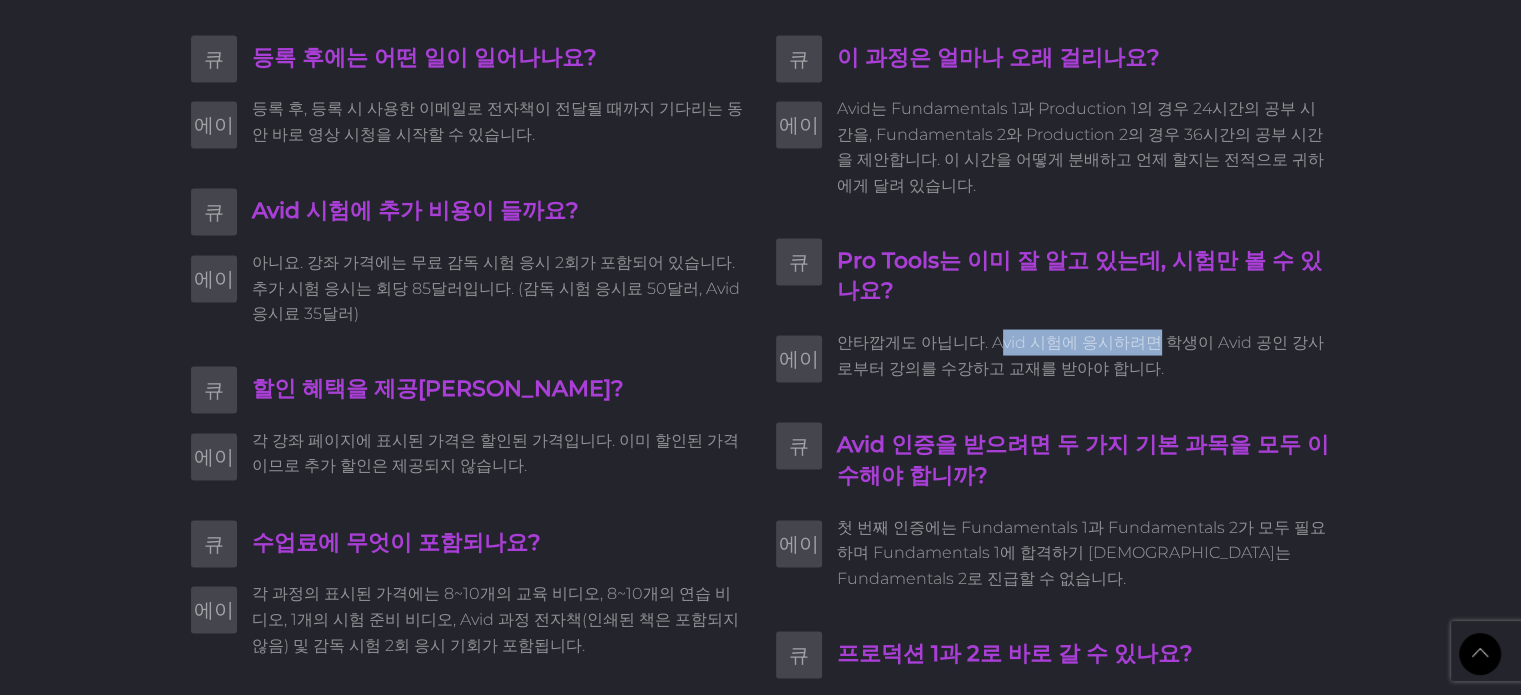 click on "안타깝게도 아닙니다. Avid 시험에 응시하려면 학생이 Avid 공인 강사로부터 강의를 수강하고 교재를 받아야 합니다." at bounding box center (1080, 354) 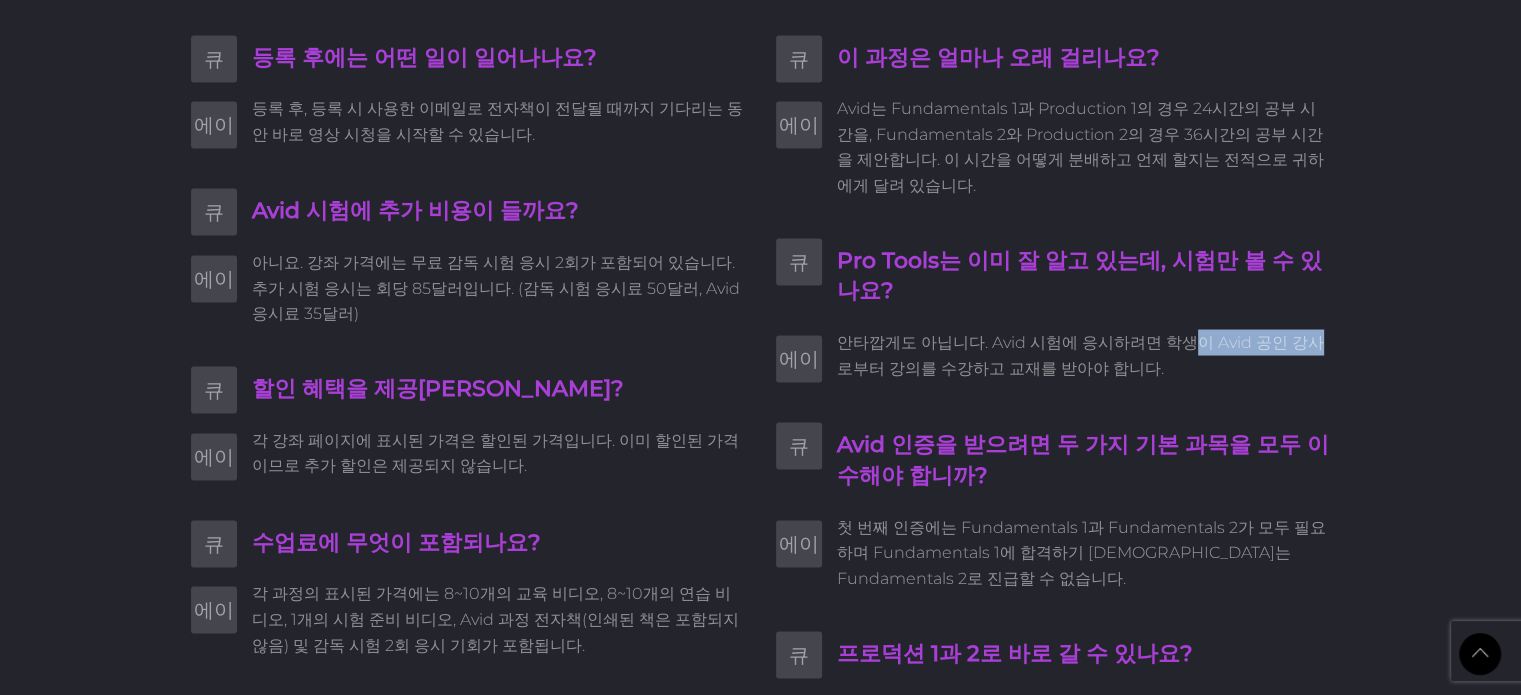 drag, startPoint x: 1216, startPoint y: 310, endPoint x: 1292, endPoint y: 310, distance: 76 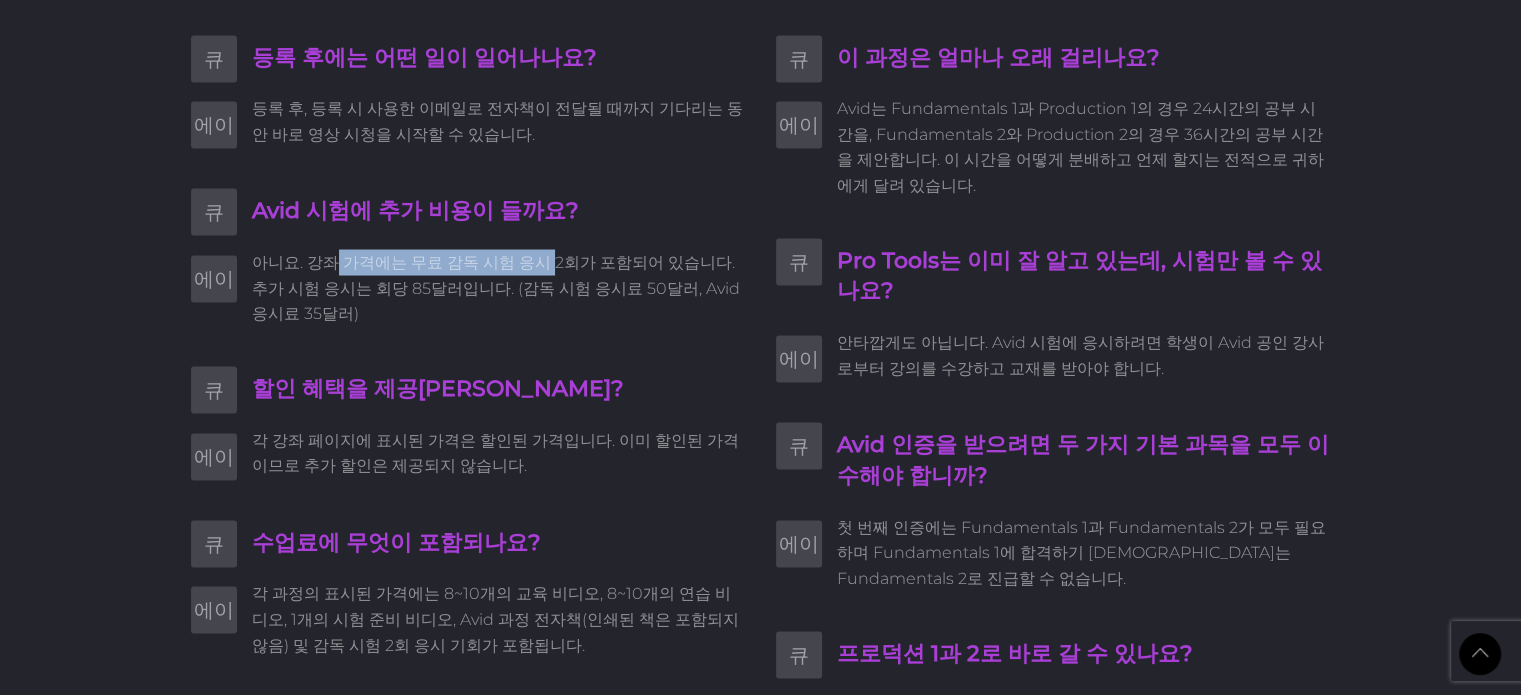 drag, startPoint x: 344, startPoint y: 243, endPoint x: 536, endPoint y: 243, distance: 192 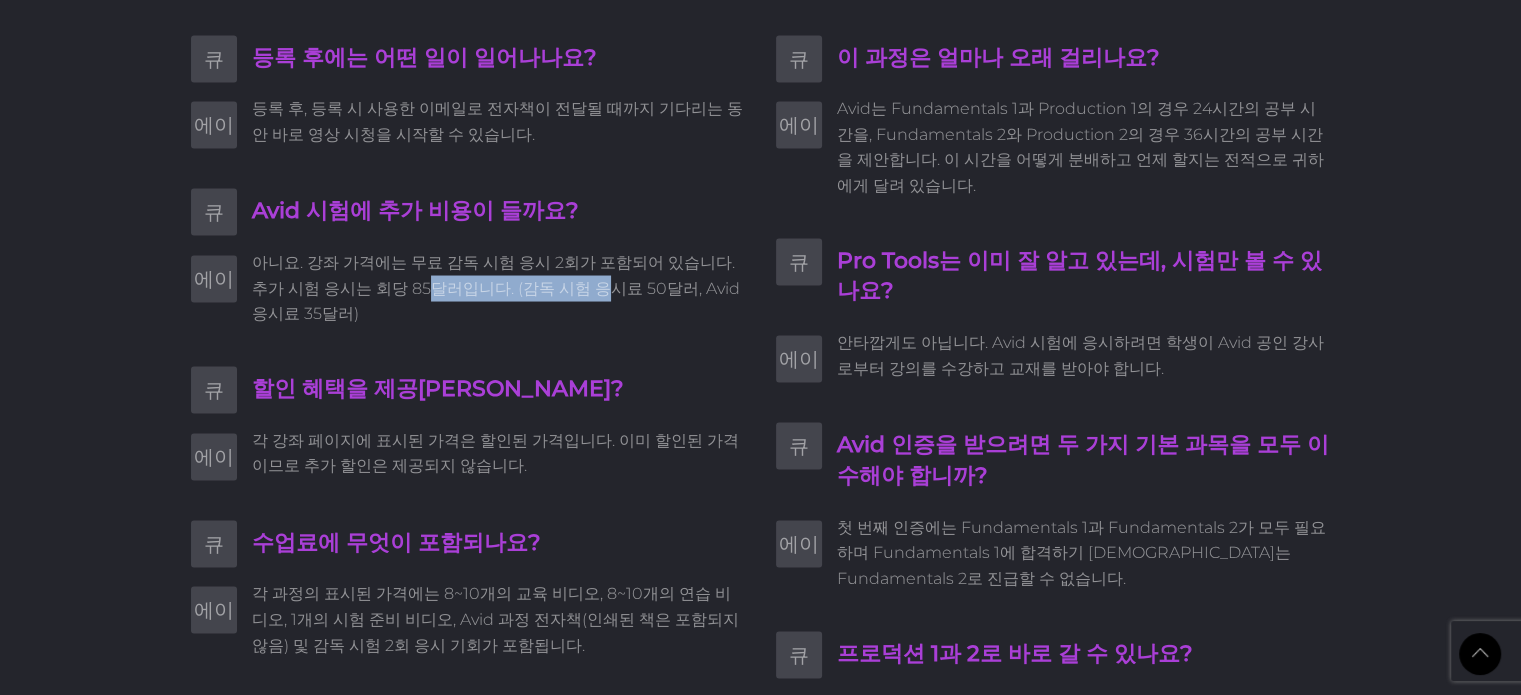 drag, startPoint x: 560, startPoint y: 266, endPoint x: 381, endPoint y: 267, distance: 179.00279 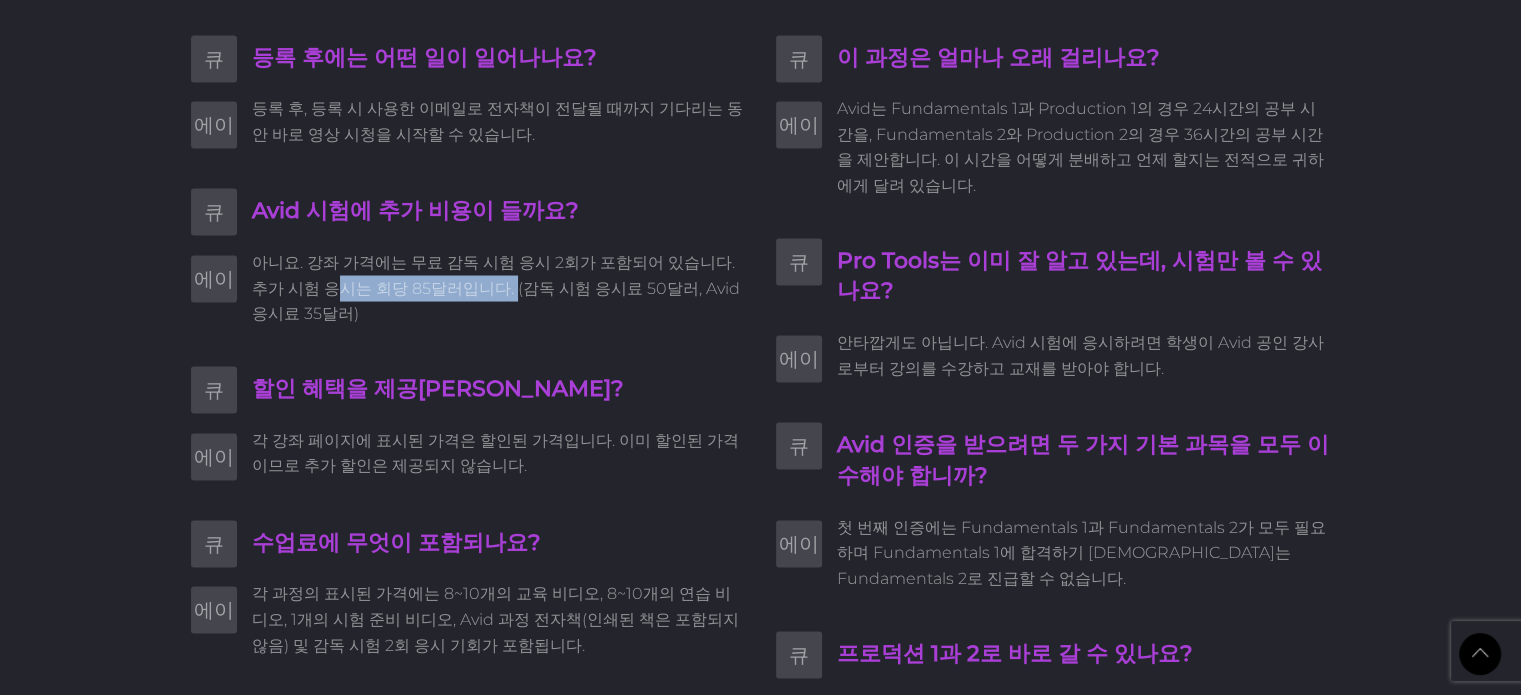 drag, startPoint x: 304, startPoint y: 271, endPoint x: 536, endPoint y: 271, distance: 232 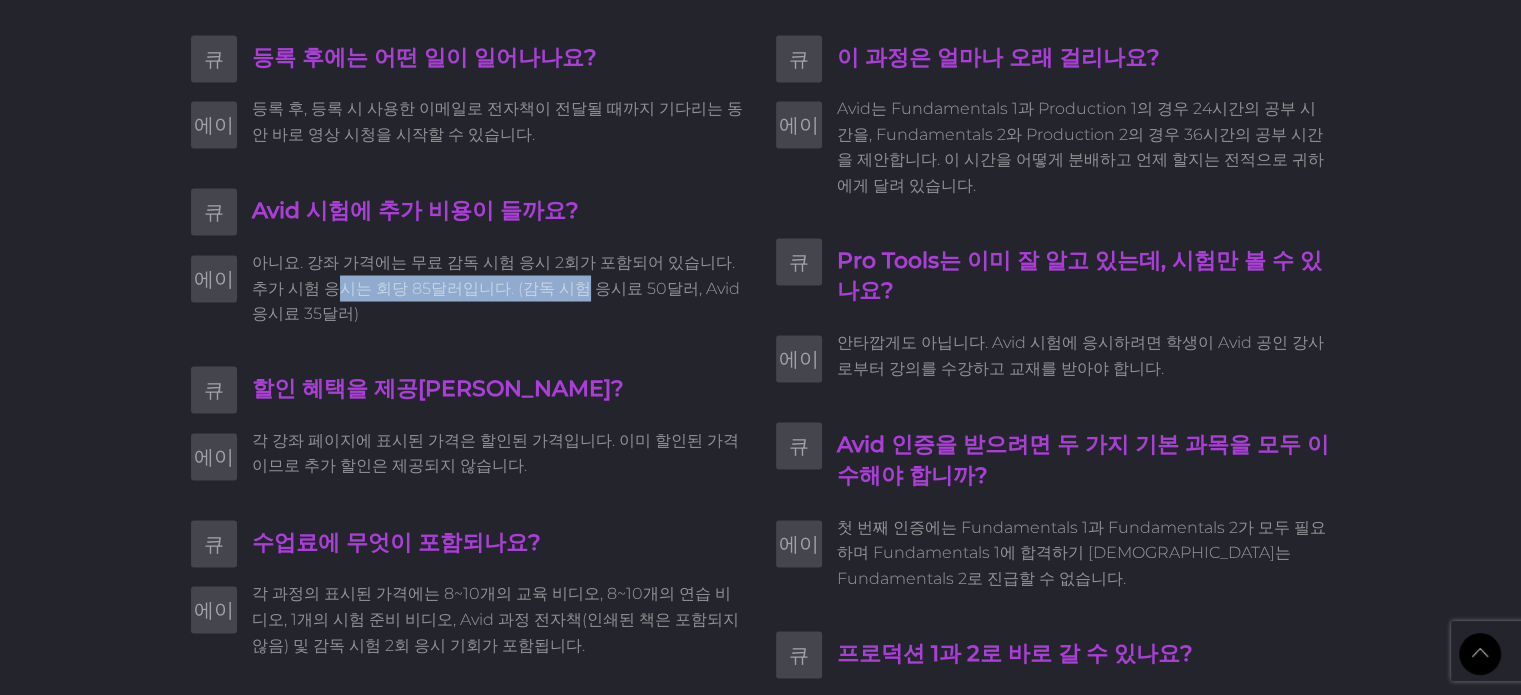 click on "아니요. 강좌 가격에는 무료 감독 시험 응시 2회가 포함되어 있습니다. 추가 시험 응시는 회당 85달러입니다. (감독 시험 응시료 50달러, Avid 응시료 35달러)" at bounding box center [496, 287] 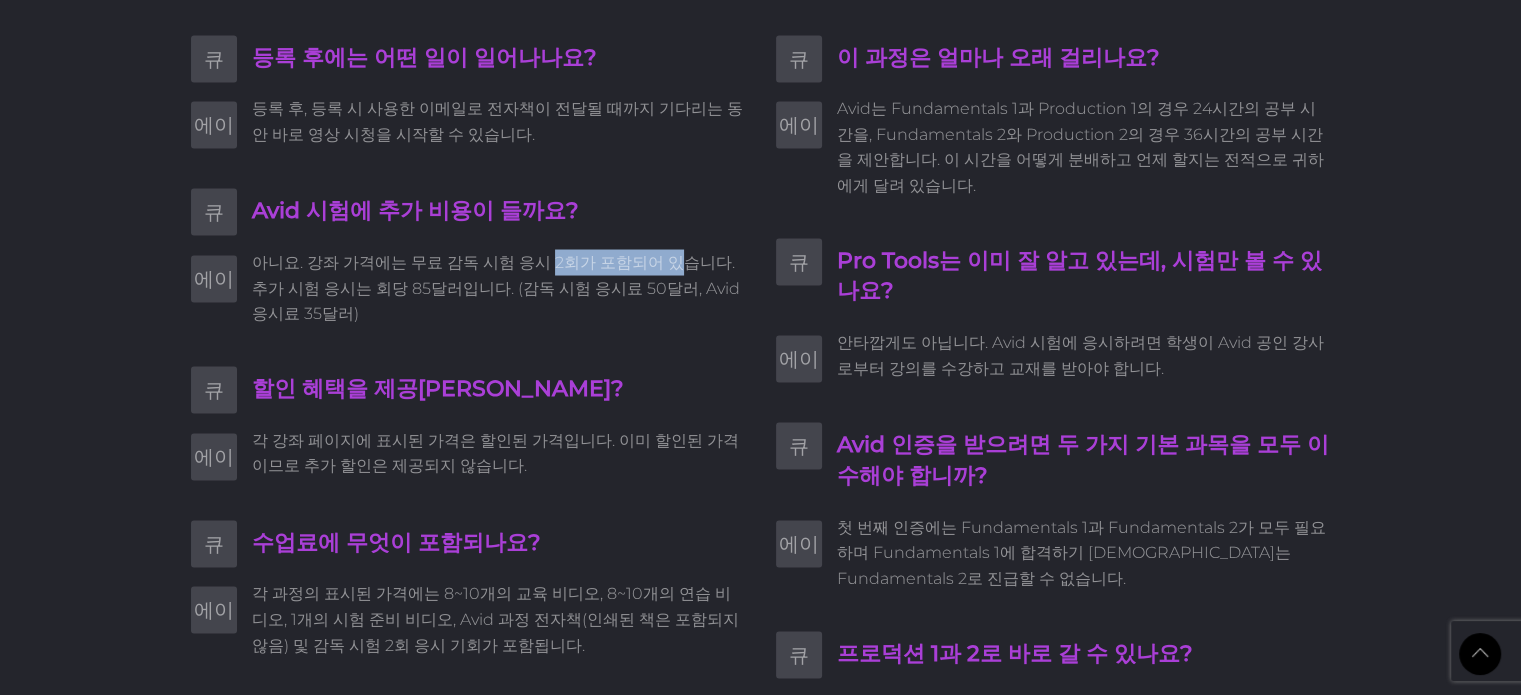 drag, startPoint x: 536, startPoint y: 231, endPoint x: 652, endPoint y: 231, distance: 116 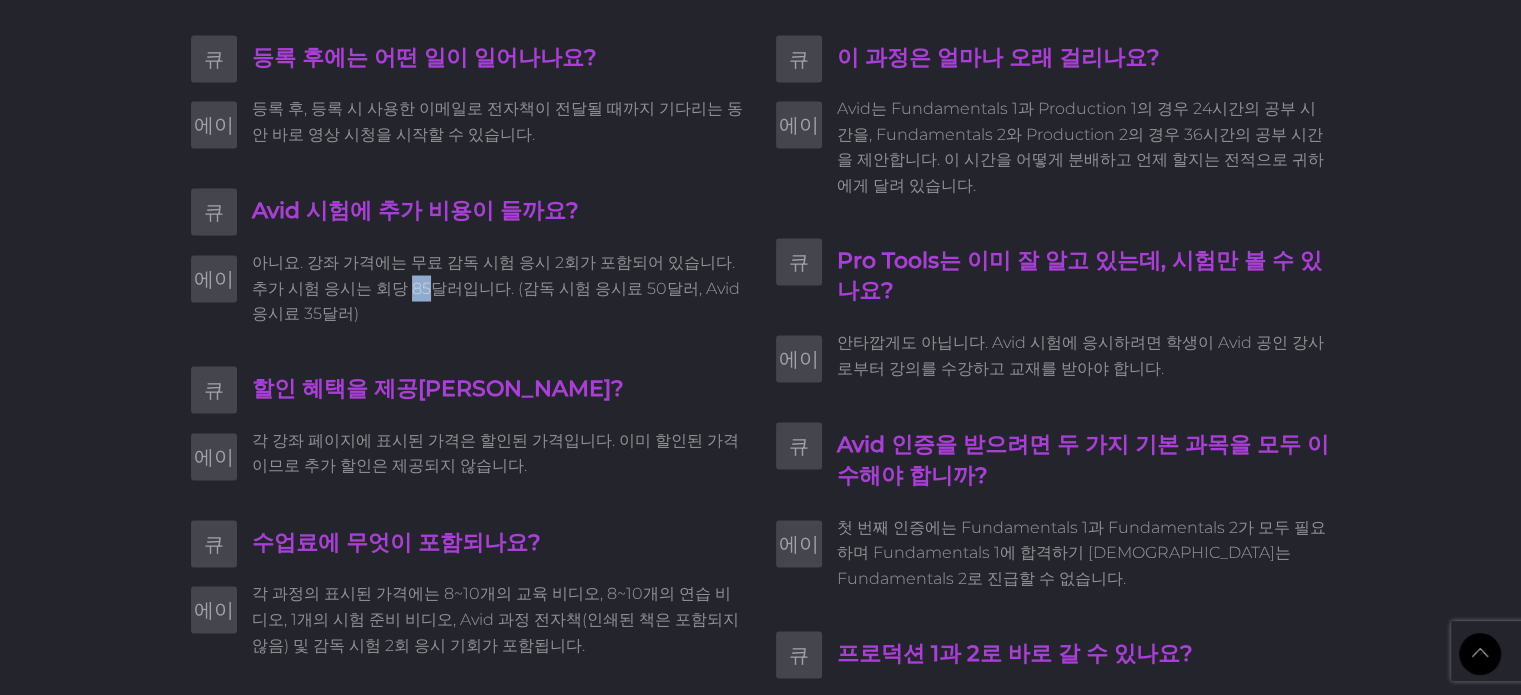 drag, startPoint x: 369, startPoint y: 263, endPoint x: 388, endPoint y: 263, distance: 19 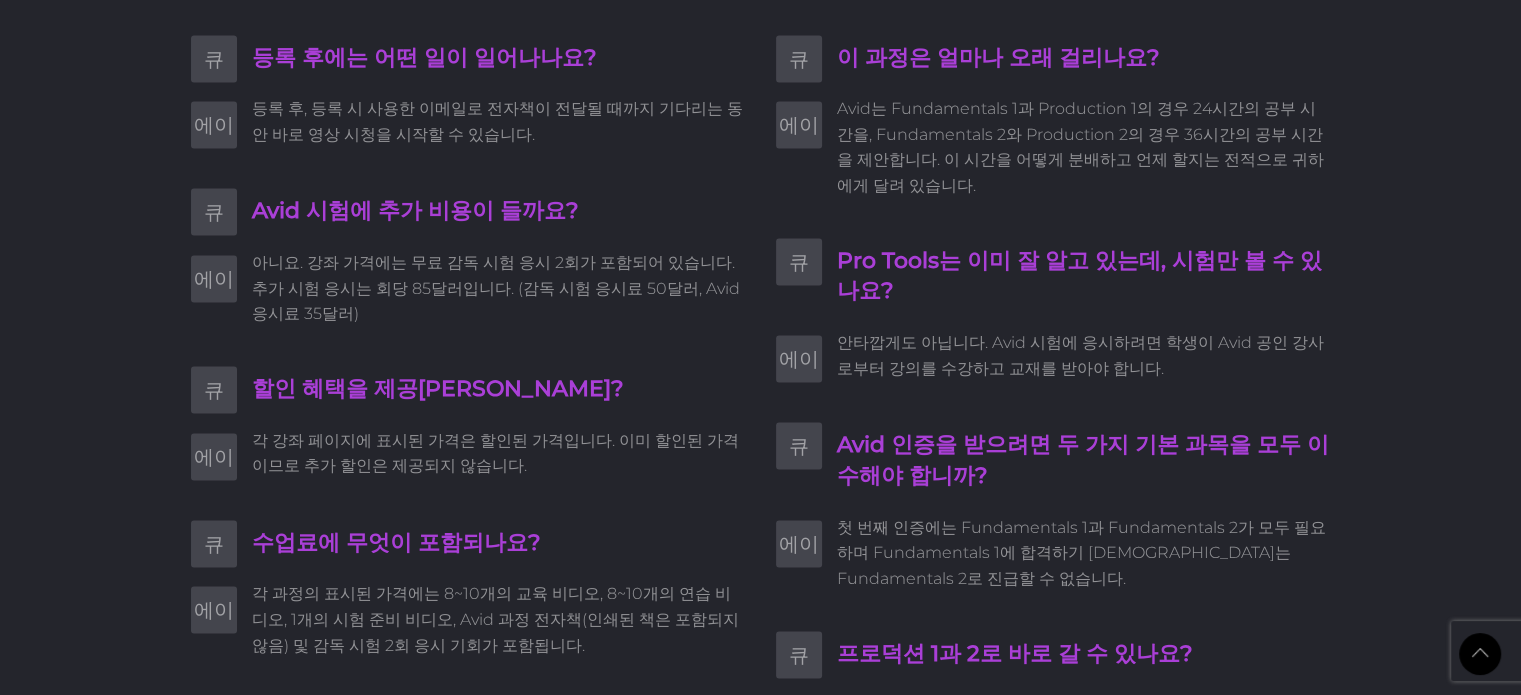 drag, startPoint x: 430, startPoint y: 266, endPoint x: 450, endPoint y: 266, distance: 20 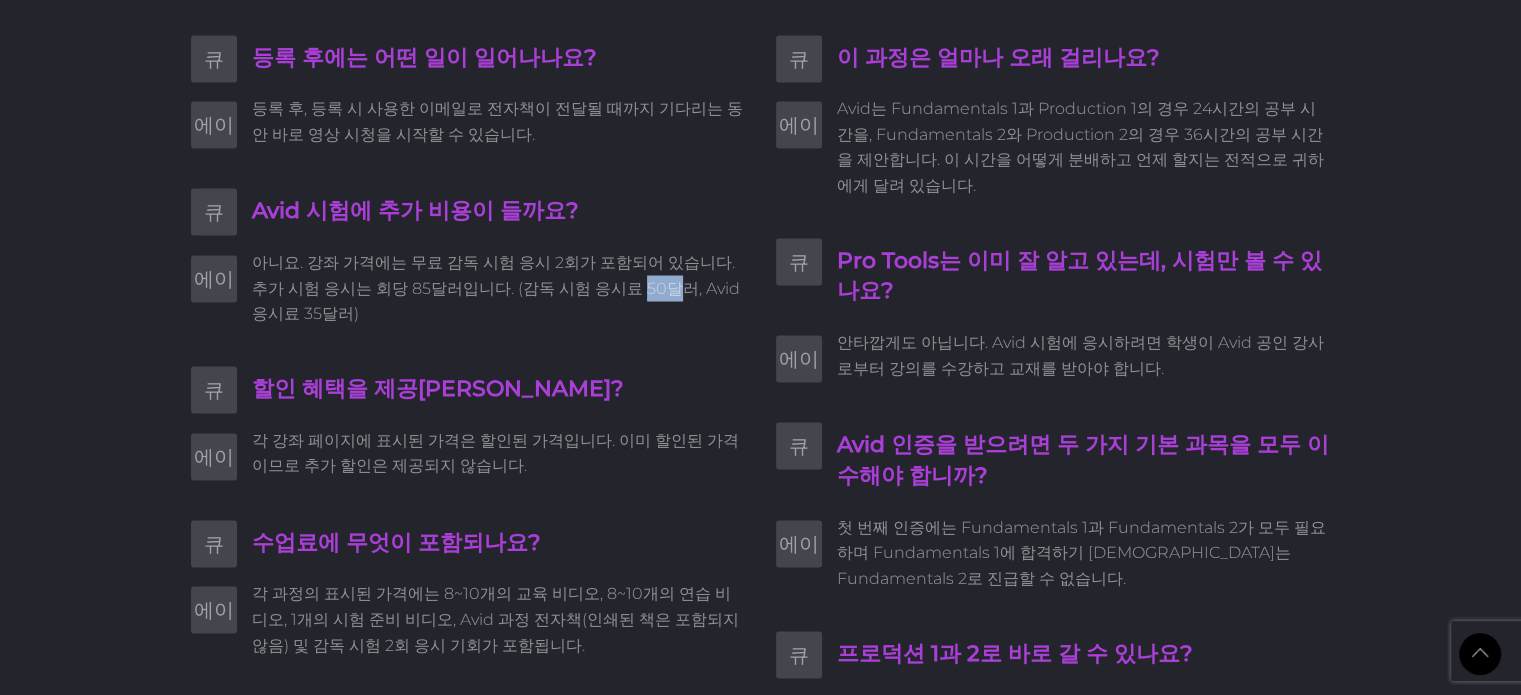 drag, startPoint x: 598, startPoint y: 264, endPoint x: 633, endPoint y: 263, distance: 35.014282 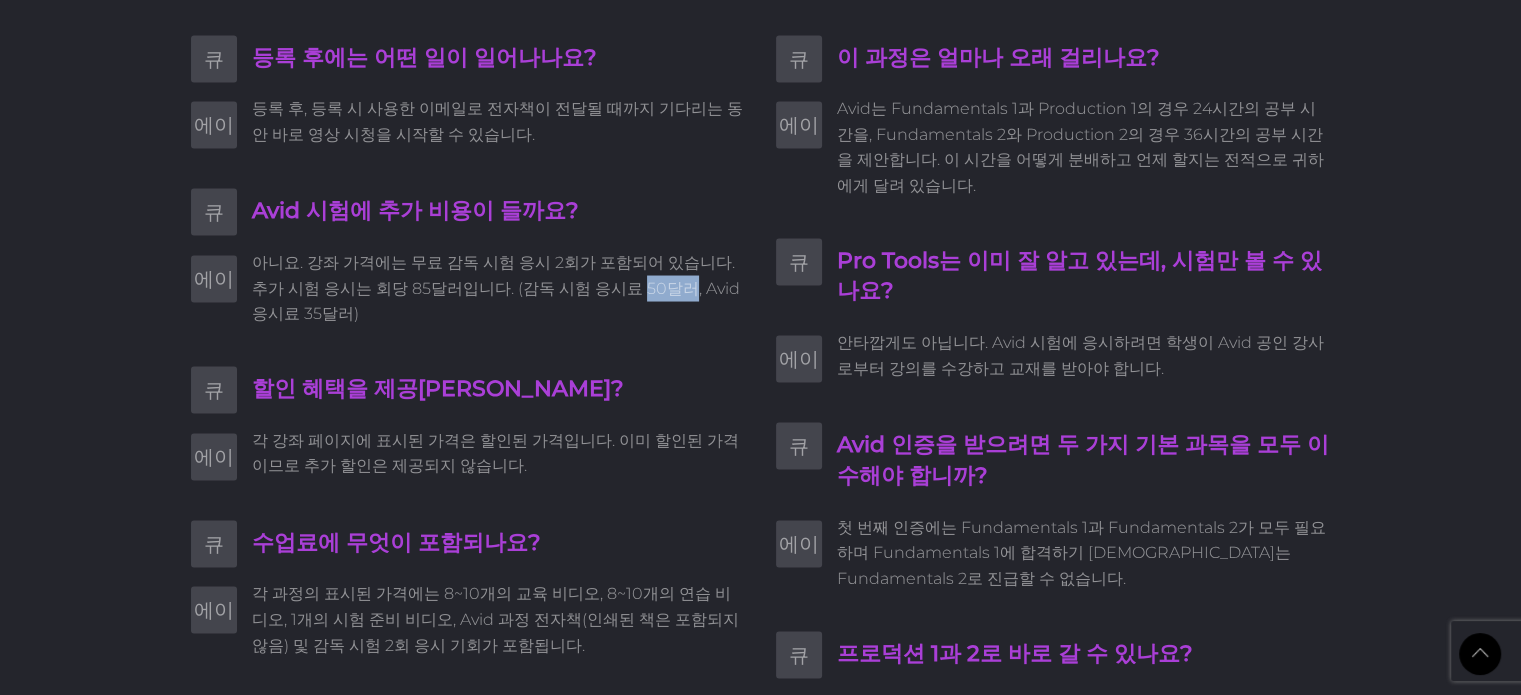 click on "아니요. 강좌 가격에는 무료 감독 시험 응시 2회가 포함되어 있습니다. 추가 시험 응시는 회당 85달러입니다. (감독 시험 응시료 50달러, Avid 응시료 35달러)" at bounding box center [496, 287] 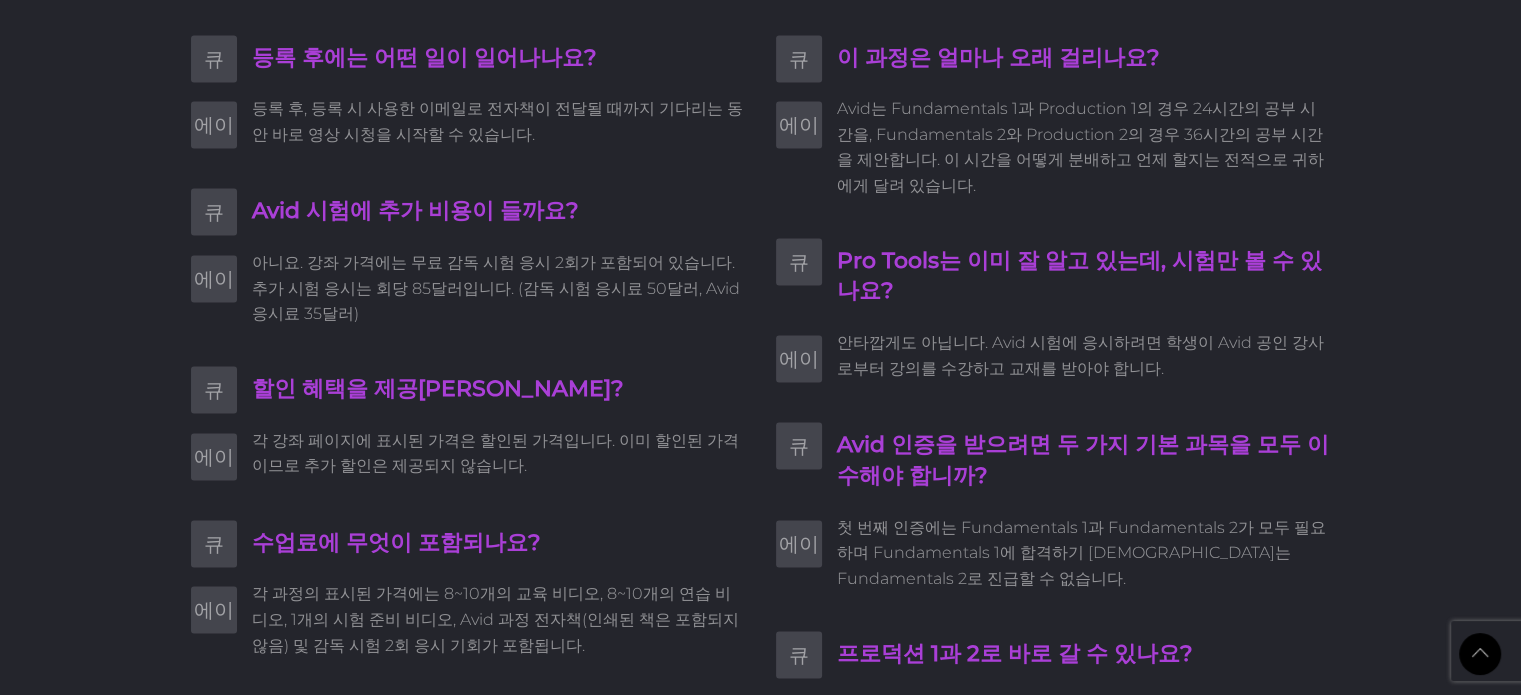 scroll, scrollTop: 3874, scrollLeft: 0, axis: vertical 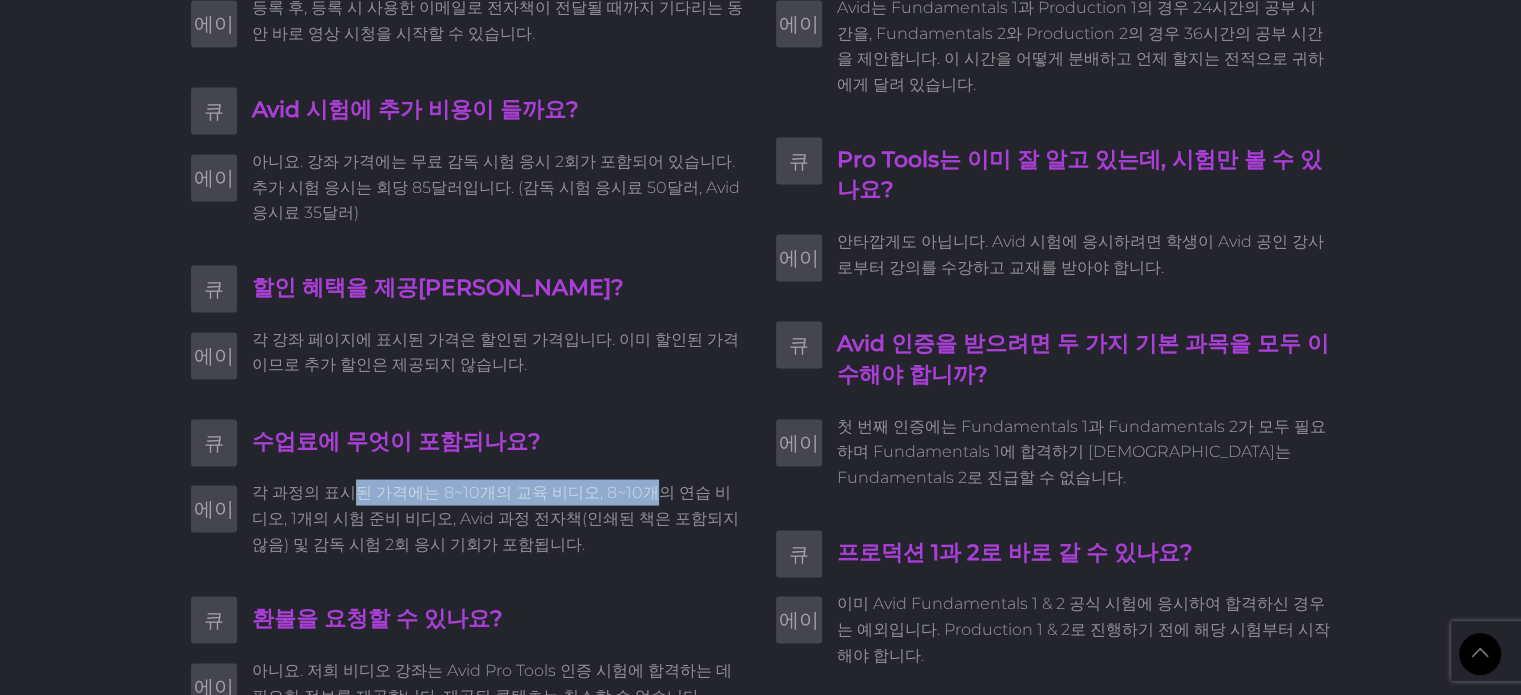 drag, startPoint x: 591, startPoint y: 467, endPoint x: 662, endPoint y: 467, distance: 71 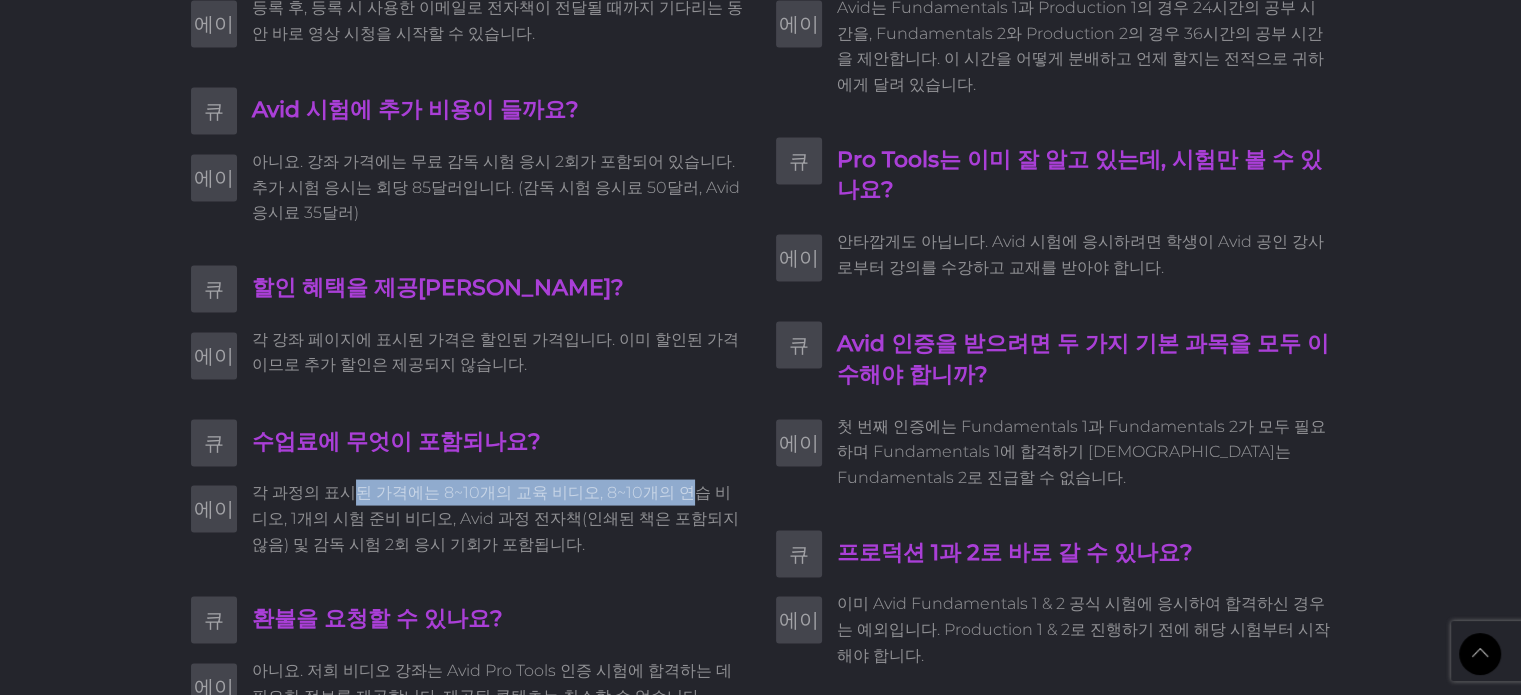 click on "각 과정의 표시된 가격에는 8~10개의 교육 비디오, 8~10개의 연습 비디오, 1개의 시험 준비 비디오, Avid 과정 전자책(인쇄된 책은 포함되지 않음) 및 감독 시험 2회 응시 기회가 포함됩니다." at bounding box center (495, 518) 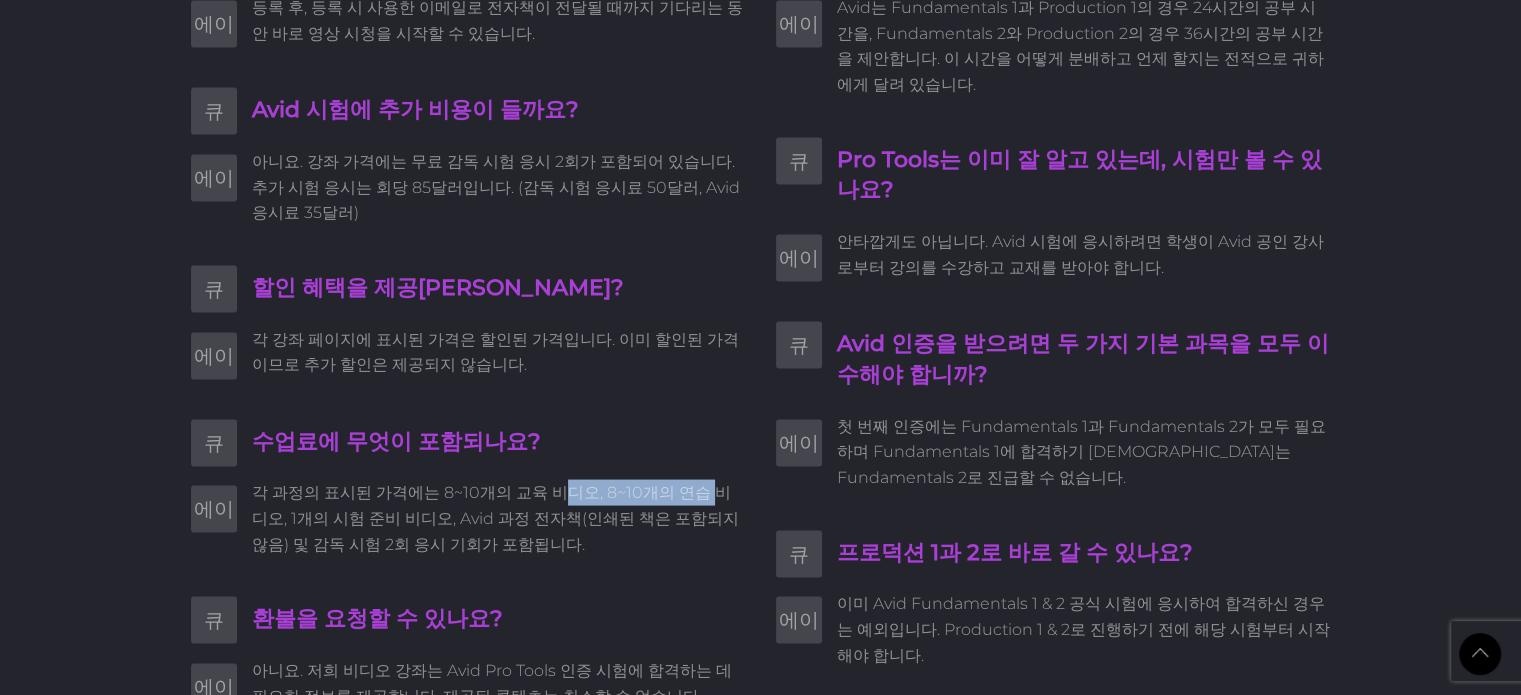 click on "각 과정의 표시된 가격에는 8~10개의 교육 비디오, 8~10개의 연습 비디오, 1개의 시험 준비 비디오, Avid 과정 전자책(인쇄된 책은 포함되지 않음) 및 감독 시험 2회 응시 기회가 포함됩니다." at bounding box center [495, 518] 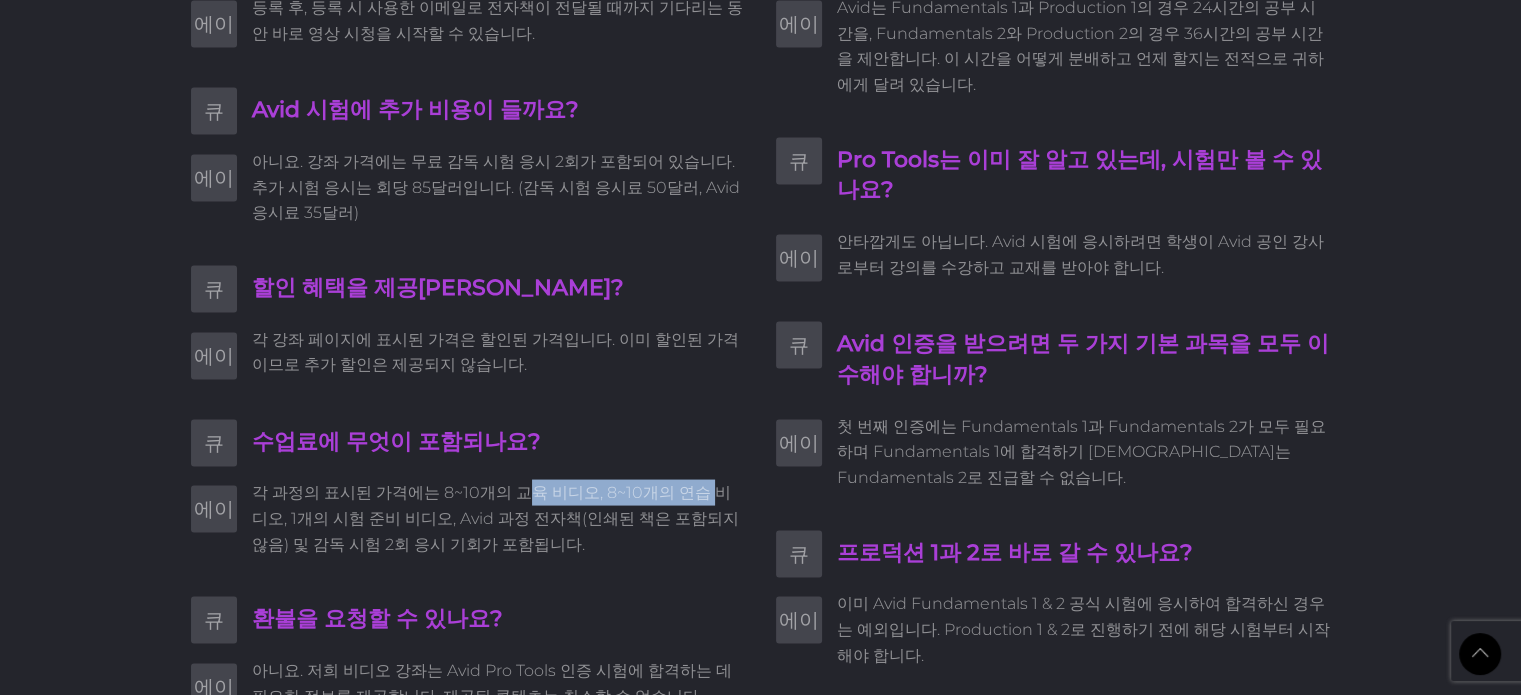 click on "각 과정의 표시된 가격에는 8~10개의 교육 비디오, 8~10개의 연습 비디오, 1개의 시험 준비 비디오, Avid 과정 전자책(인쇄된 책은 포함되지 않음) 및 감독 시험 2회 응시 기회가 포함됩니다." at bounding box center (495, 518) 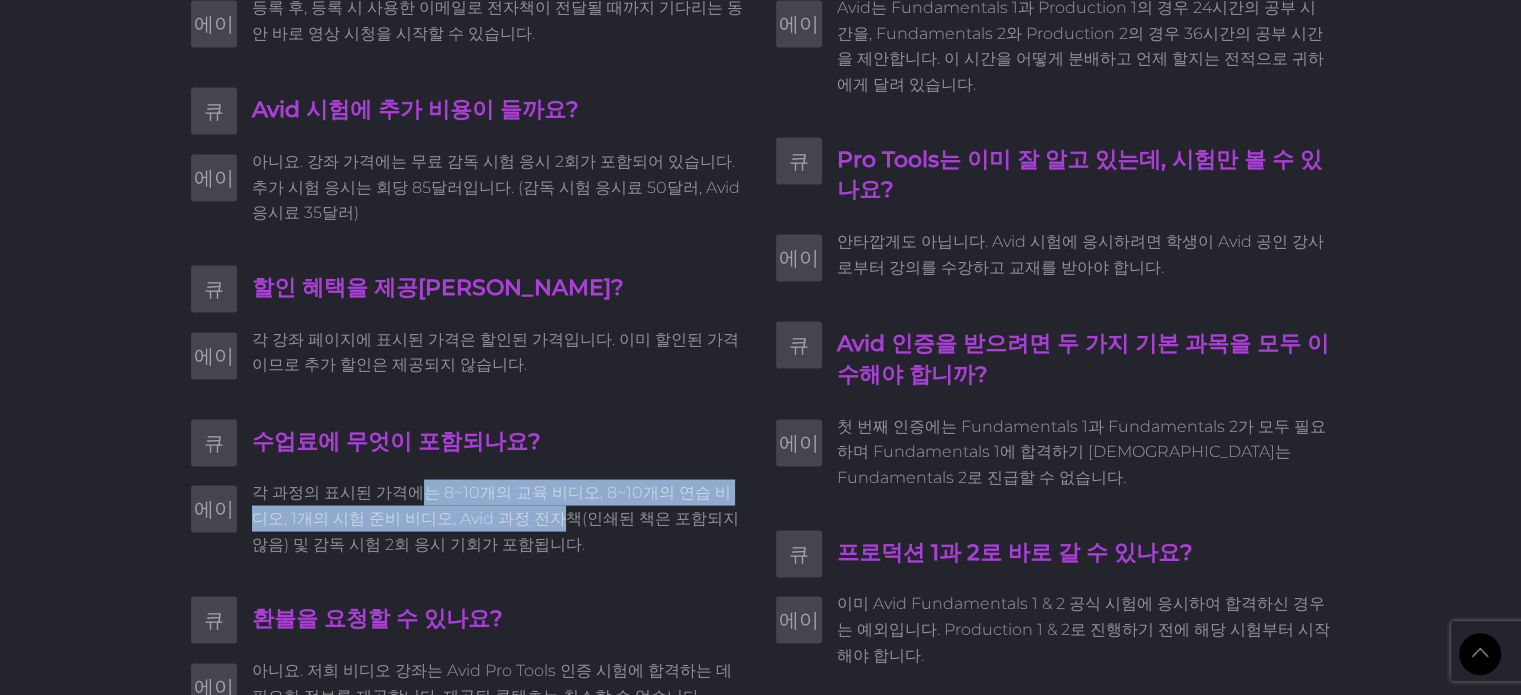 click on "각 과정의 표시된 가격에는 8~10개의 교육 비디오, 8~10개의 연습 비디오, 1개의 시험 준비 비디오, Avid 과정 전자책(인쇄된 책은 포함되지 않음) 및 감독 시험 2회 응시 기회가 포함됩니다." at bounding box center (495, 518) 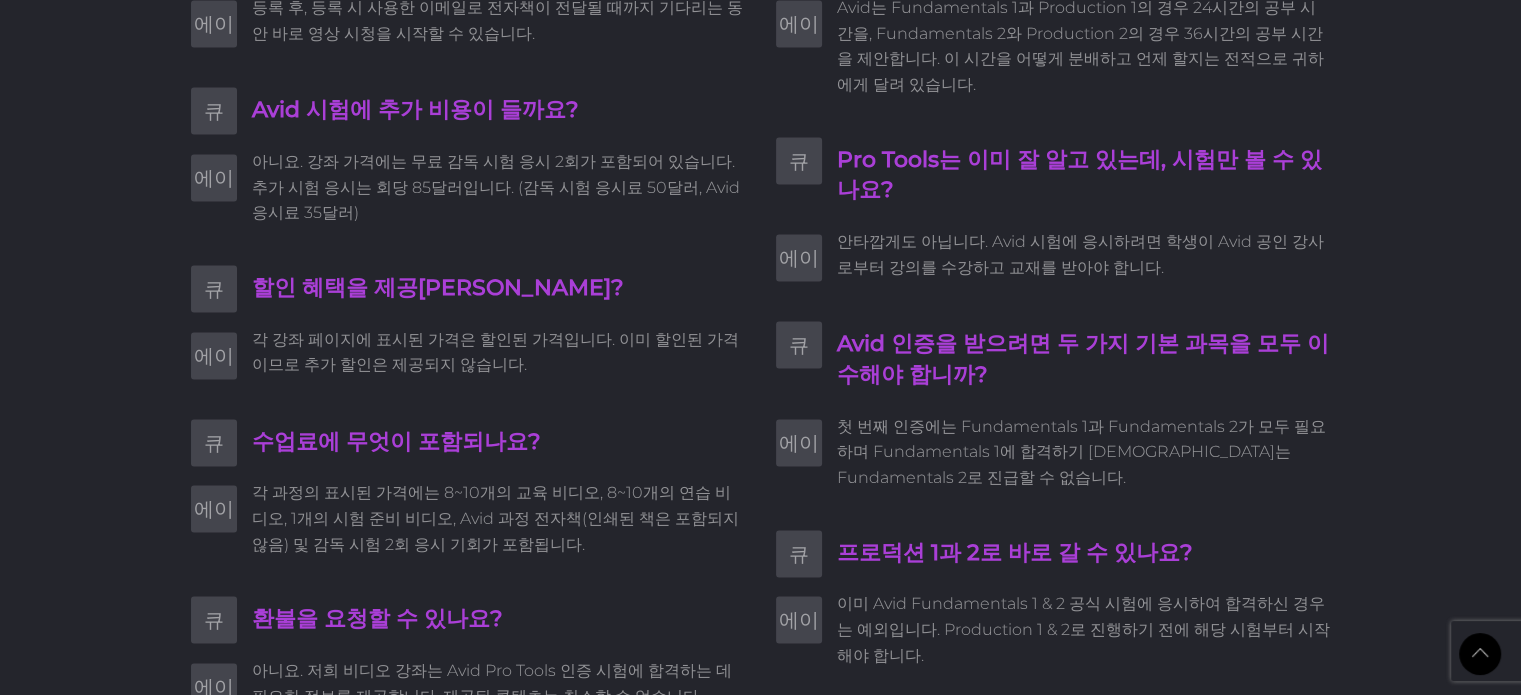 click on "각 과정의 표시된 가격에는 8~10개의 교육 비디오, 8~10개의 연습 비디오, 1개의 시험 준비 비디오, Avid 과정 전자책(인쇄된 책은 포함되지 않음) 및 감독 시험 2회 응시 기회가 포함됩니다." at bounding box center (495, 518) 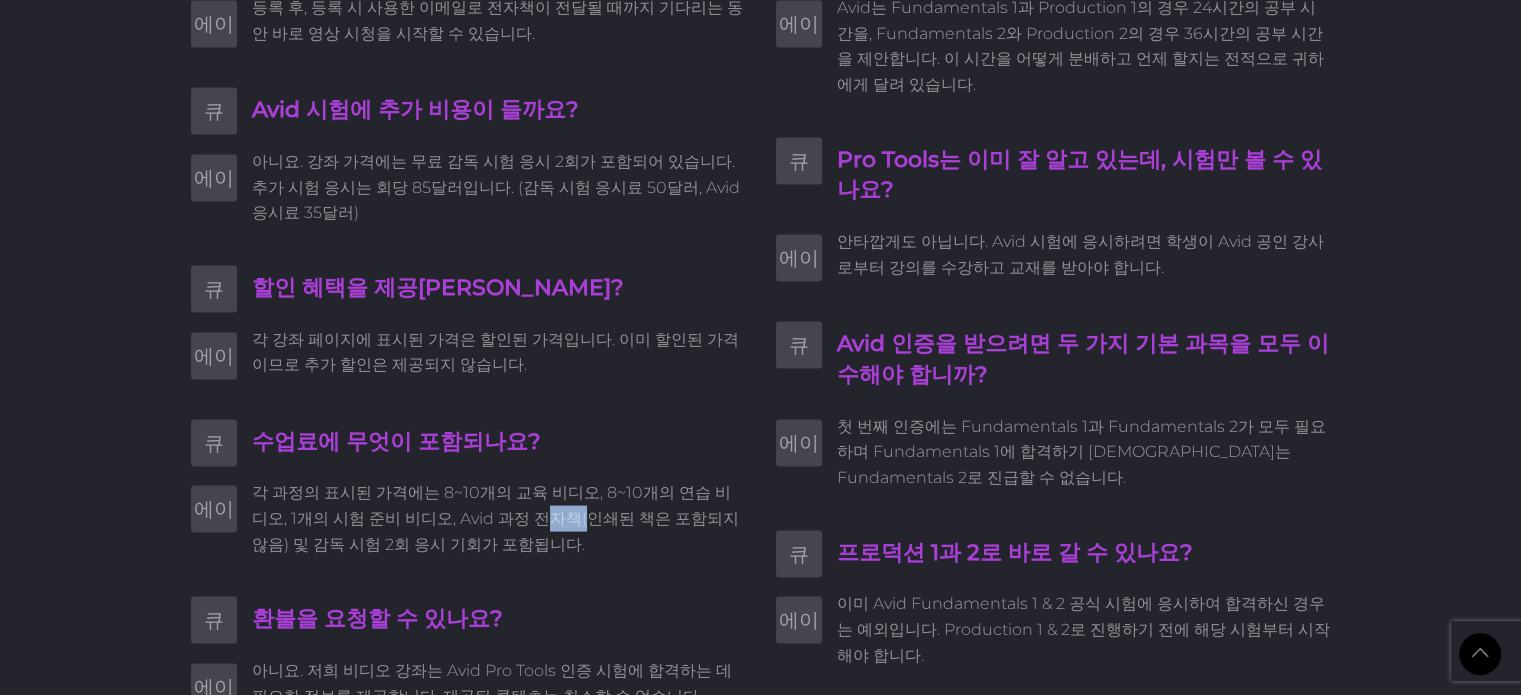 drag, startPoint x: 526, startPoint y: 497, endPoint x: 468, endPoint y: 492, distance: 58.21512 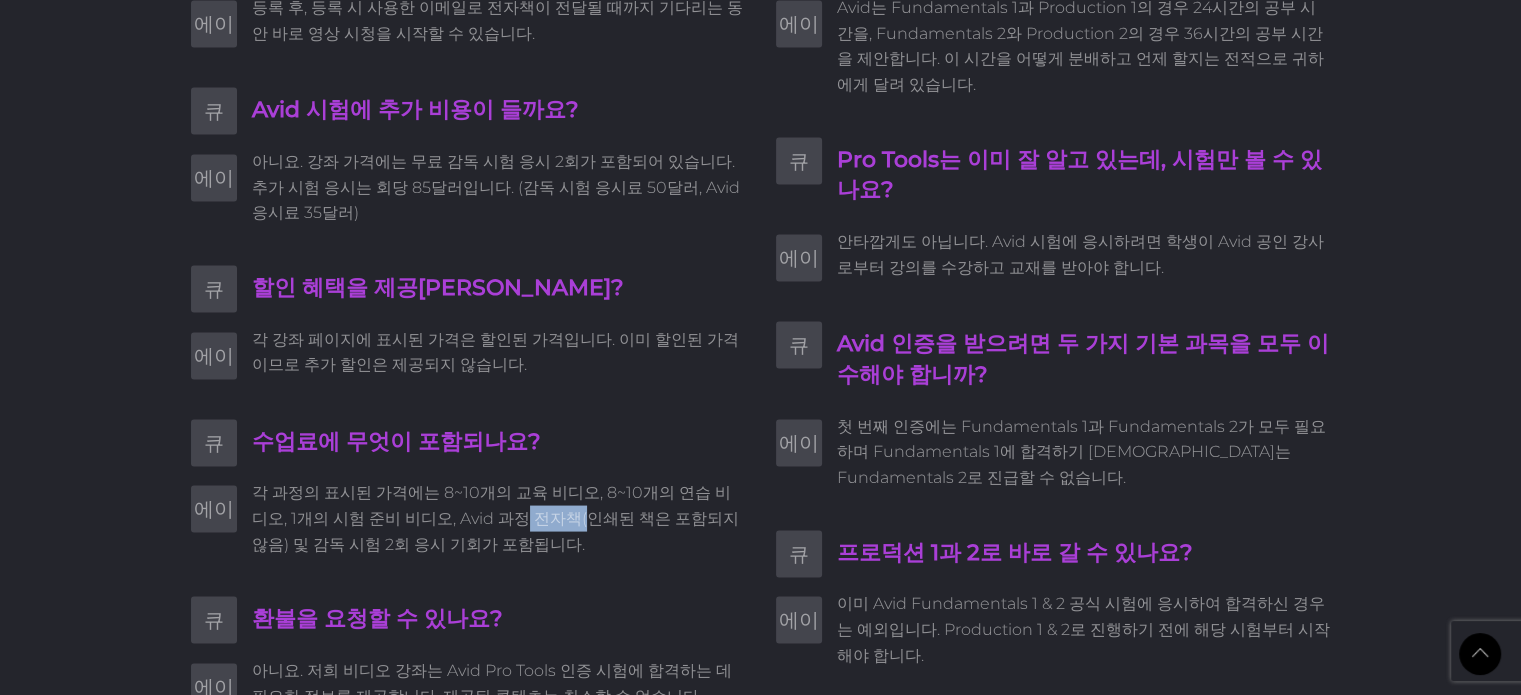 click on "각 과정의 표시된 가격에는 8~10개의 교육 비디오, 8~10개의 연습 비디오, 1개의 시험 준비 비디오, Avid 과정 전자책(인쇄된 책은 포함되지 않음) 및 감독 시험 2회 응시 기회가 포함됩니다." at bounding box center [495, 518] 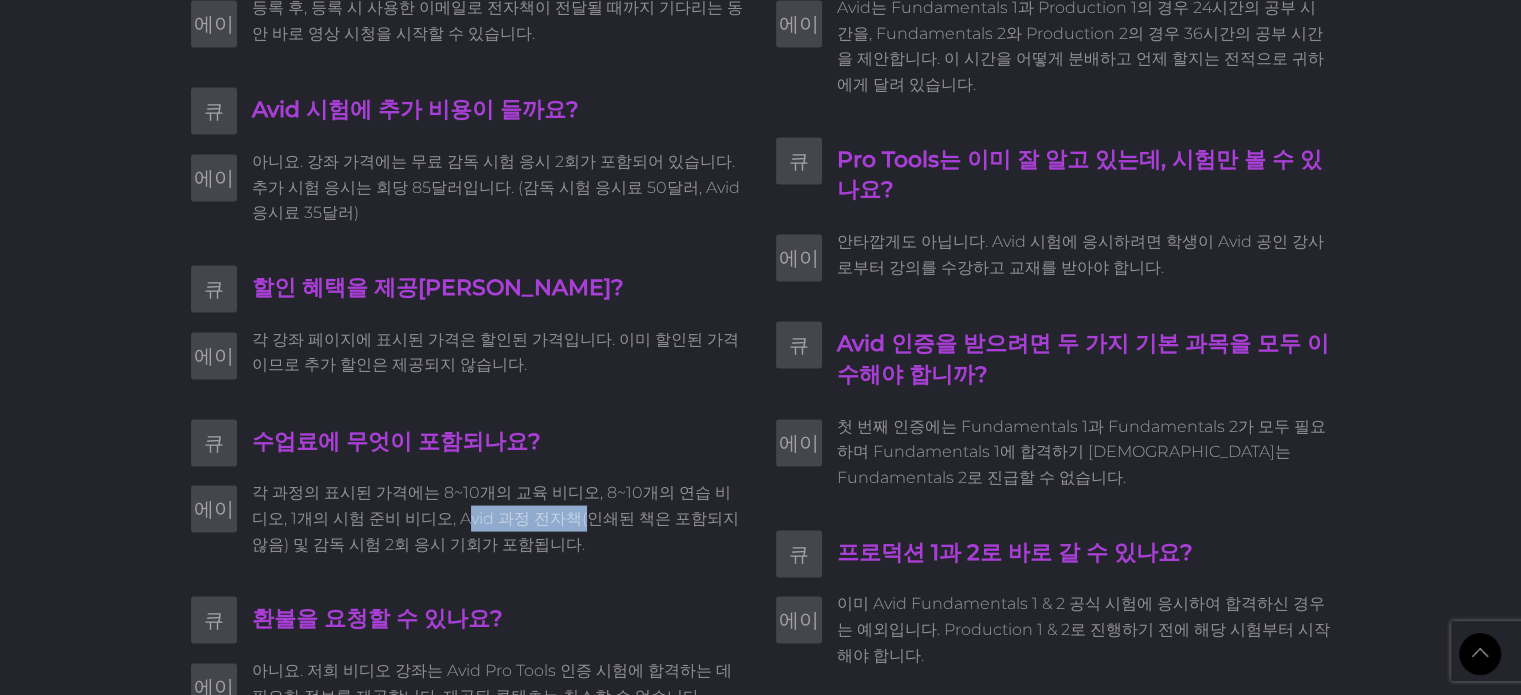 drag, startPoint x: 414, startPoint y: 491, endPoint x: 535, endPoint y: 508, distance: 122.18838 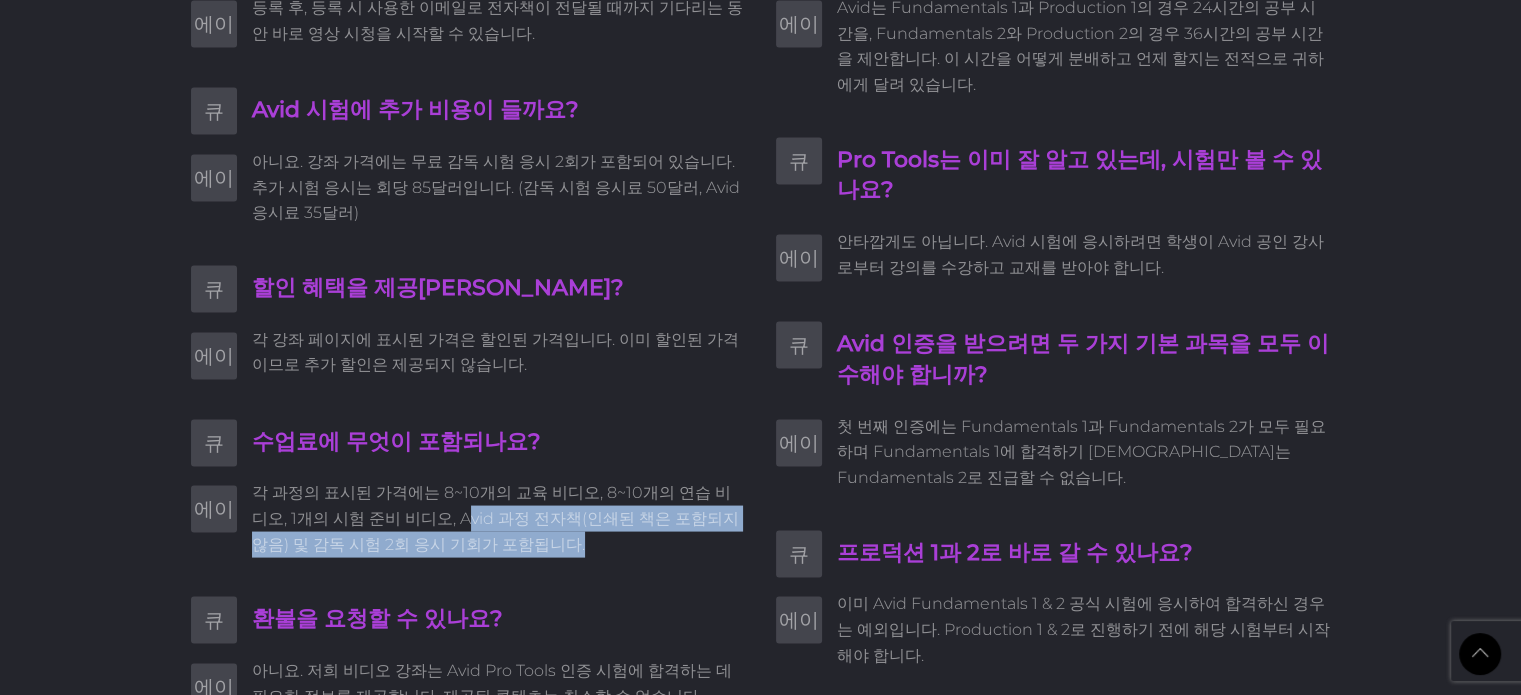 click on "각 과정의 표시된 가격에는 8~10개의 교육 비디오, 8~10개의 연습 비디오, 1개의 시험 준비 비디오, Avid 과정 전자책(인쇄된 책은 포함되지 않음) 및 감독 시험 2회 응시 기회가 포함됩니다." at bounding box center [499, 518] 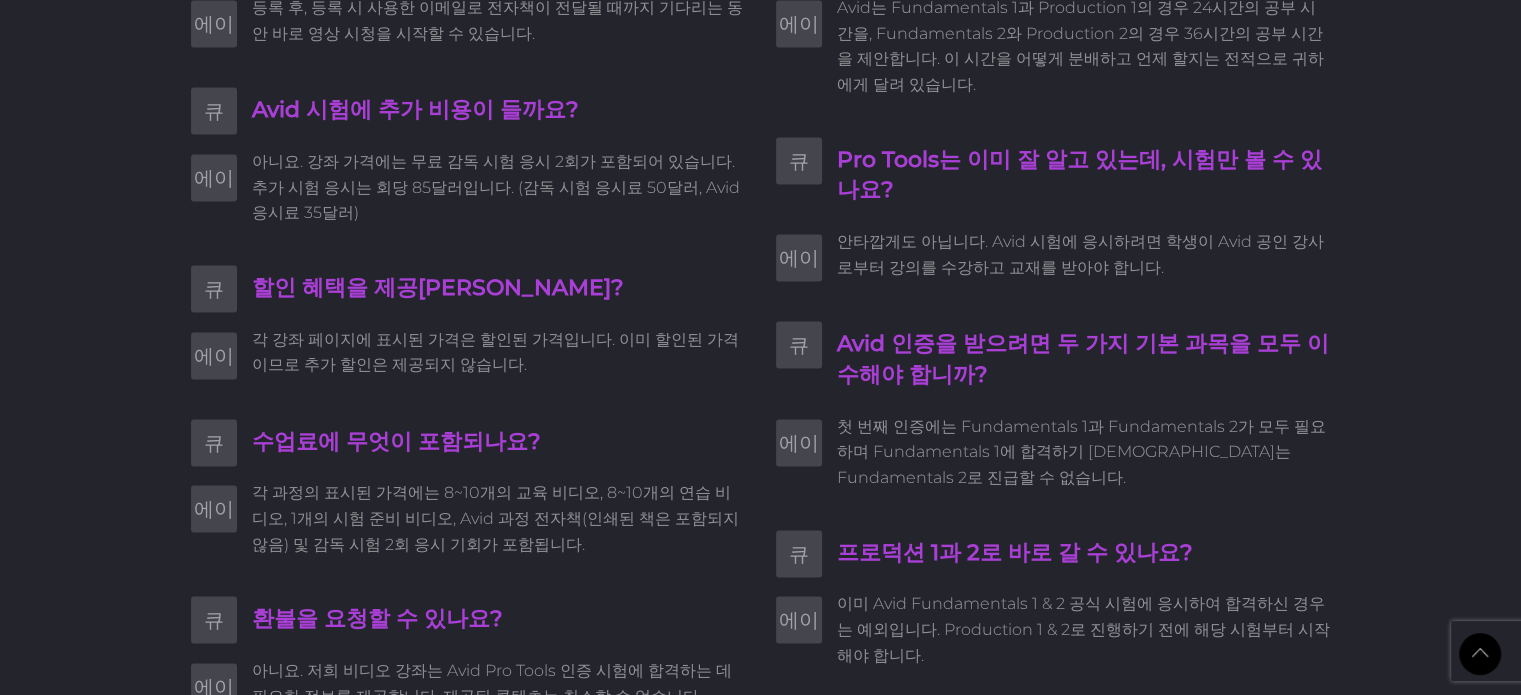 click on "각 과정의 표시된 가격에는 8~10개의 교육 비디오, 8~10개의 연습 비디오, 1개의 시험 준비 비디오, Avid 과정 전자책(인쇄된 책은 포함되지 않음) 및 감독 시험 2회 응시 기회가 포함됩니다." at bounding box center (495, 518) 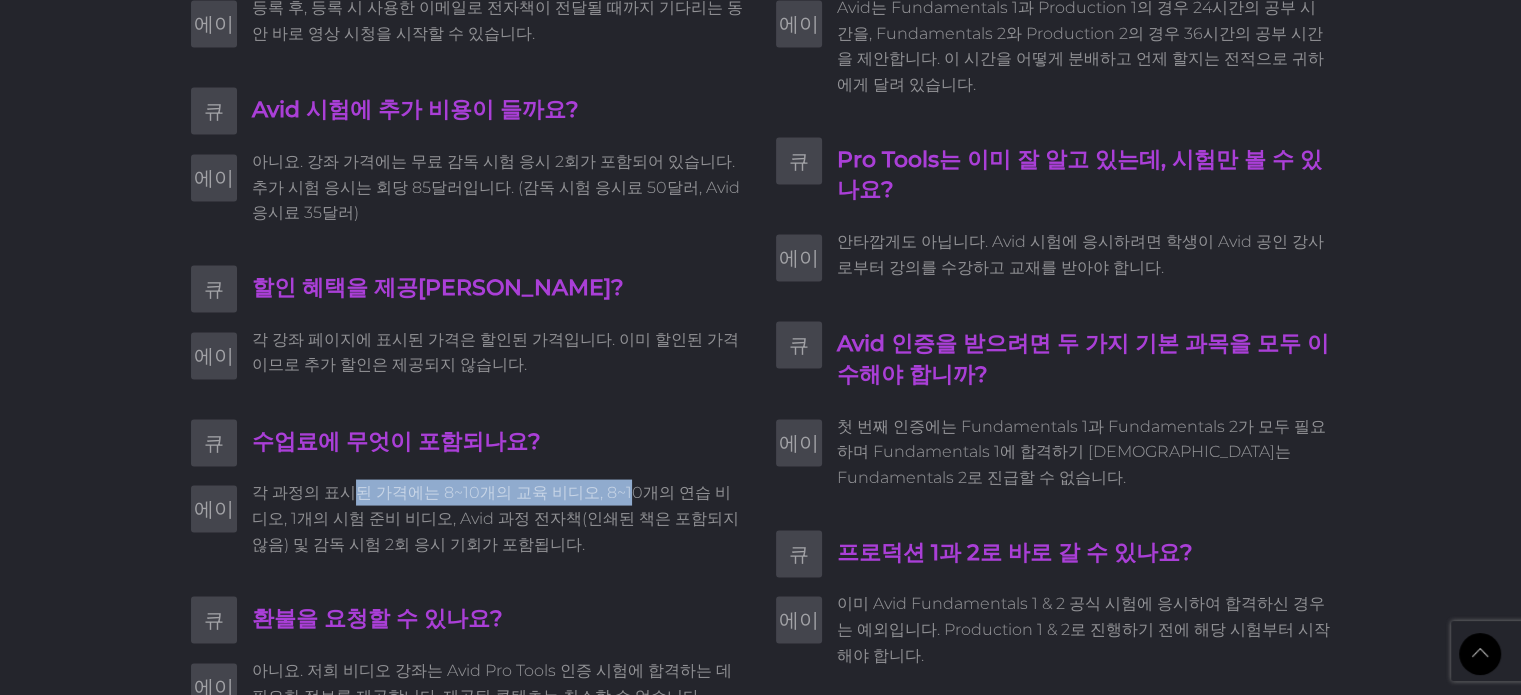 drag, startPoint x: 352, startPoint y: 459, endPoint x: 607, endPoint y: 472, distance: 255.33116 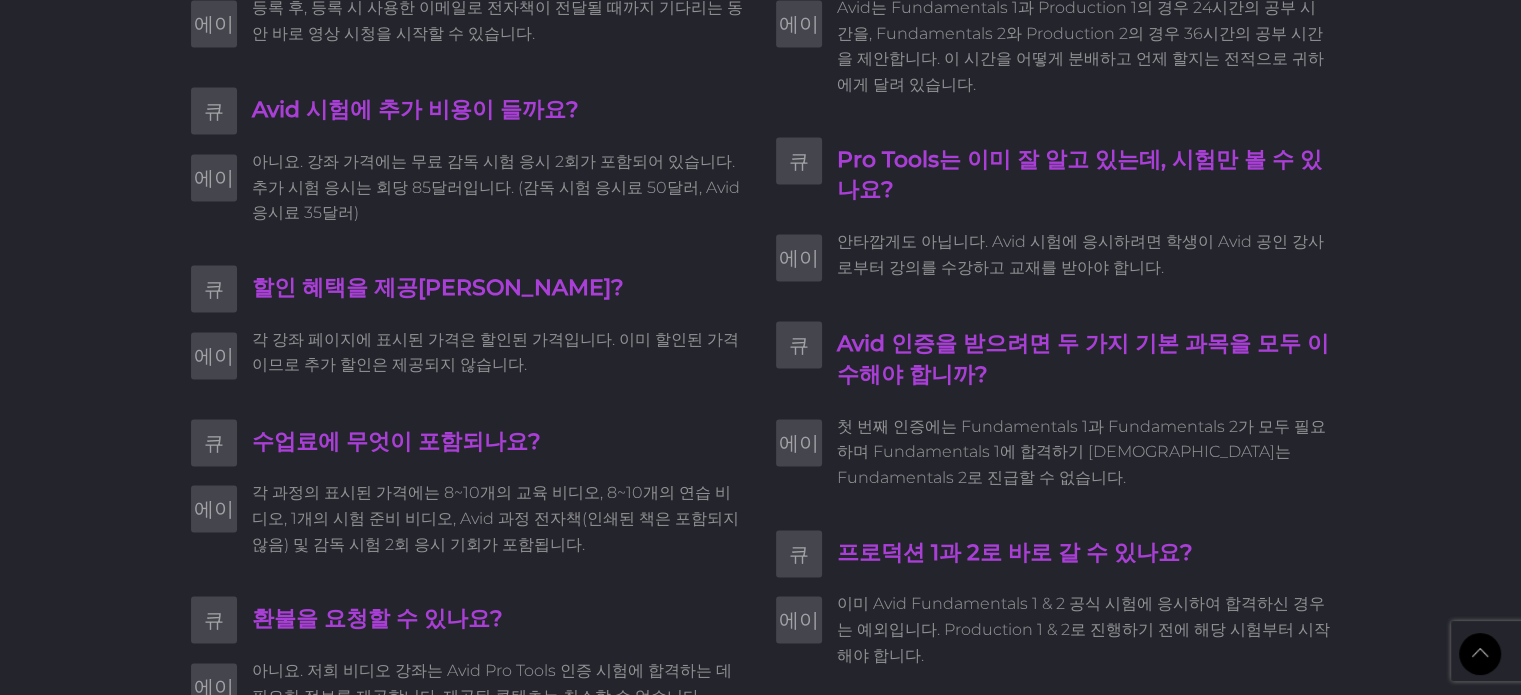 click on "각 과정의 표시된 가격에는 8~10개의 교육 비디오, 8~10개의 연습 비디오, 1개의 시험 준비 비디오, Avid 과정 전자책(인쇄된 책은 포함되지 않음) 및 감독 시험 2회 응시 기회가 포함됩니다." at bounding box center (495, 518) 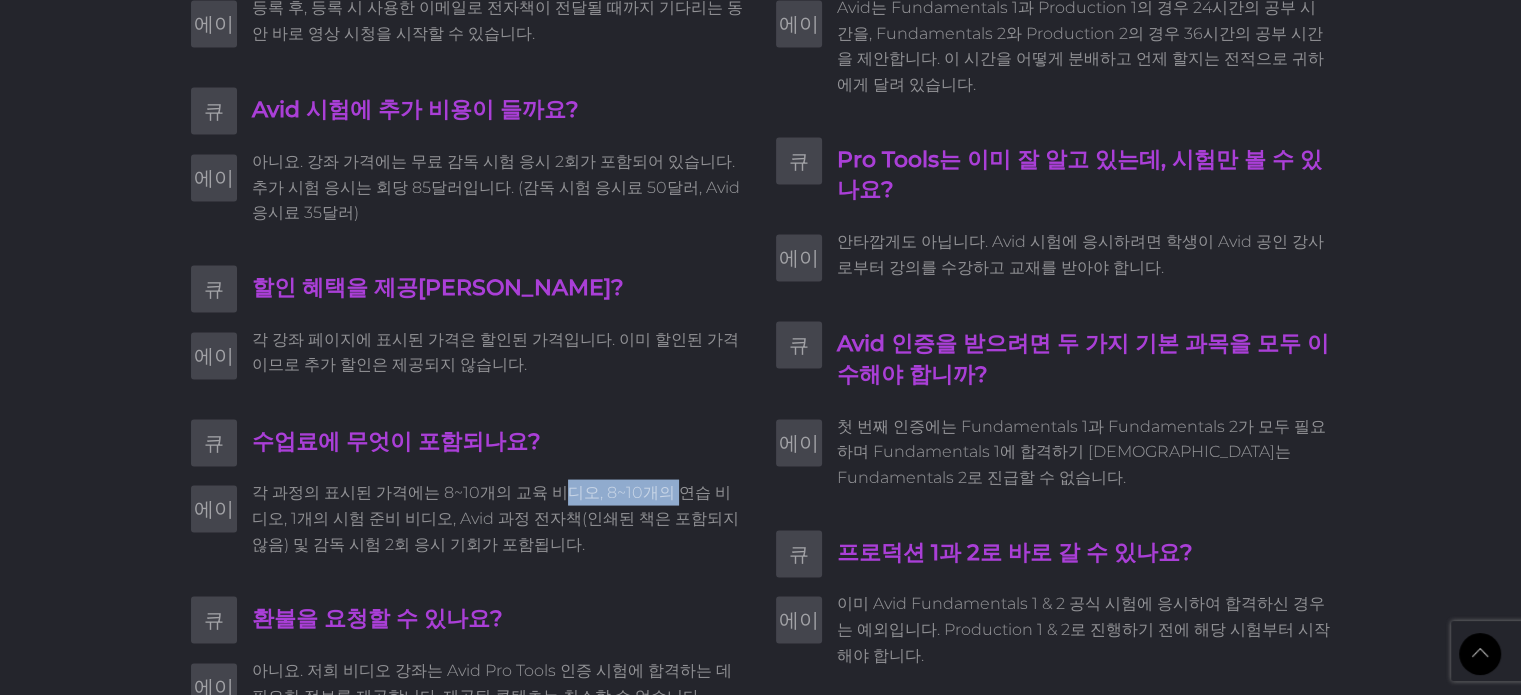 drag, startPoint x: 656, startPoint y: 465, endPoint x: 542, endPoint y: 451, distance: 114.85643 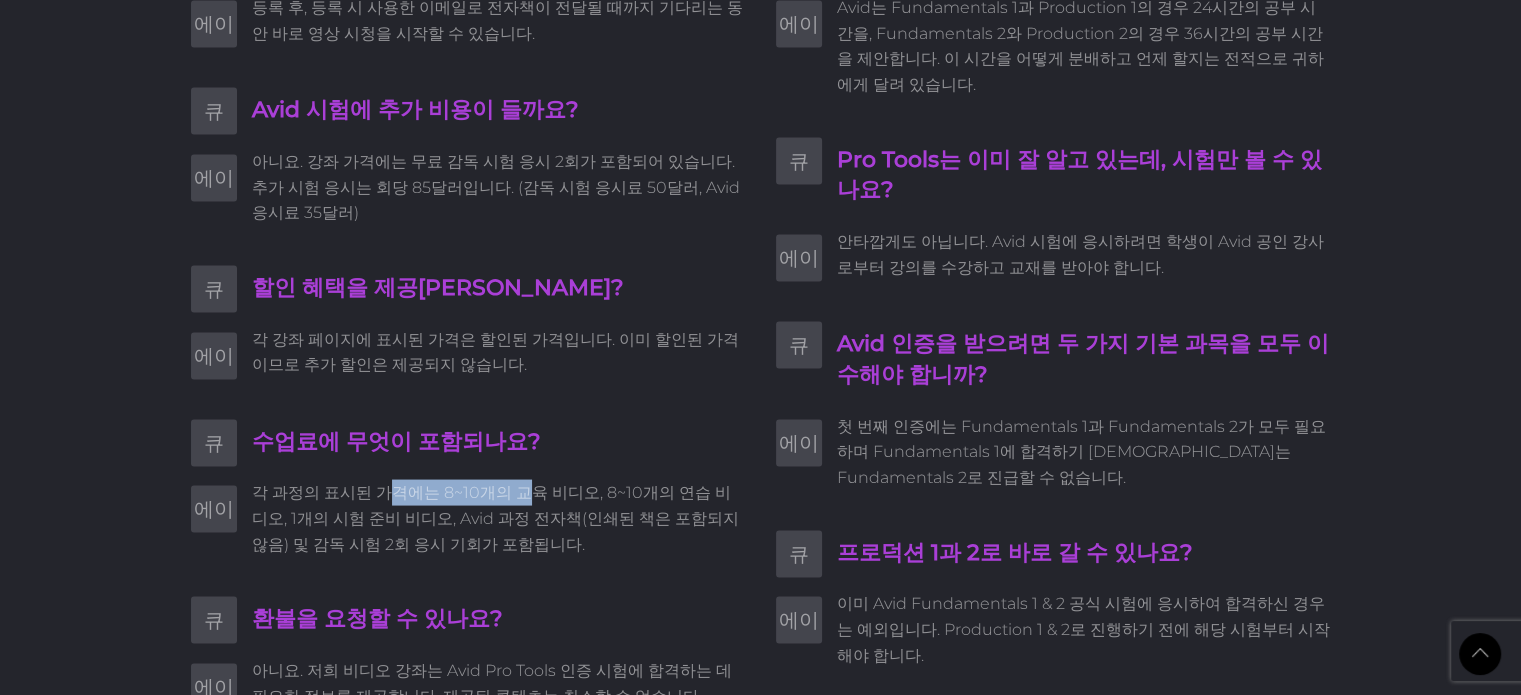 drag, startPoint x: 439, startPoint y: 456, endPoint x: 531, endPoint y: 456, distance: 92 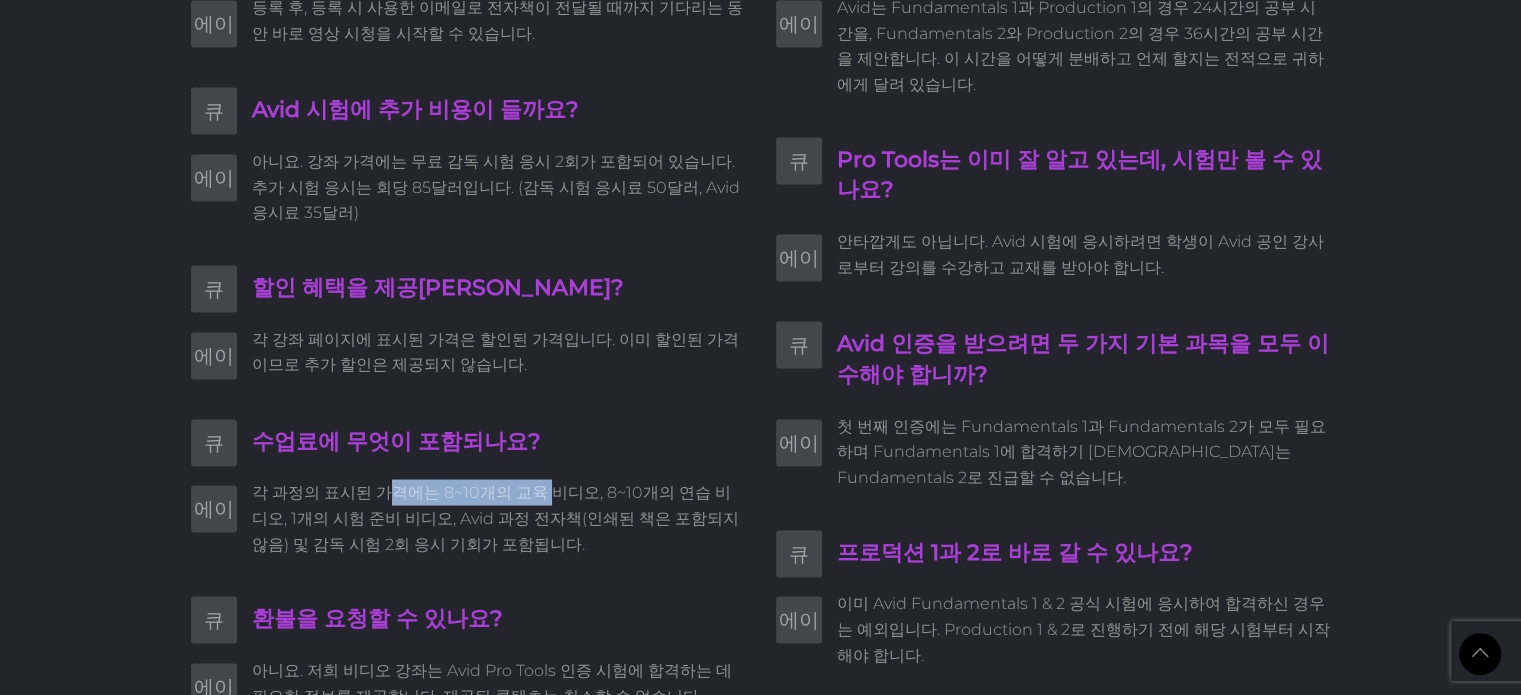 click on "각 과정의 표시된 가격에는 8~10개의 교육 비디오, 8~10개의 연습 비디오, 1개의 시험 준비 비디오, Avid 과정 전자책(인쇄된 책은 포함되지 않음) 및 감독 시험 2회 응시 기회가 포함됩니다." at bounding box center [499, 518] 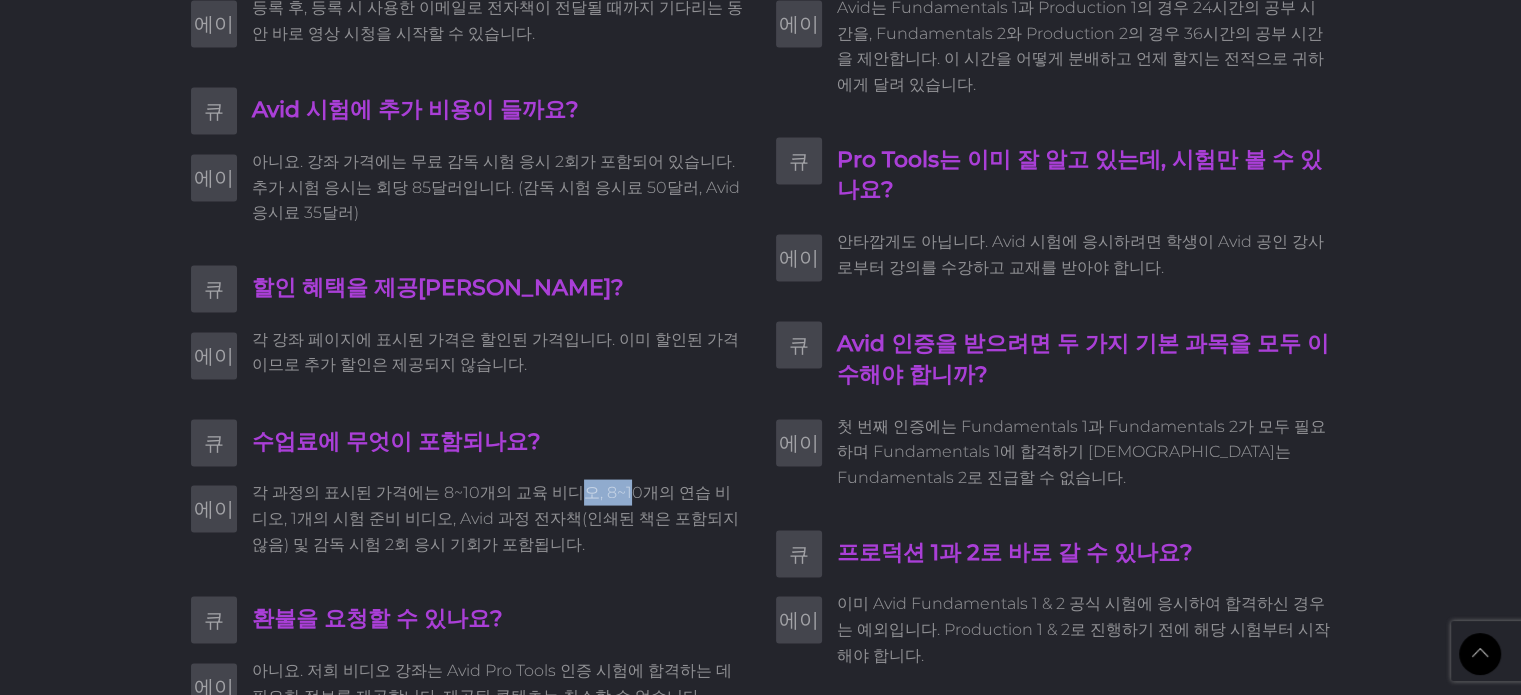 drag, startPoint x: 575, startPoint y: 460, endPoint x: 616, endPoint y: 460, distance: 41 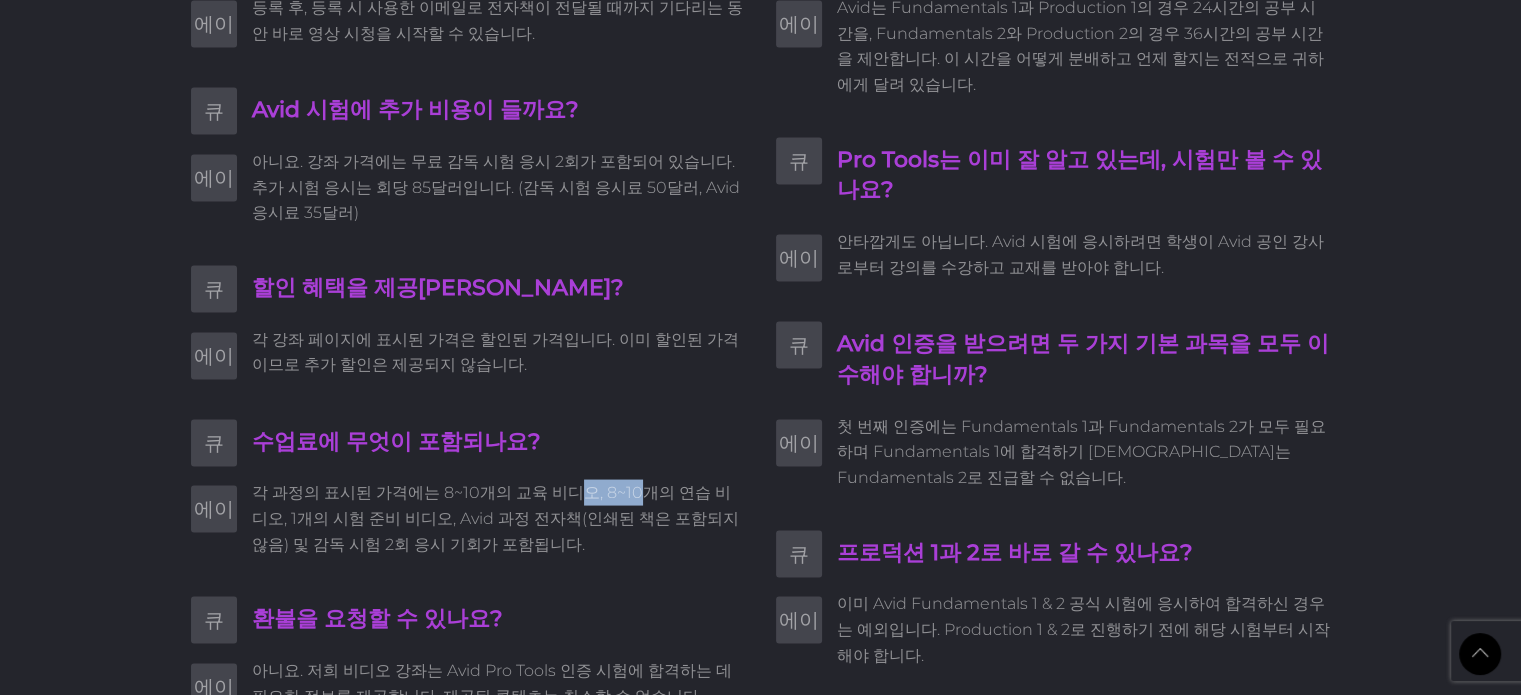 click on "각 과정의 표시된 가격에는 8~10개의 교육 비디오, 8~10개의 연습 비디오, 1개의 시험 준비 비디오, Avid 과정 전자책(인쇄된 책은 포함되지 않음) 및 감독 시험 2회 응시 기회가 포함됩니다." at bounding box center (495, 518) 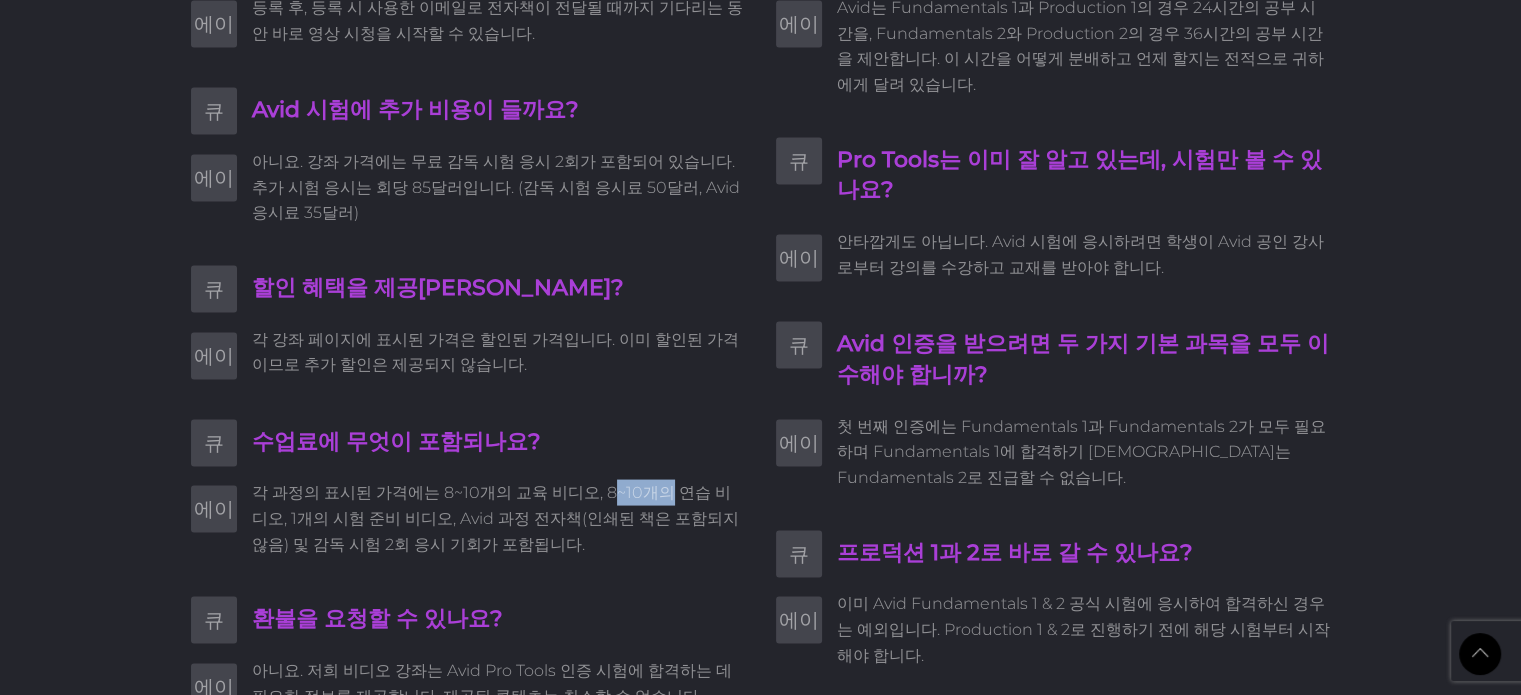 drag, startPoint x: 640, startPoint y: 465, endPoint x: 592, endPoint y: 465, distance: 48 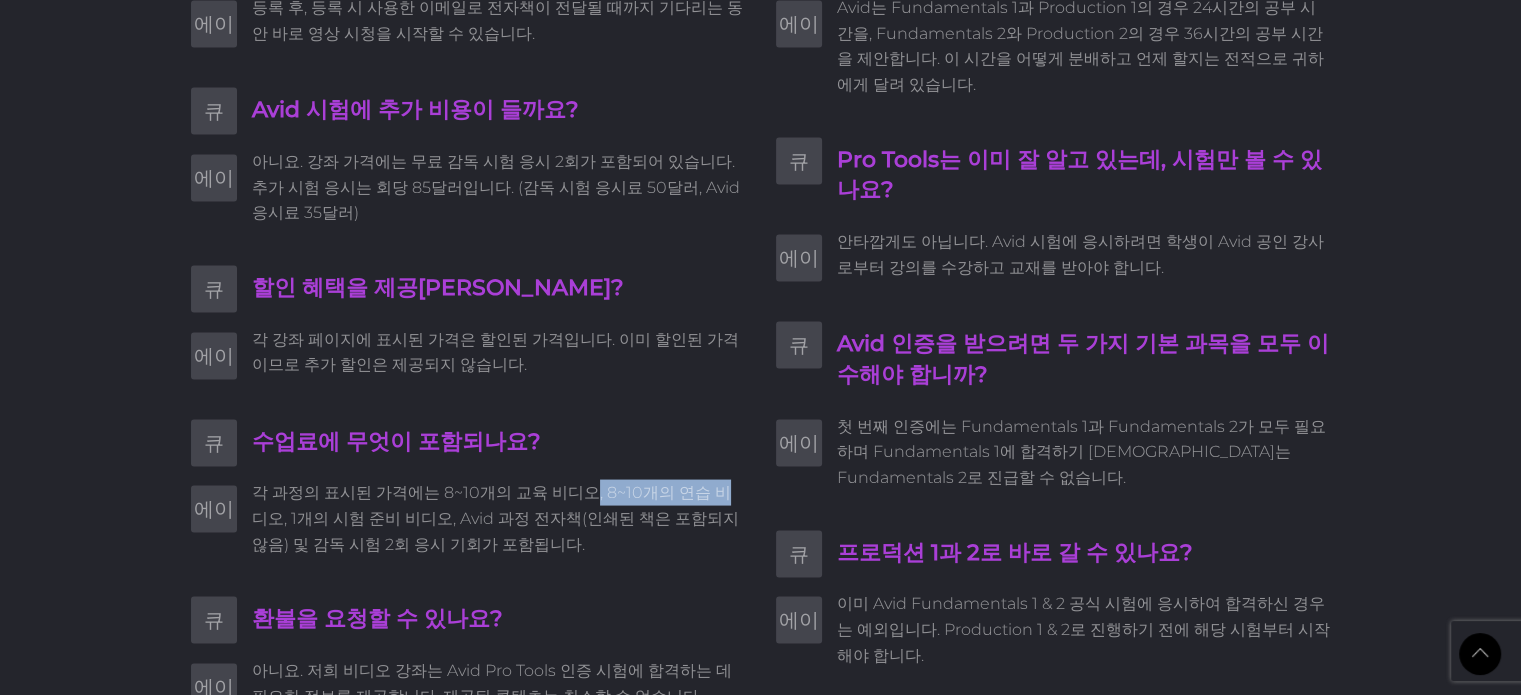 drag 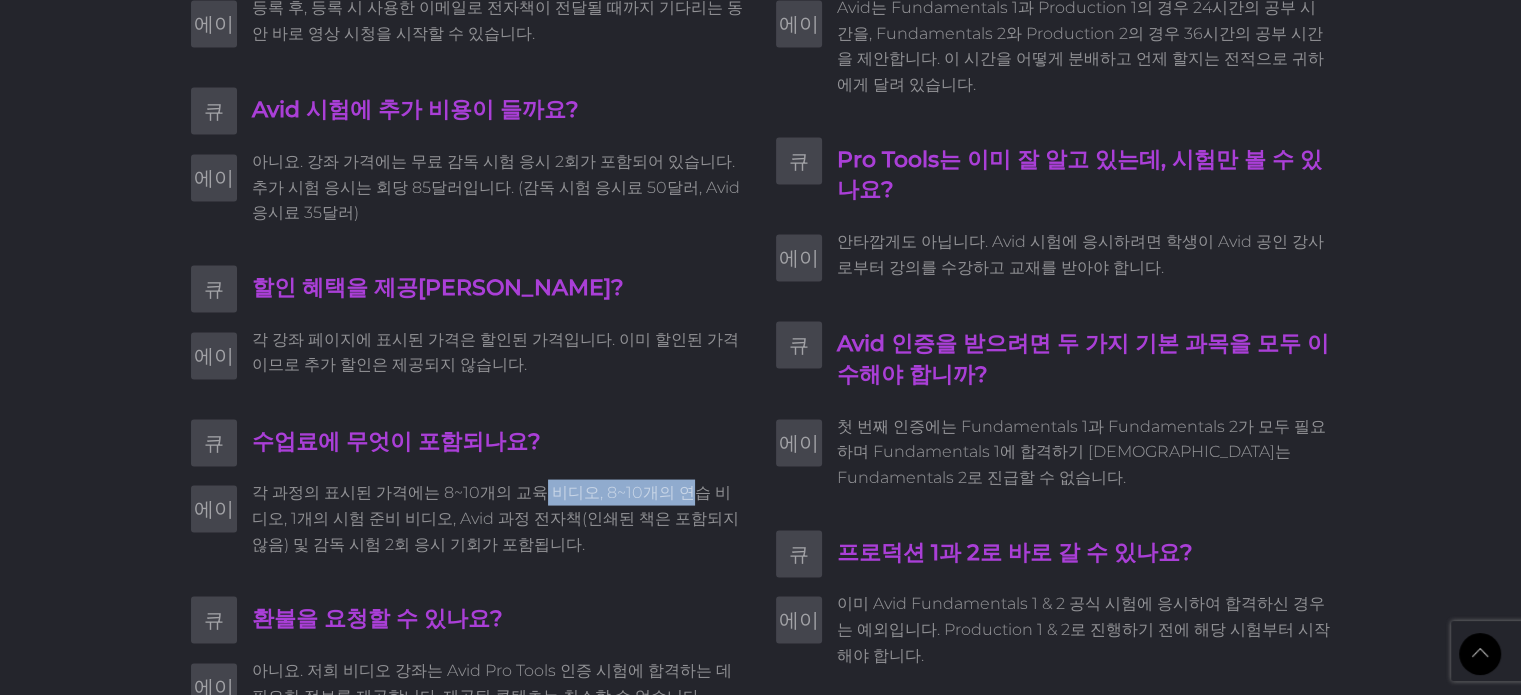 click on "각 과정의 표시된 가격에는 8~10개의 교육 비디오, 8~10개의 연습 비디오, 1개의 시험 준비 비디오, Avid 과정 전자책(인쇄된 책은 포함되지 않음) 및 감독 시험 2회 응시 기회가 포함됩니다." at bounding box center [499, 518] 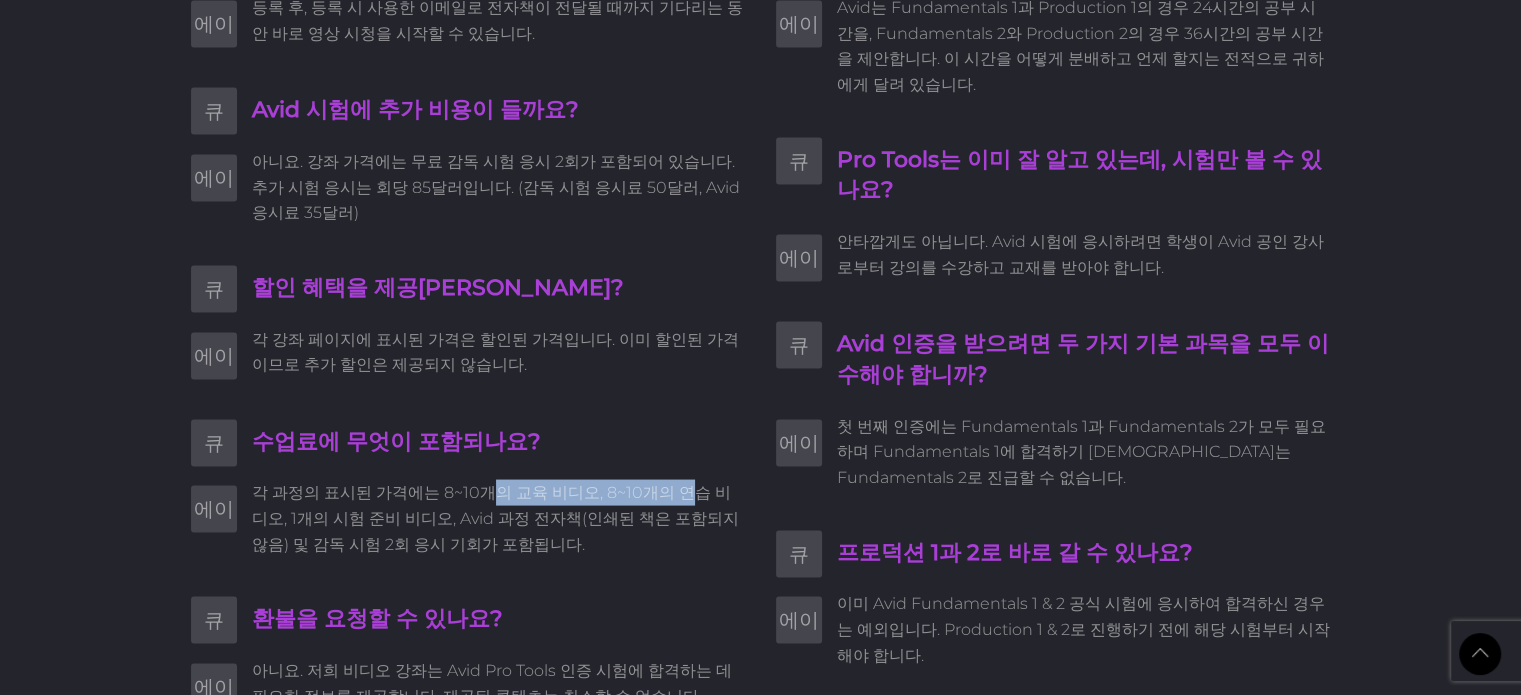 click on "각 과정의 표시된 가격에는 8~10개의 교육 비디오, 8~10개의 연습 비디오, 1개의 시험 준비 비디오, Avid 과정 전자책(인쇄된 책은 포함되지 않음) 및 감독 시험 2회 응시 기회가 포함됩니다." at bounding box center [499, 518] 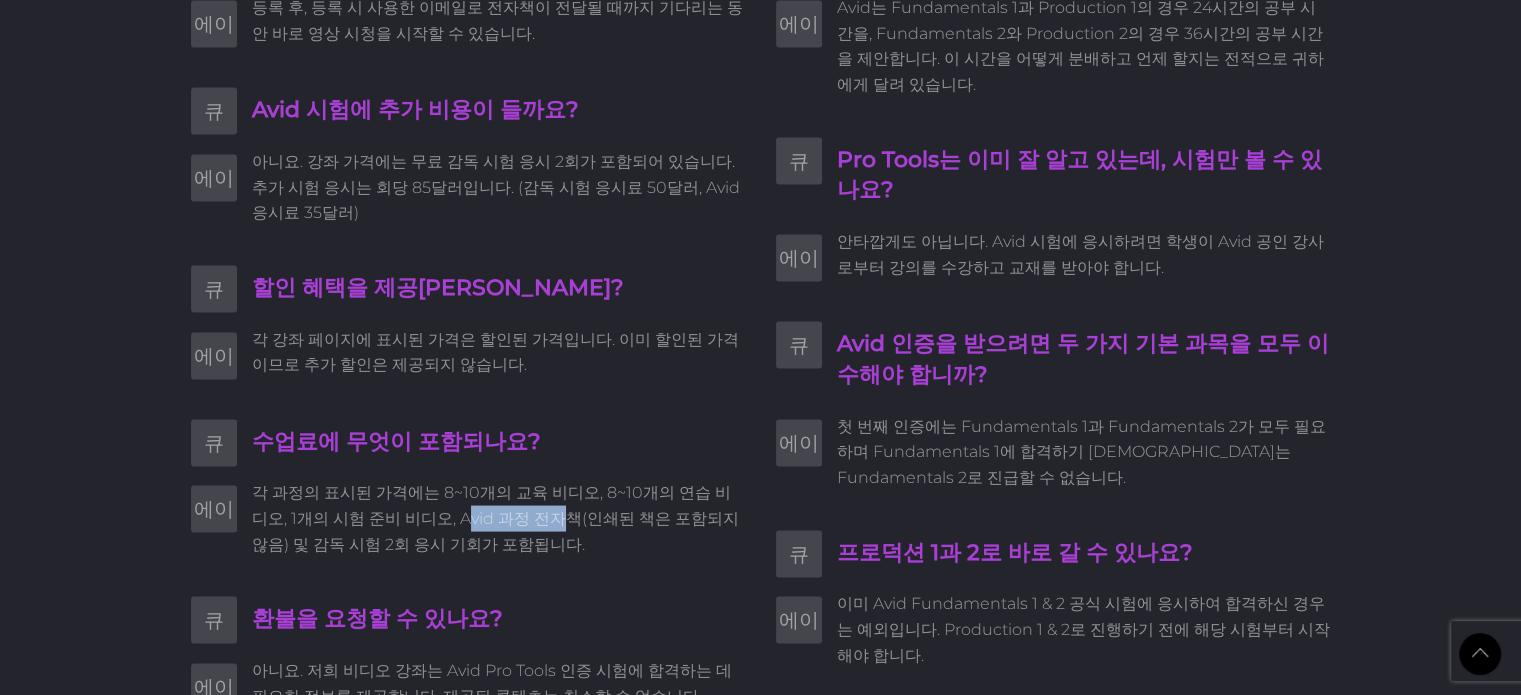 click on "각 과정의 표시된 가격에는 8~10개의 교육 비디오, 8~10개의 연습 비디오, 1개의 시험 준비 비디오, Avid 과정 전자책(인쇄된 책은 포함되지 않음) 및 감독 시험 2회 응시 기회가 포함됩니다." at bounding box center (495, 518) 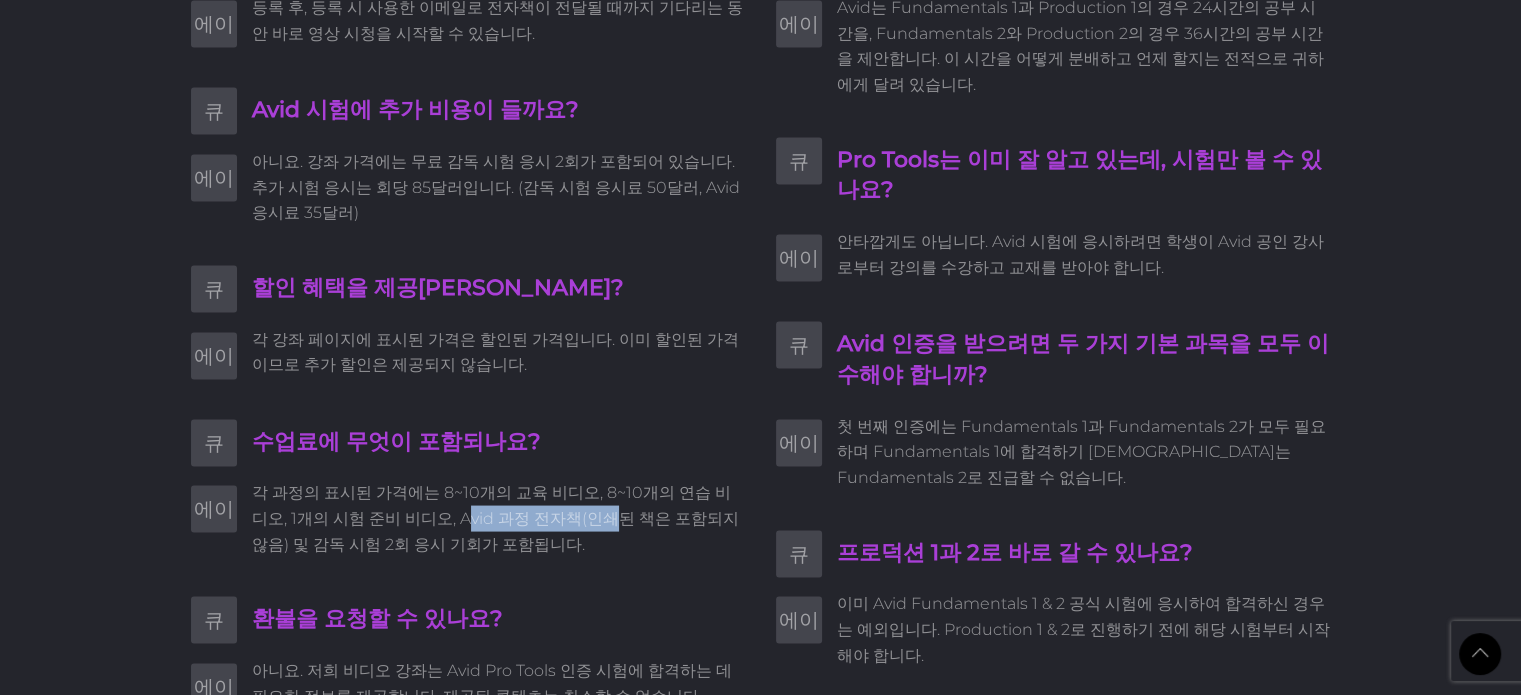 click on "각 과정의 표시된 가격에는 8~10개의 교육 비디오, 8~10개의 연습 비디오, 1개의 시험 준비 비디오, Avid 과정 전자책(인쇄된 책은 포함되지 않음) 및 감독 시험 2회 응시 기회가 포함됩니다." at bounding box center [495, 518] 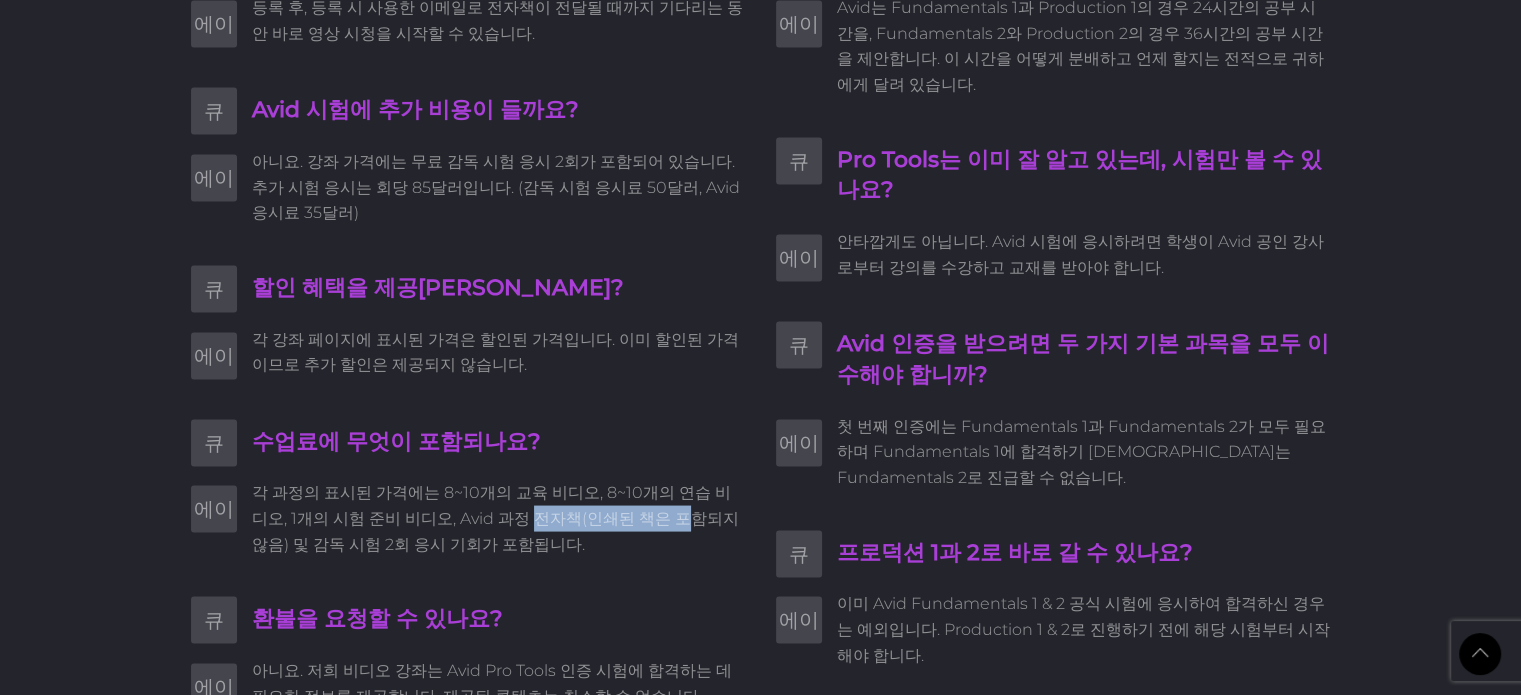click on "각 과정의 표시된 가격에는 8~10개의 교육 비디오, 8~10개의 연습 비디오, 1개의 시험 준비 비디오, Avid 과정 전자책(인쇄된 책은 포함되지 않음) 및 감독 시험 2회 응시 기회가 포함됩니다." at bounding box center (495, 518) 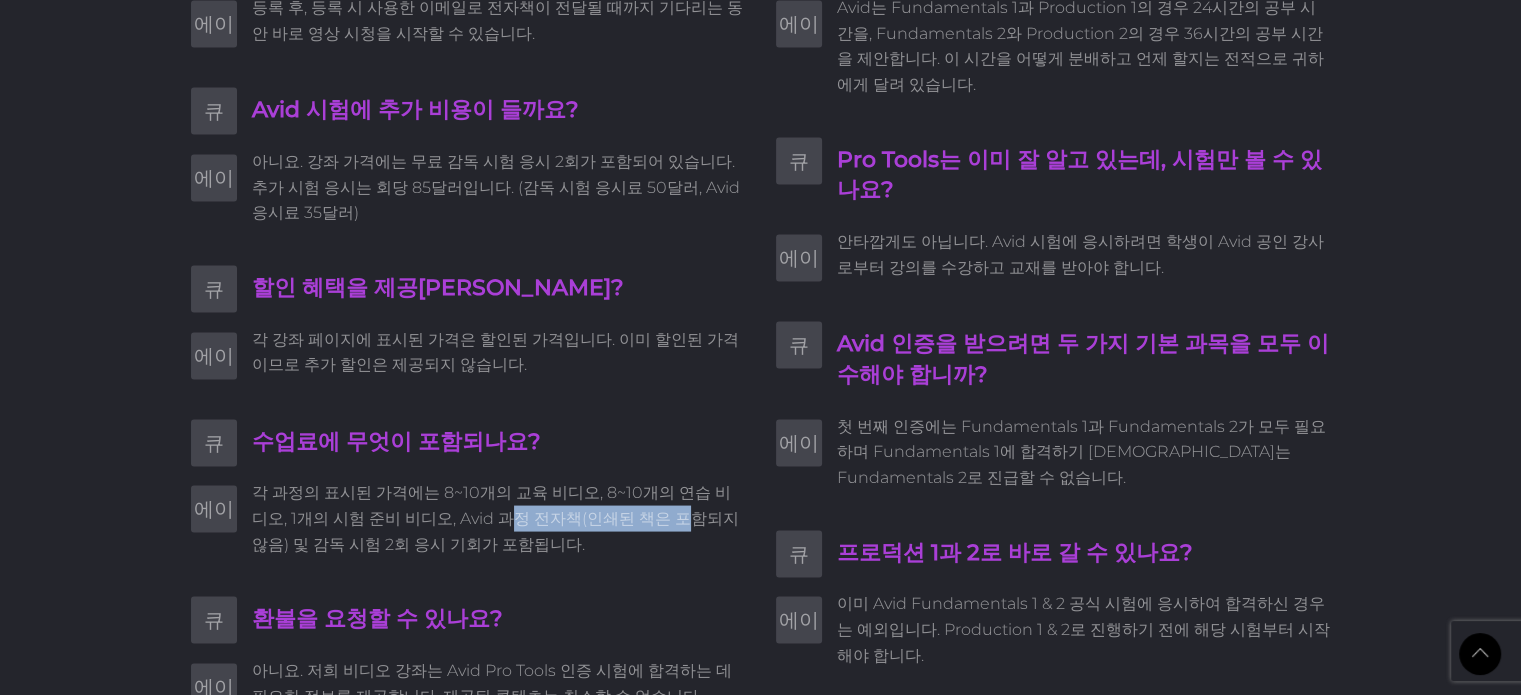 click on "각 과정의 표시된 가격에는 8~10개의 교육 비디오, 8~10개의 연습 비디오, 1개의 시험 준비 비디오, Avid 과정 전자책(인쇄된 책은 포함되지 않음) 및 감독 시험 2회 응시 기회가 포함됩니다." at bounding box center (495, 518) 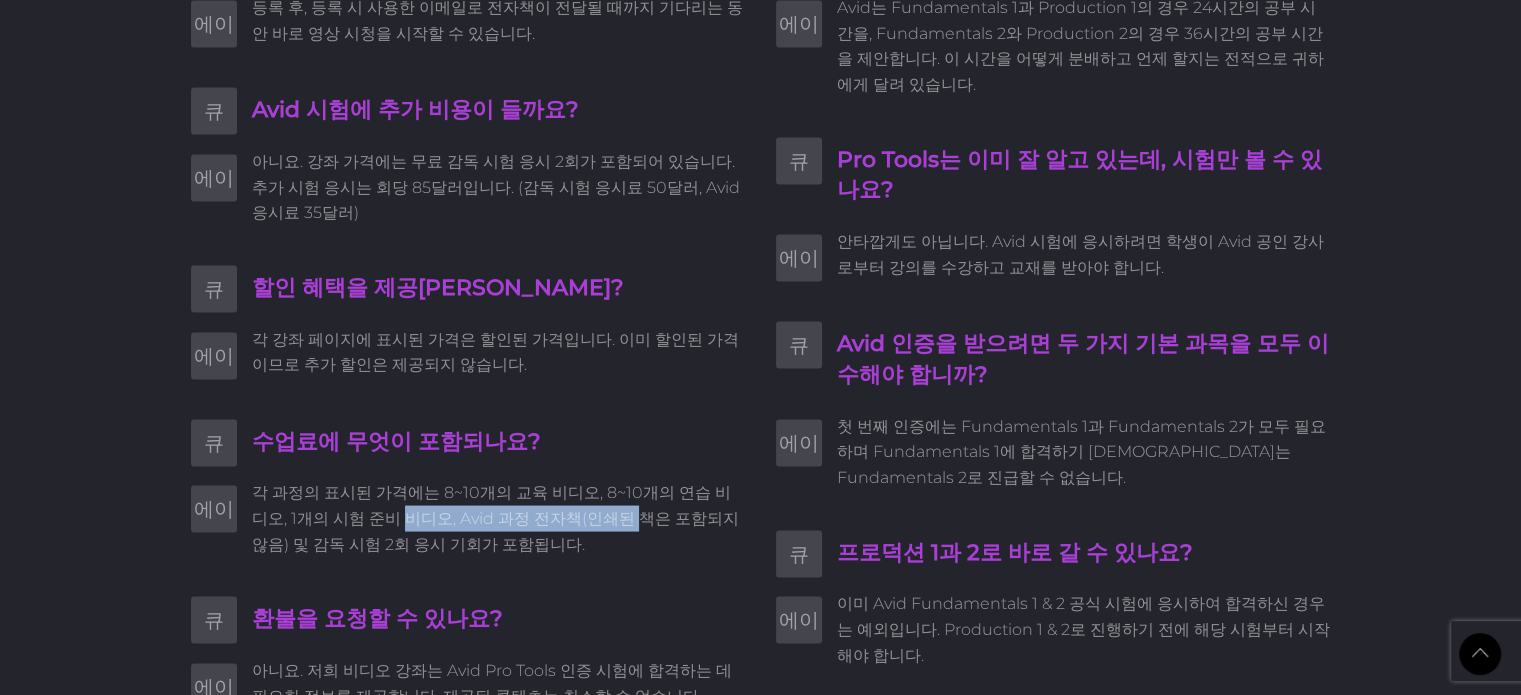 click on "각 과정의 표시된 가격에는 8~10개의 교육 비디오, 8~10개의 연습 비디오, 1개의 시험 준비 비디오, Avid 과정 전자책(인쇄된 책은 포함되지 않음) 및 감독 시험 2회 응시 기회가 포함됩니다." at bounding box center (495, 518) 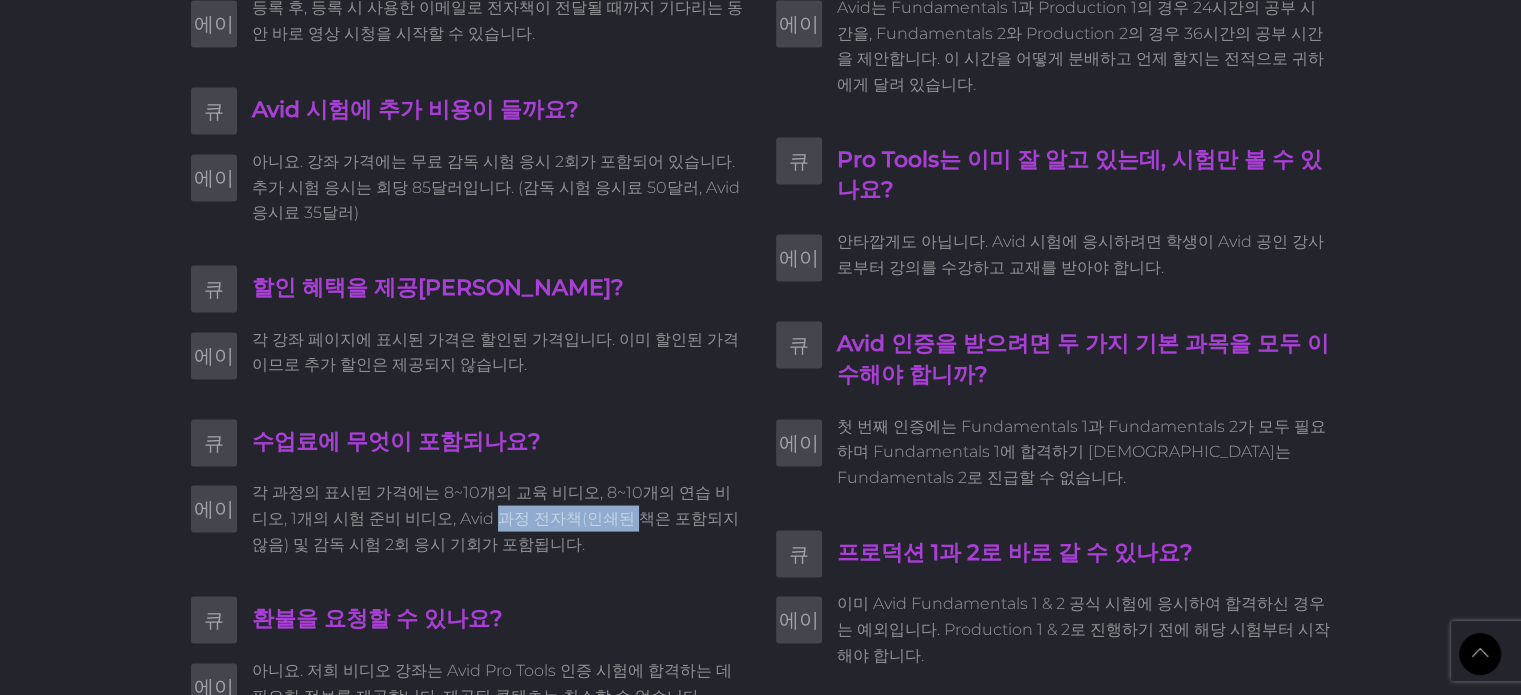 click on "각 과정의 표시된 가격에는 8~10개의 교육 비디오, 8~10개의 연습 비디오, 1개의 시험 준비 비디오, Avid 과정 전자책(인쇄된 책은 포함되지 않음) 및 감독 시험 2회 응시 기회가 포함됩니다." at bounding box center (495, 518) 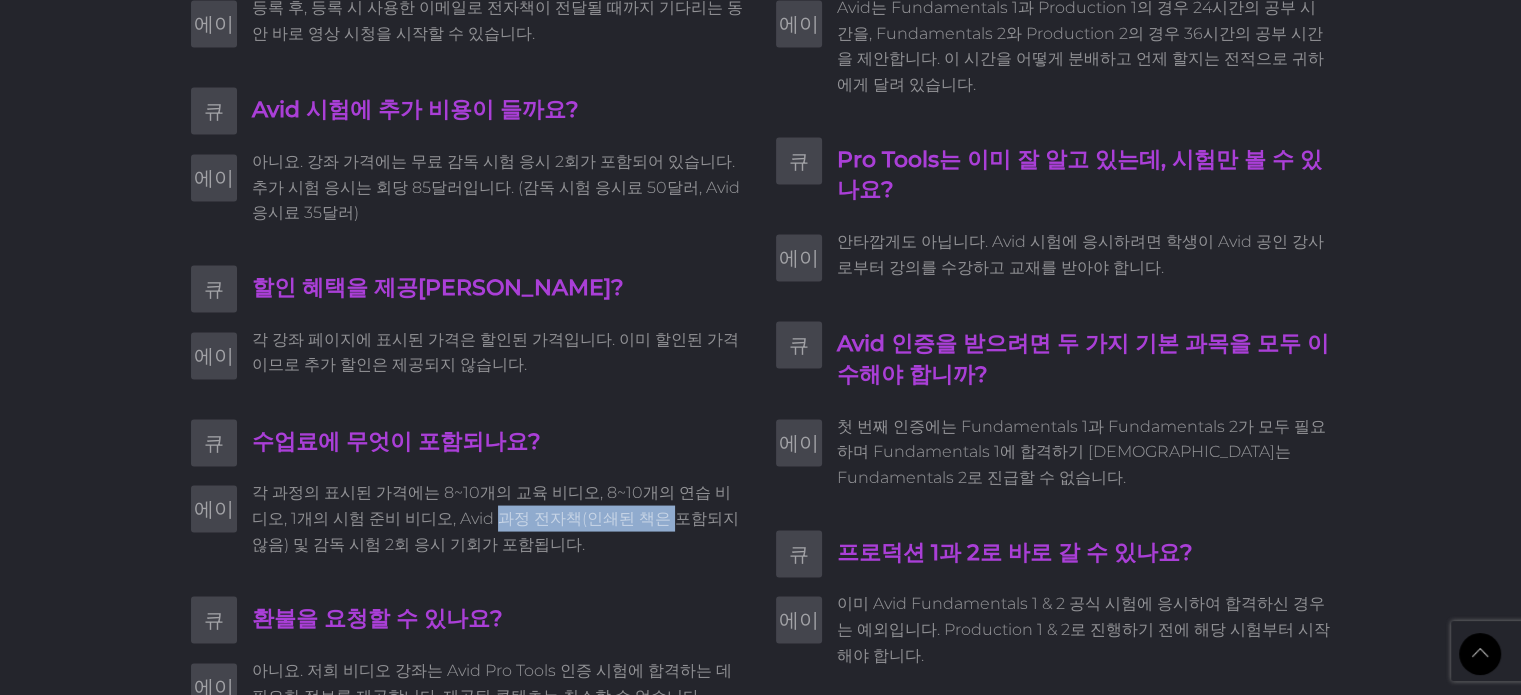 click on "각 과정의 표시된 가격에는 8~10개의 교육 비디오, 8~10개의 연습 비디오, 1개의 시험 준비 비디오, Avid 과정 전자책(인쇄된 책은 포함되지 않음) 및 감독 시험 2회 응시 기회가 포함됩니다." at bounding box center (495, 518) 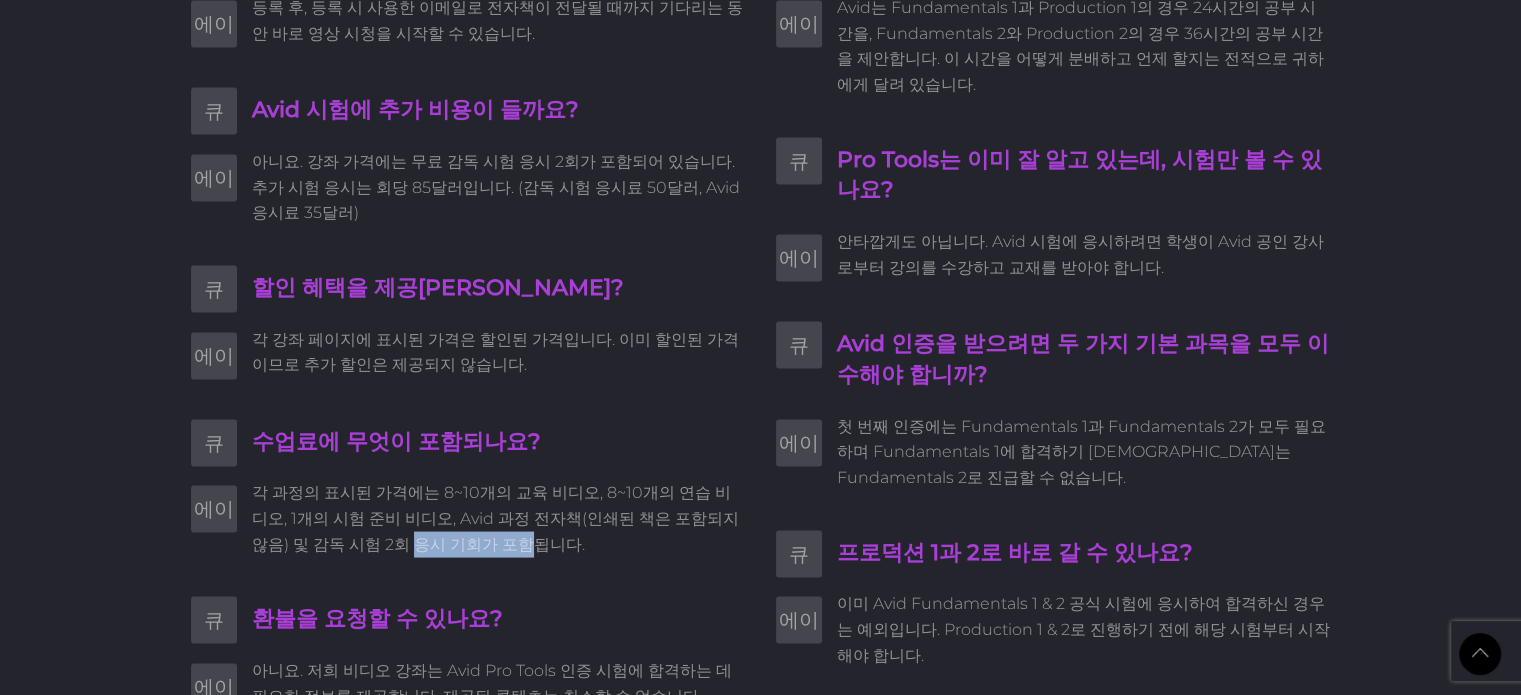 click on "각 과정의 표시된 가격에는 8~10개의 교육 비디오, 8~10개의 연습 비디오, 1개의 시험 준비 비디오, Avid 과정 전자책(인쇄된 책은 포함되지 않음) 및 감독 시험 2회 응시 기회가 포함됩니다." at bounding box center (495, 518) 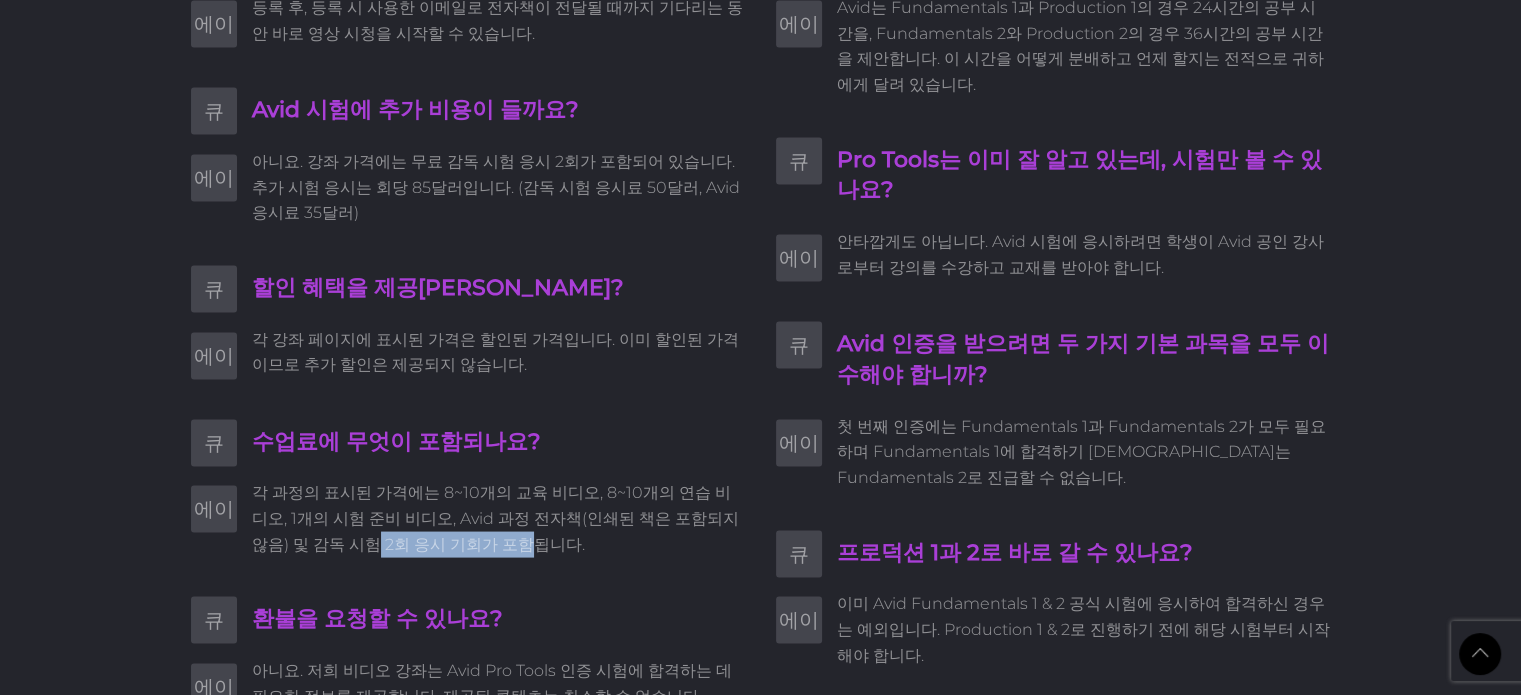 click on "각 과정의 표시된 가격에는 8~10개의 교육 비디오, 8~10개의 연습 비디오, 1개의 시험 준비 비디오, Avid 과정 전자책(인쇄된 책은 포함되지 않음) 및 감독 시험 2회 응시 기회가 포함됩니다." at bounding box center (495, 518) 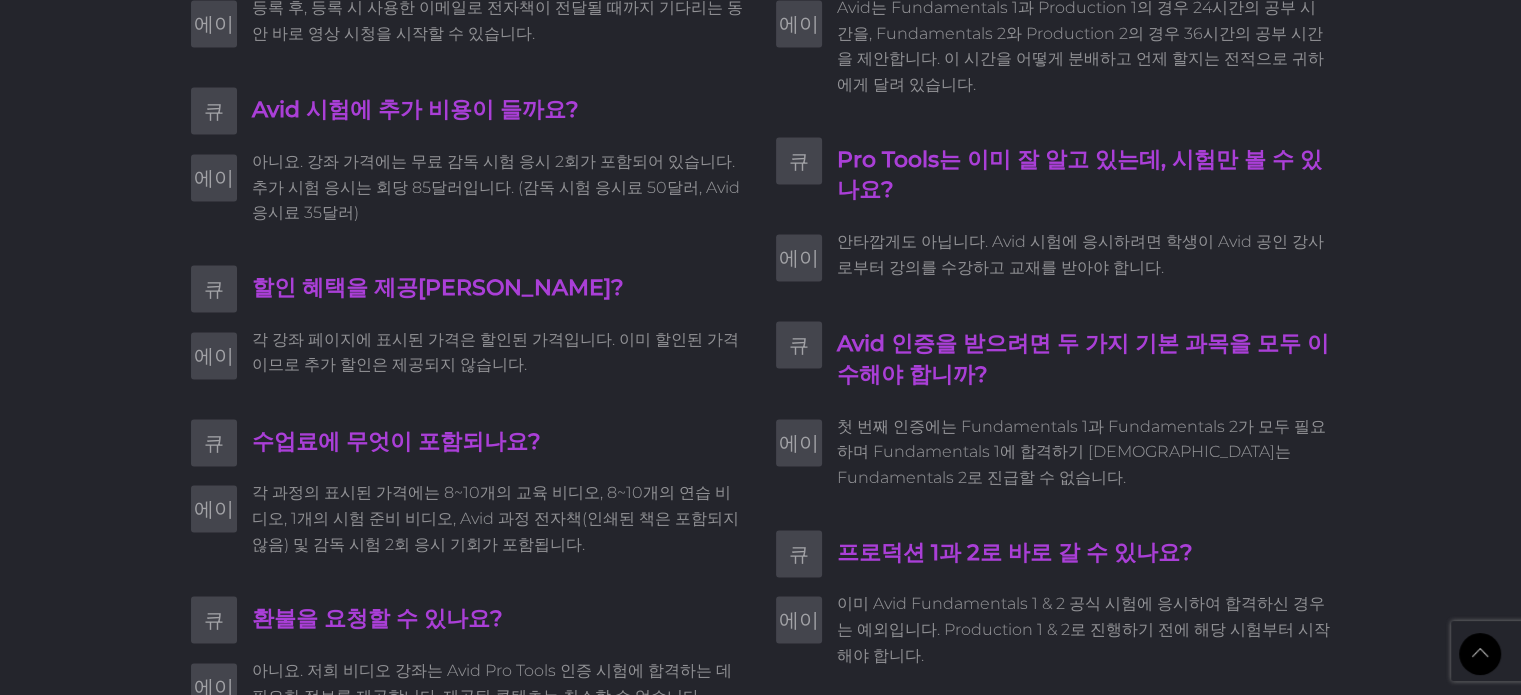 scroll, scrollTop: 3974, scrollLeft: 0, axis: vertical 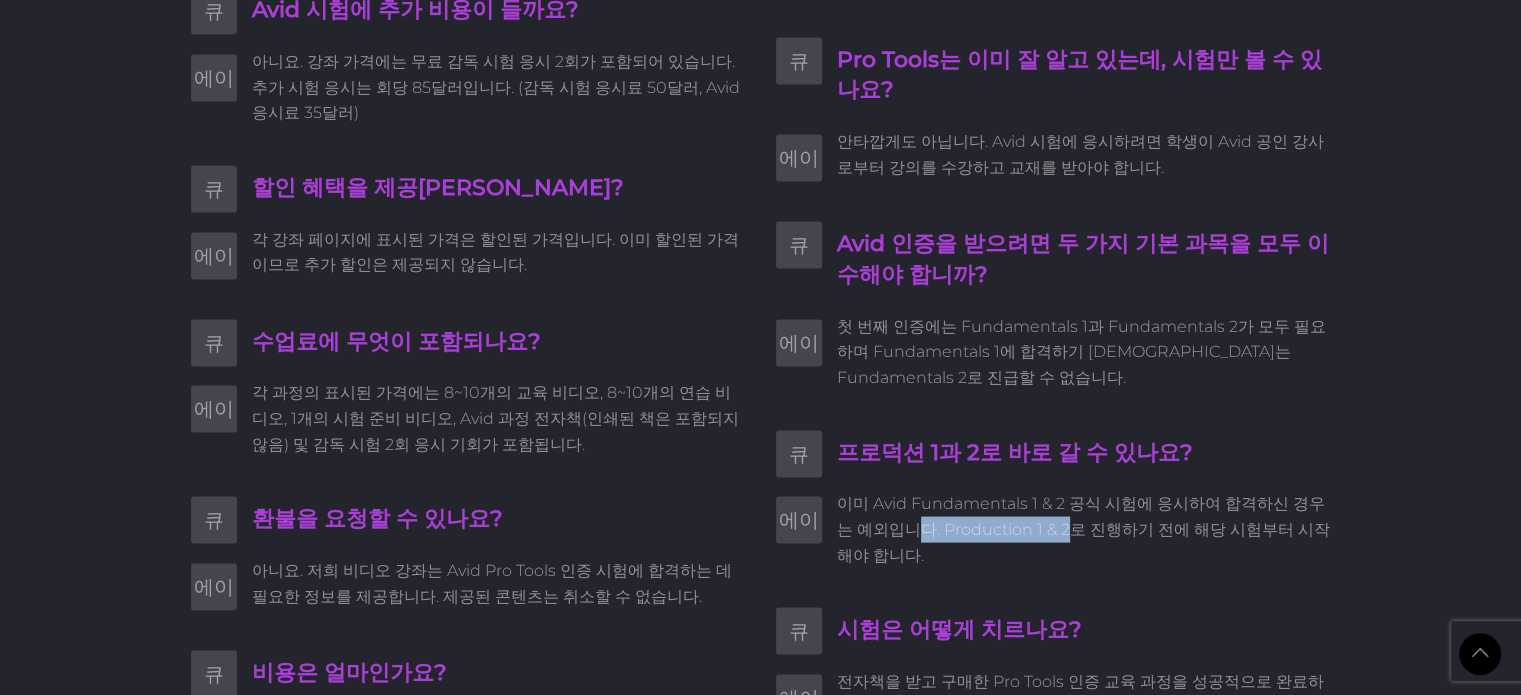 click on "이미 Avid Fundamentals 1 & 2 공식 시험에 응시하여 합격하신 경우는 예외입니다. Production 1 & 2로 진행하기 전에 해당 시험부터 시작해야 합니다." at bounding box center (1083, 529) 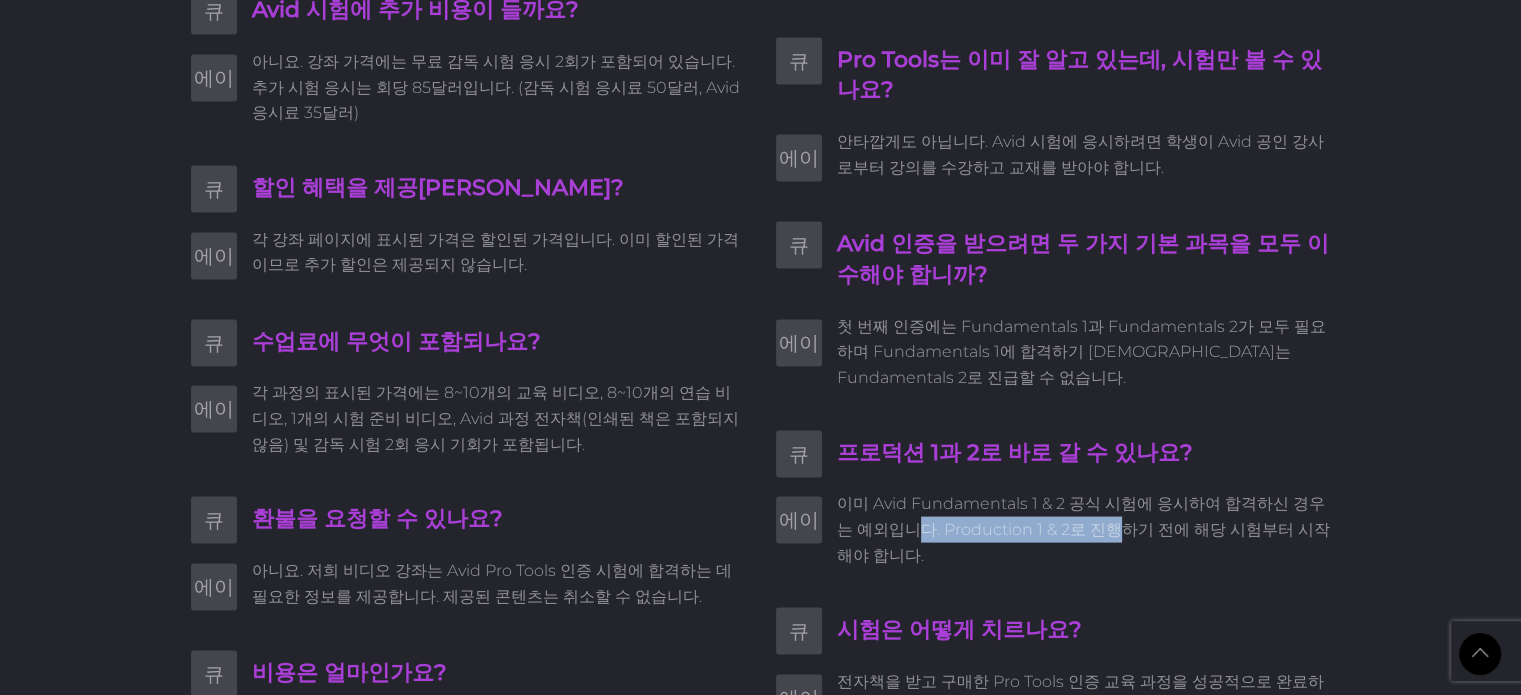 click on "이미 Avid Fundamentals 1 & 2 공식 시험에 응시하여 합격하신 경우는 예외입니다. Production 1 & 2로 진행하기 전에 해당 시험부터 시작해야 합니다." at bounding box center [1083, 529] 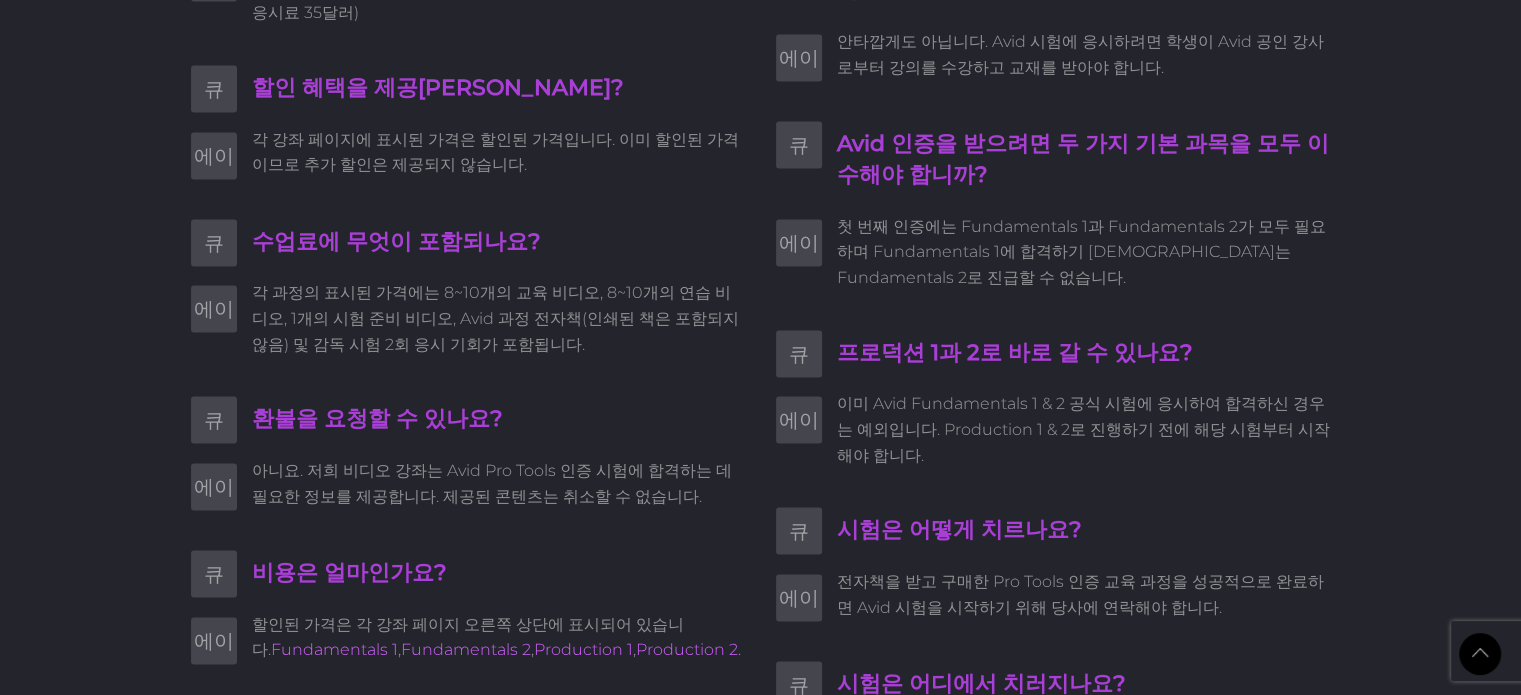 scroll, scrollTop: 4274, scrollLeft: 0, axis: vertical 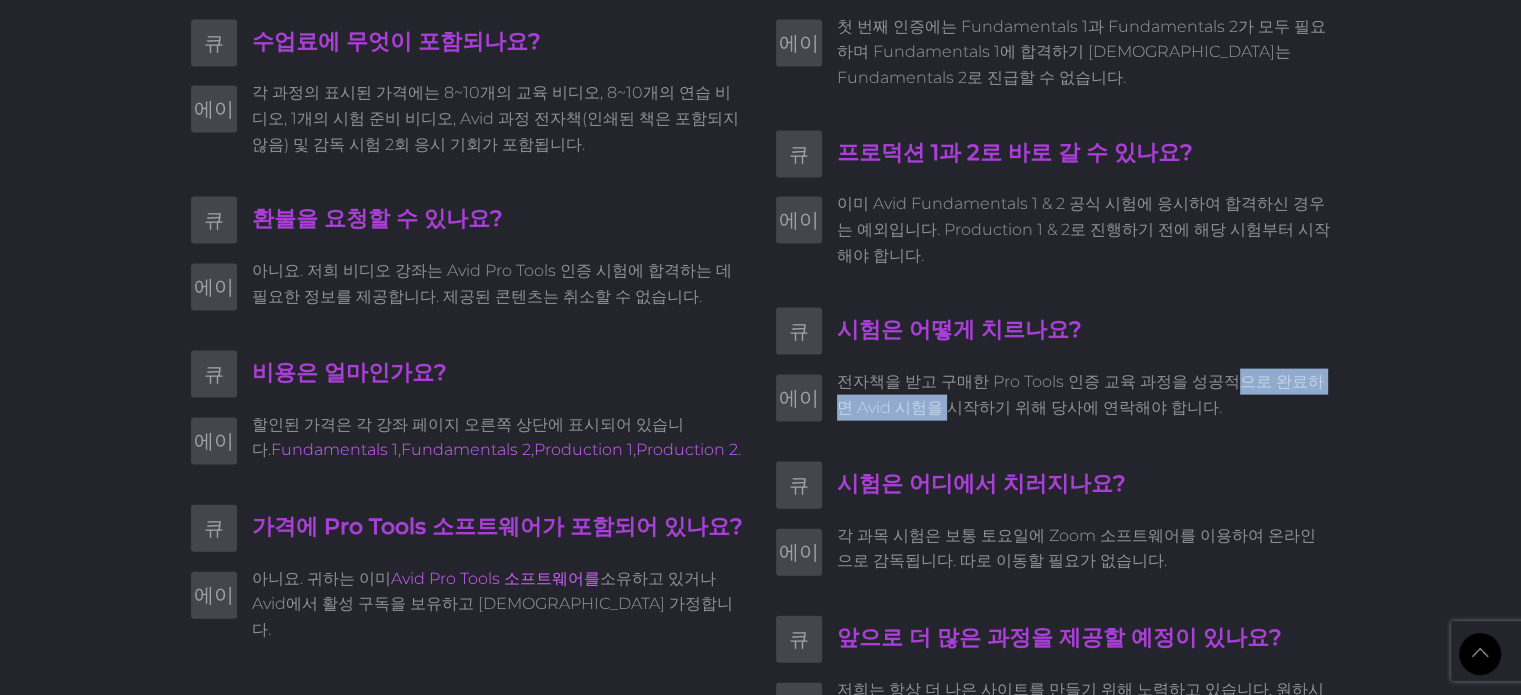 click on "전자책을 받고 구매한 Pro Tools 인증 교육 과정을 성공적으로 완료하면 Avid 시험을 시작하기 위해 당사에 연락해야 합니다." at bounding box center (1084, 394) 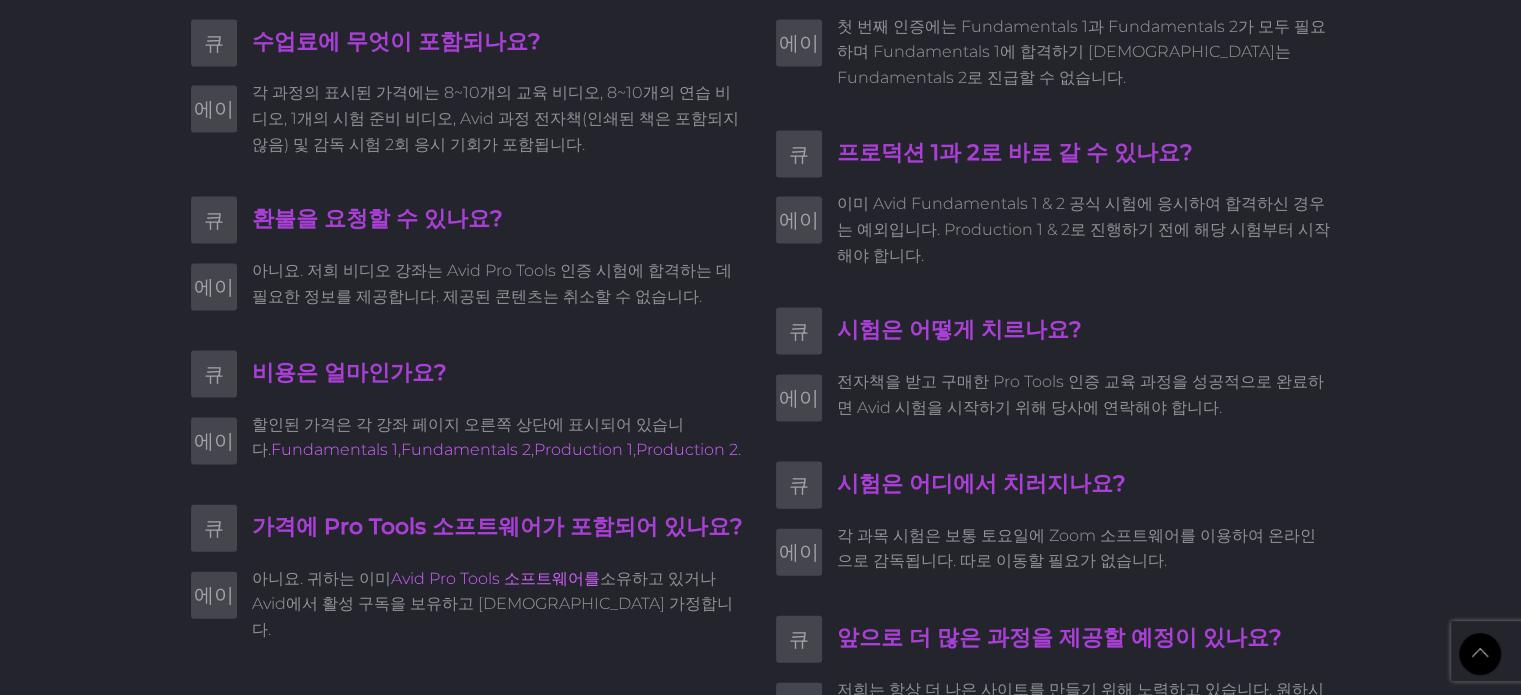 click on "전자책을 받고 구매한 Pro Tools 인증 교육 과정을 성공적으로 완료하면 Avid 시험을 시작하기 위해 당사에 연락해야 합니다." at bounding box center [1080, 394] 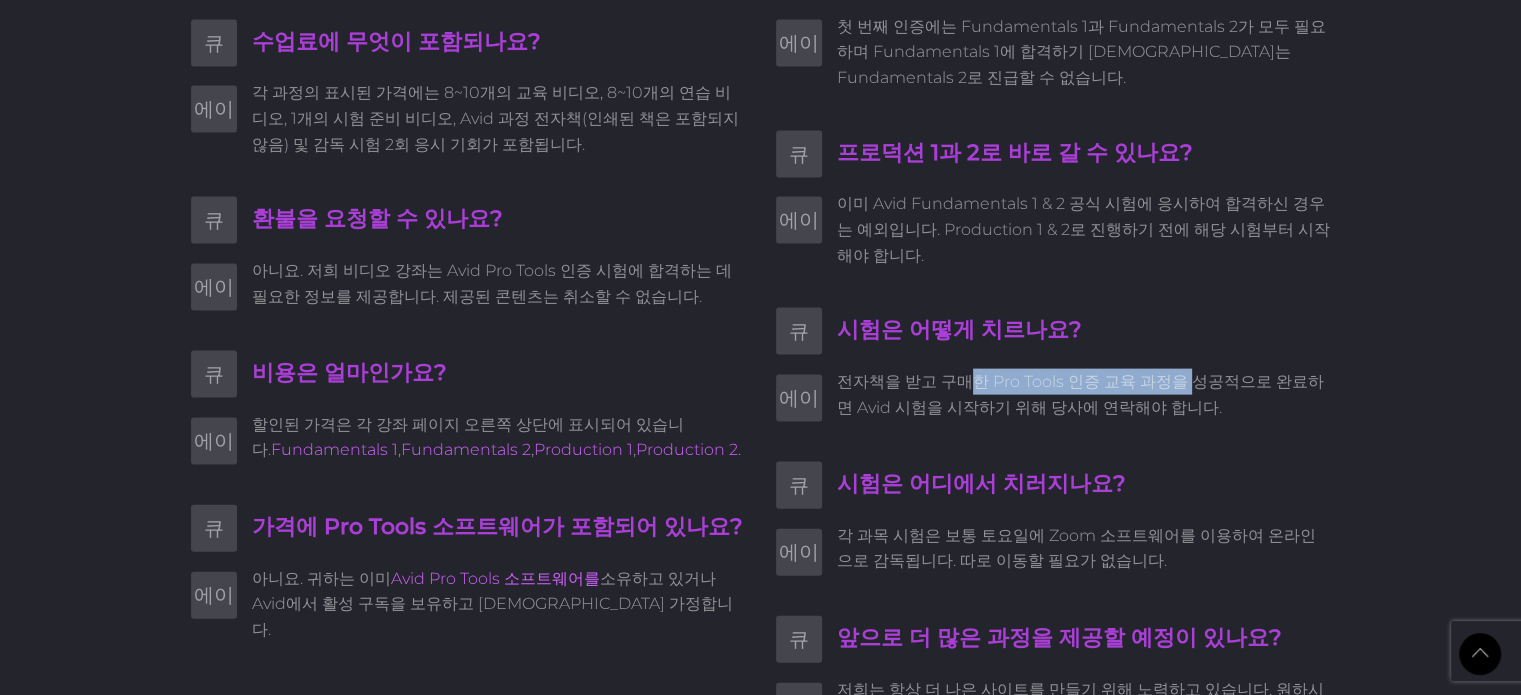 click on "전자책을 받고 구매한 Pro Tools 인증 교육 과정을 성공적으로 완료하면 Avid 시험을 시작하기 위해 당사에 연락해야 합니다." at bounding box center (1080, 394) 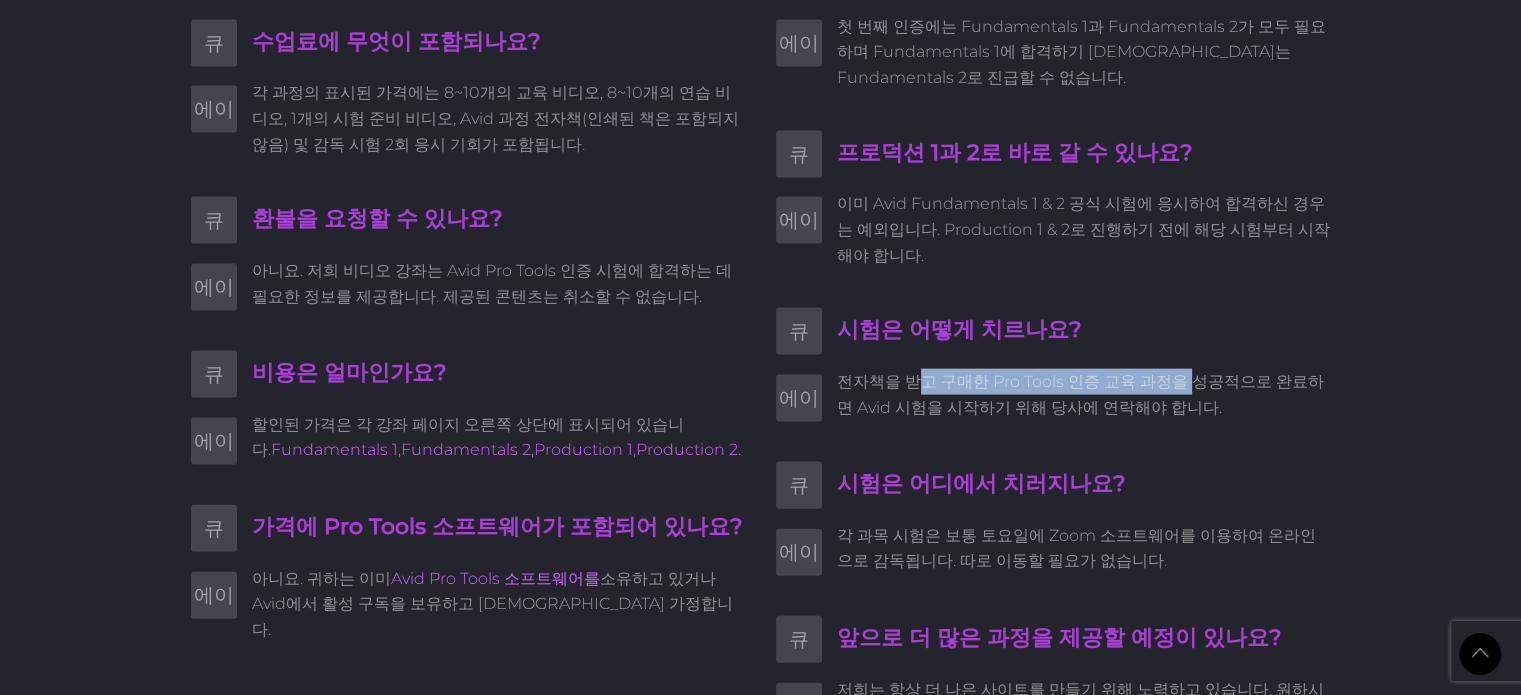 click on "전자책을 받고 구매한 Pro Tools 인증 교육 과정을 성공적으로 완료하면 Avid 시험을 시작하기 위해 당사에 연락해야 합니다." at bounding box center [1080, 394] 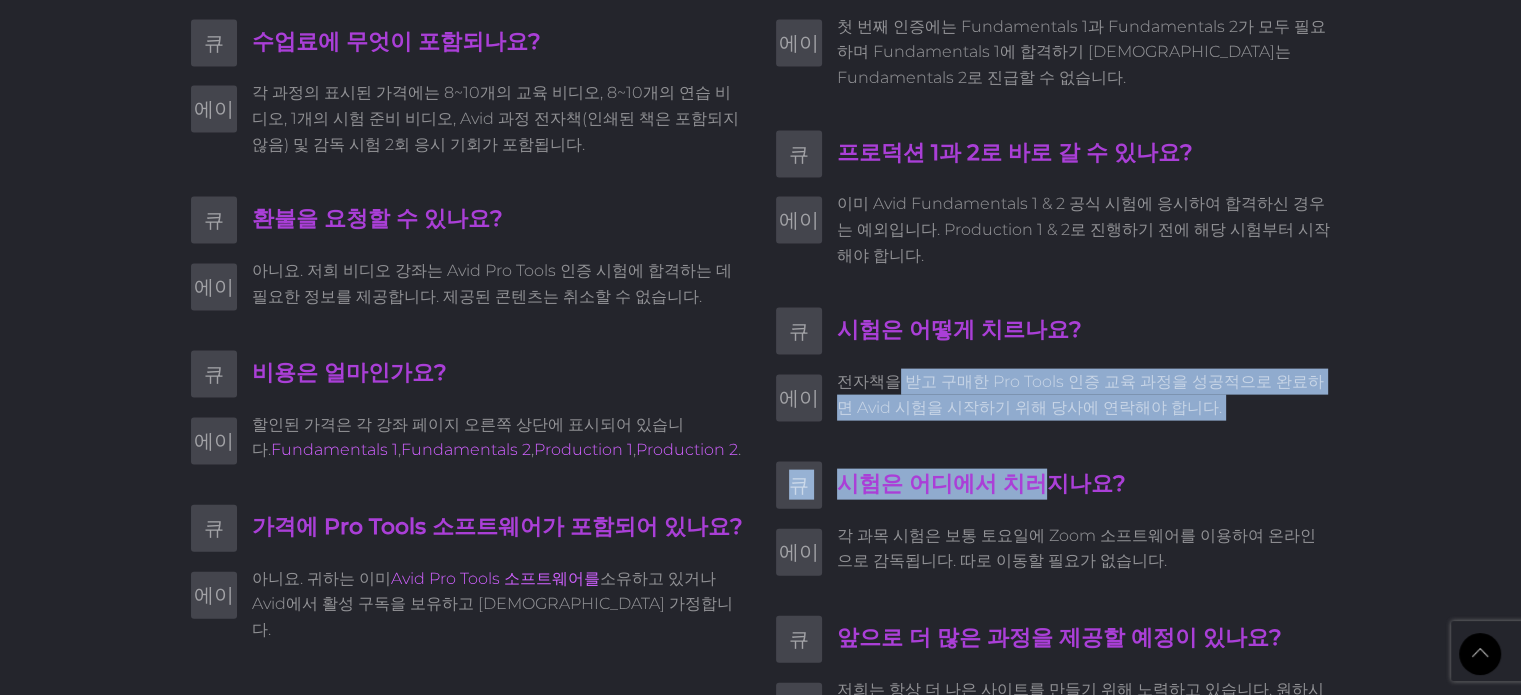 click on "큐
이 과정은 얼마나 오래 걸리나요?
에이   Avid는 Fundamentals 1과 Production 1의 경우 24시간의 공부 시간을, Fundamentals 2와 Production 2의 경우 36시간의 공부 시간을 제안합니다. 이 시간을 어떻게 분배하고 언제 할지는 전적으로 귀하에게 달려 있습니다.
큐
Pro Tools는 이미 잘 알고 있는데, 시험만 볼 수 있나요?
에이   안타깝게도 아닙니다. Avid 시험에 응시하려면 학생이 Avid 공인 강사로부터 강의를 수강하고 교재를 받아야 합니다.
큐
Avid 인증을 받으려면 두 가지 기본 과목을 모두 이수해야 합니까?
에이
큐
프로덕션 1과 2로 바로 갈 수 있나요?
에이   큐 에이   큐" at bounding box center (1053, 132) 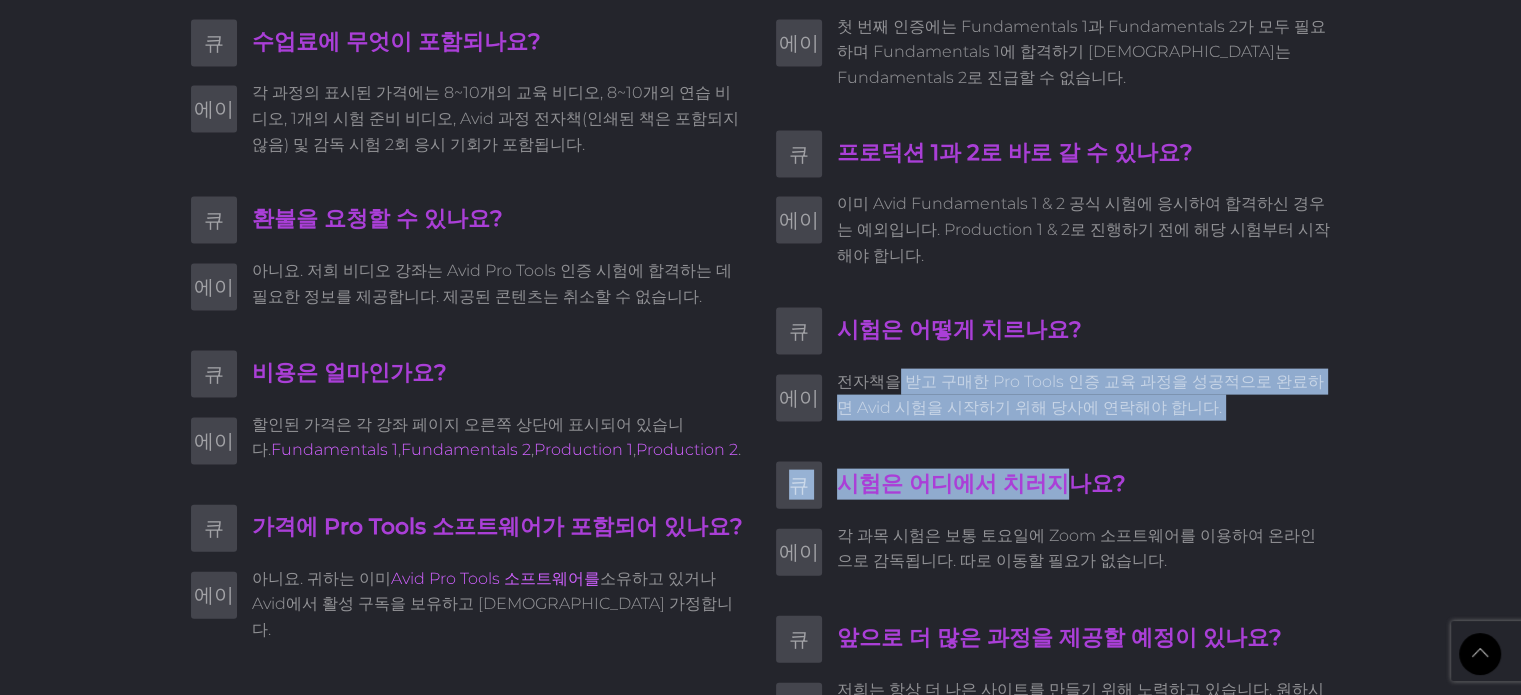 click on "전자책을 받고 구매한 Pro Tools 인증 교육 과정을 성공적으로 완료하면 Avid 시험을 시작하기 위해 당사에 연락해야 합니다." at bounding box center [1084, 394] 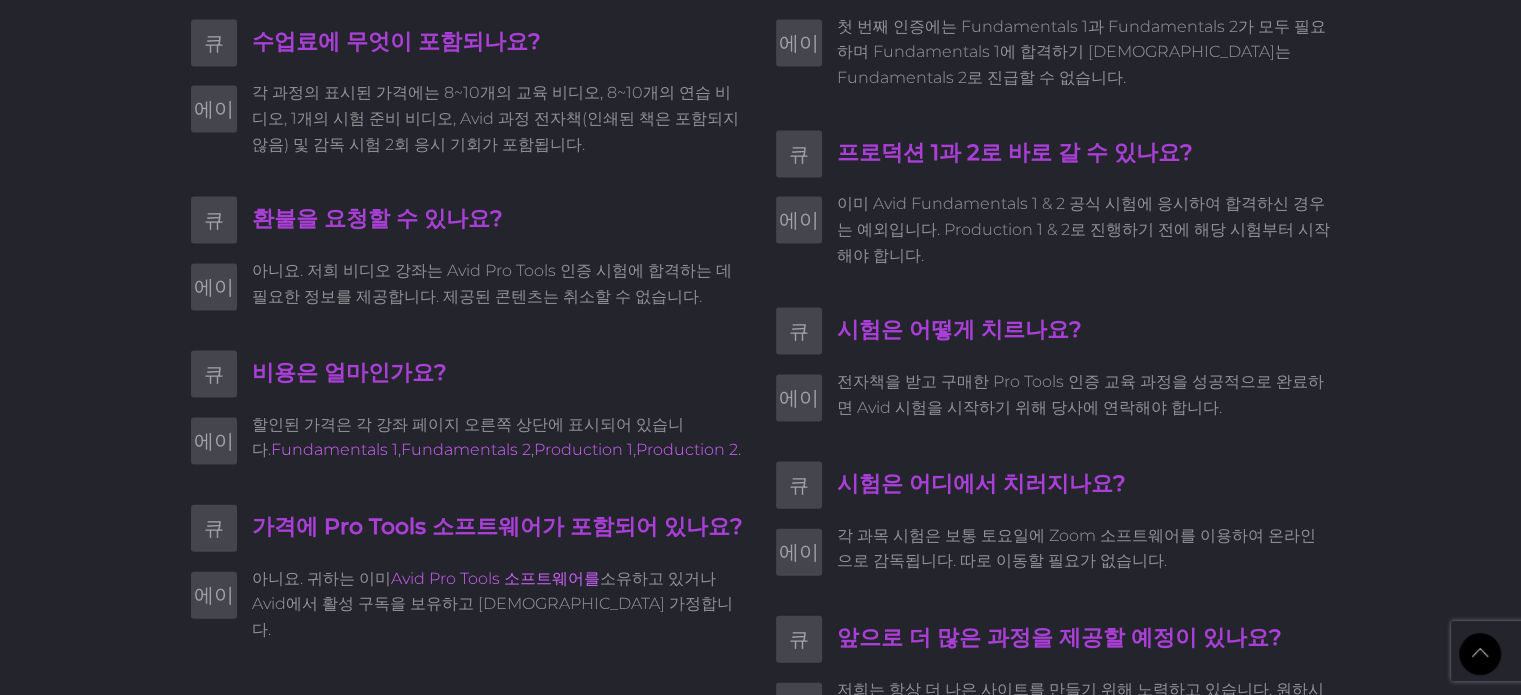 click on "전자책을 받고 구매한 Pro Tools 인증 교육 과정을 성공적으로 완료하면 Avid 시험을 시작하기 위해 당사에 연락해야 합니다." at bounding box center (1080, 394) 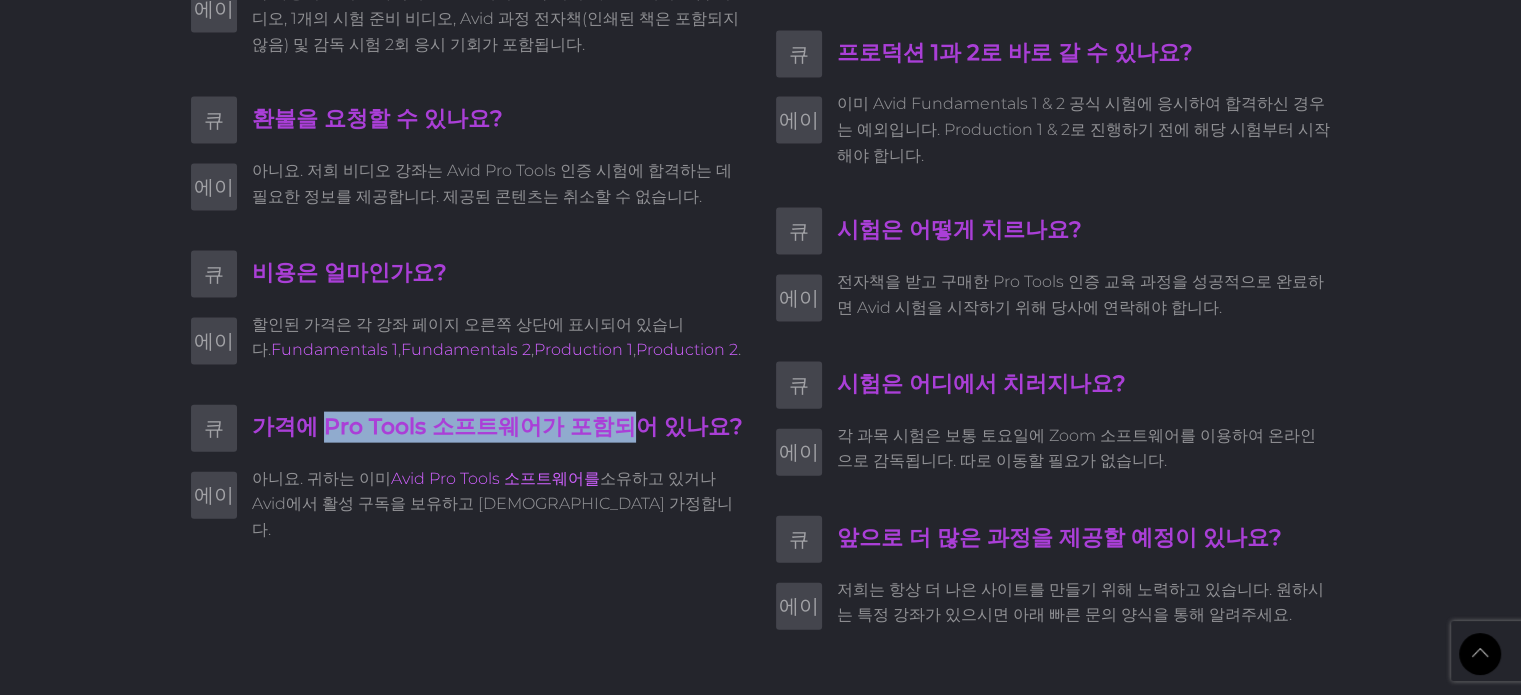 click on "가격에 Pro Tools 소프트웨어가 포함되어 있나요?" at bounding box center (497, 426) 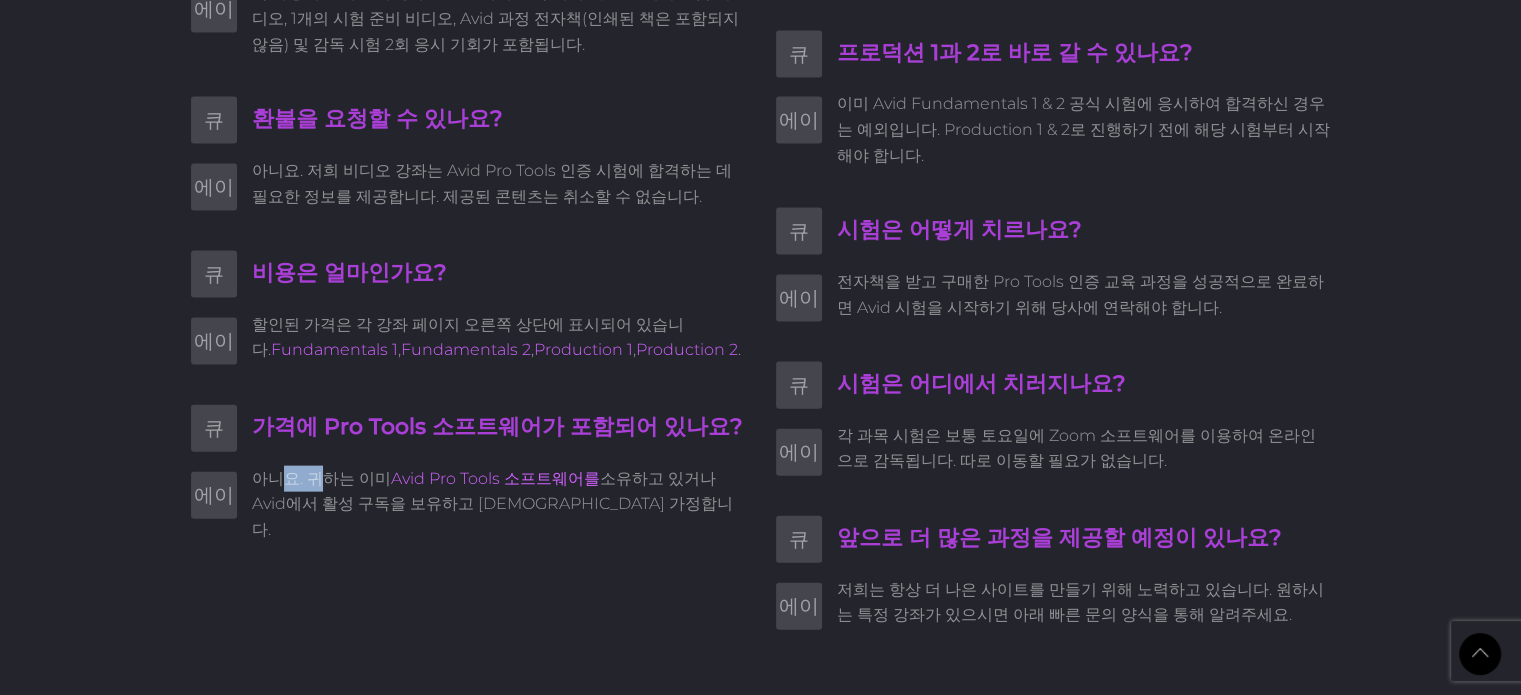 click on "아니요. 귀하는 이미" at bounding box center [321, 478] 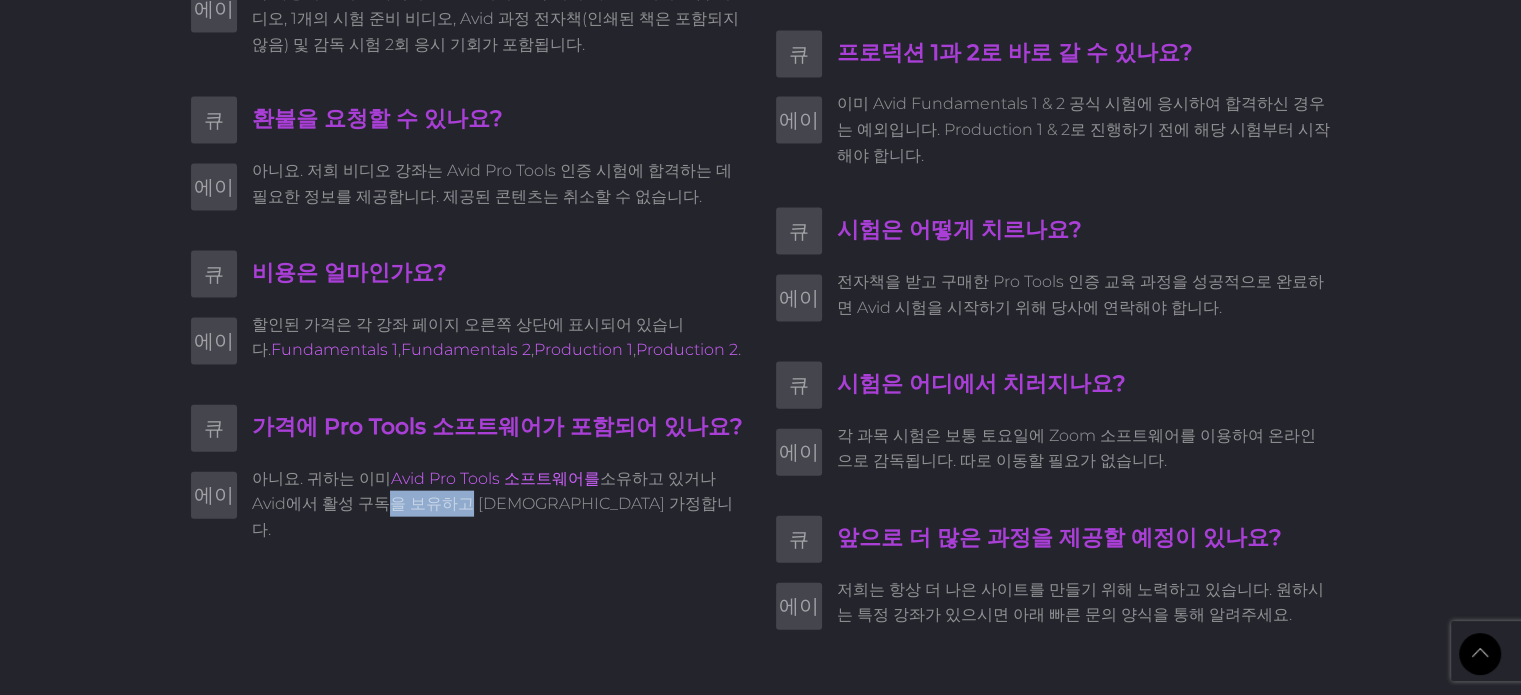 click on "소유하고 있거나 Avid에서 활성 구독을 보유하고 [DEMOGRAPHIC_DATA] 가정합니다." at bounding box center [492, 504] 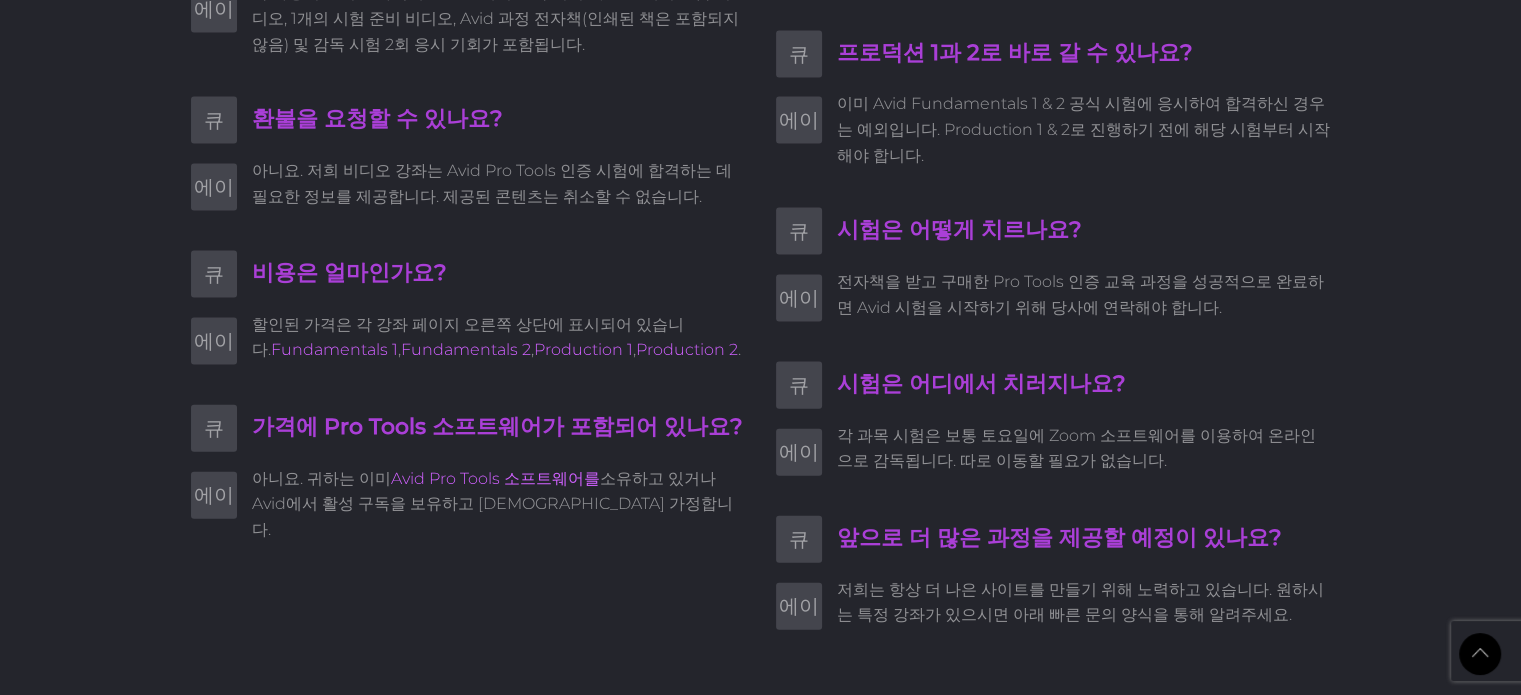 click on "소유하고 있거나 Avid에서 활성 구독을 보유하고 [DEMOGRAPHIC_DATA] 가정합니다." at bounding box center [492, 504] 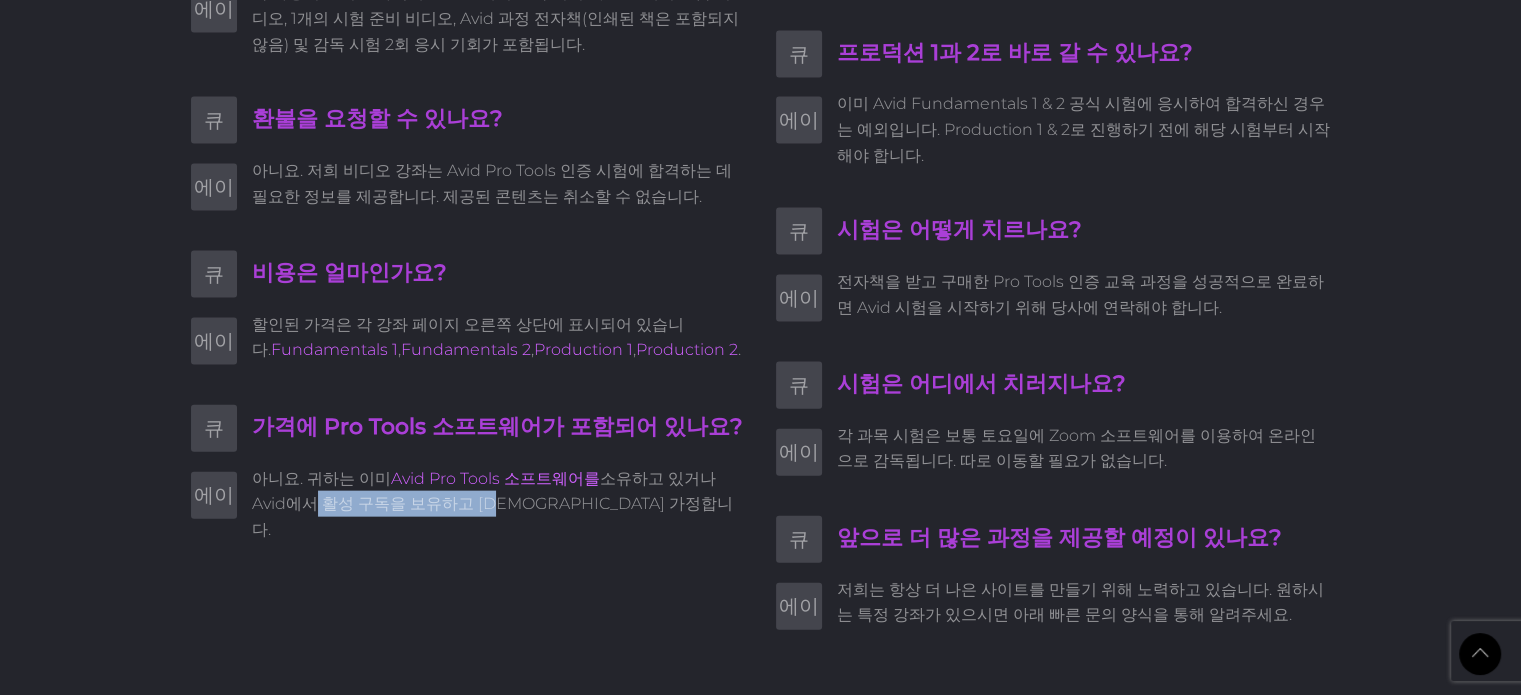 click on "소유하고 있거나 Avid에서 활성 구독을 보유하고 [DEMOGRAPHIC_DATA] 가정합니다." at bounding box center [492, 504] 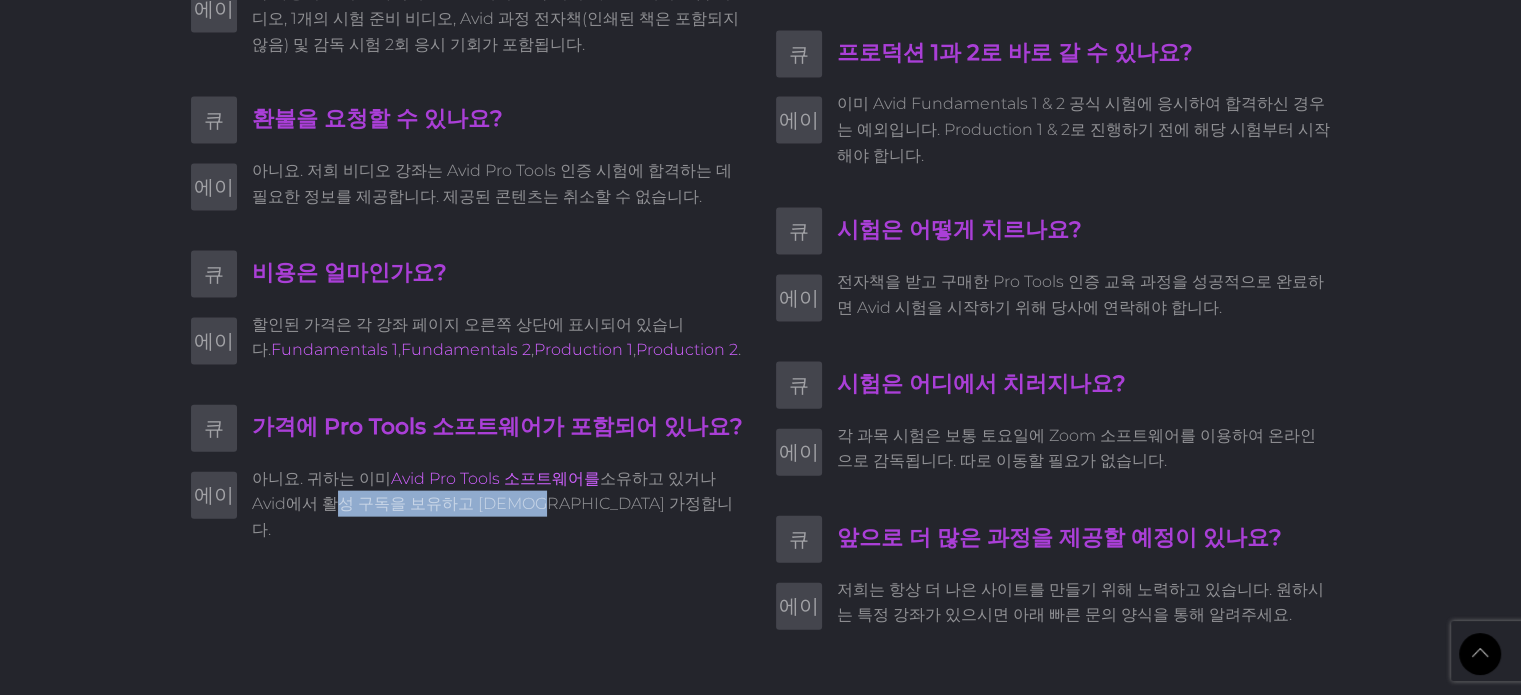 click on "소유하고 있거나 Avid에서 활성 구독을 보유하고 [DEMOGRAPHIC_DATA] 가정합니다." at bounding box center (492, 504) 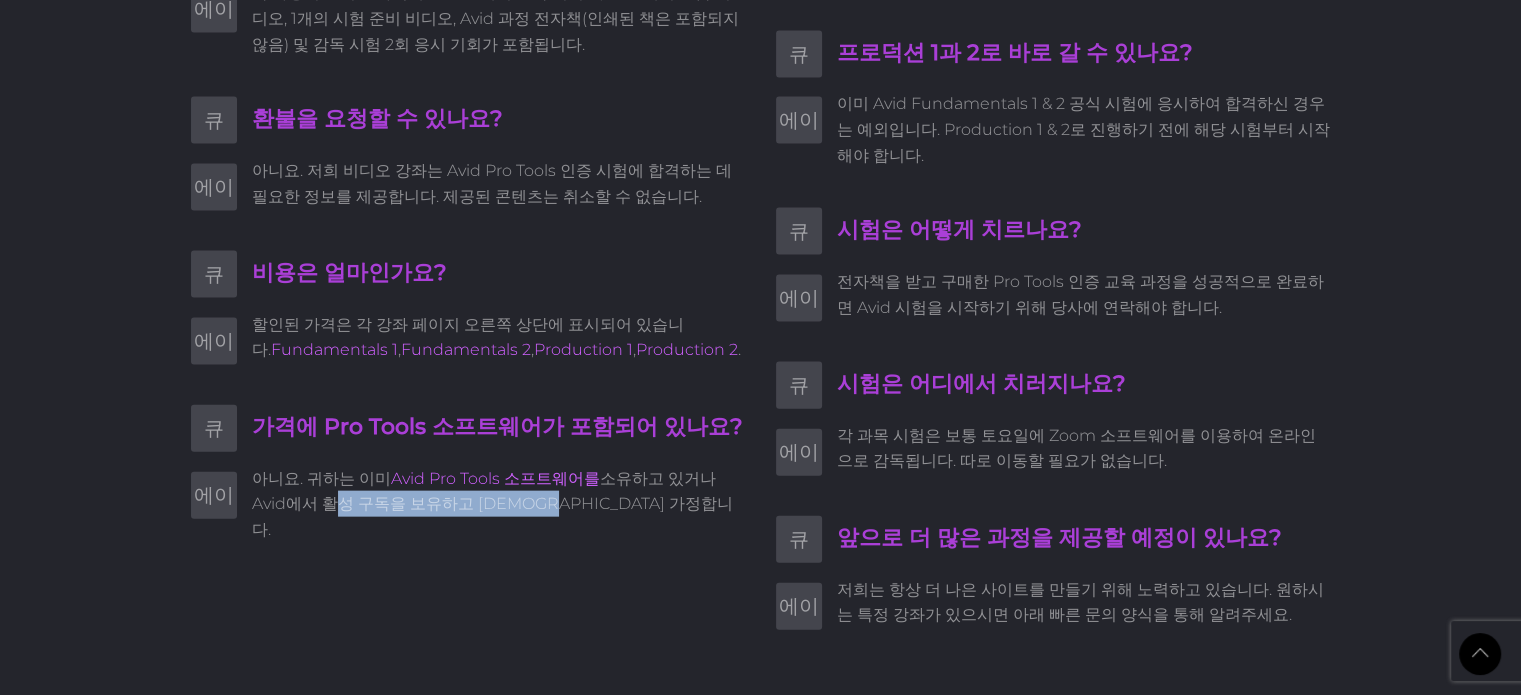 click on "소유하고 있거나 Avid에서 활성 구독을 보유하고 [DEMOGRAPHIC_DATA] 가정합니다." at bounding box center [492, 504] 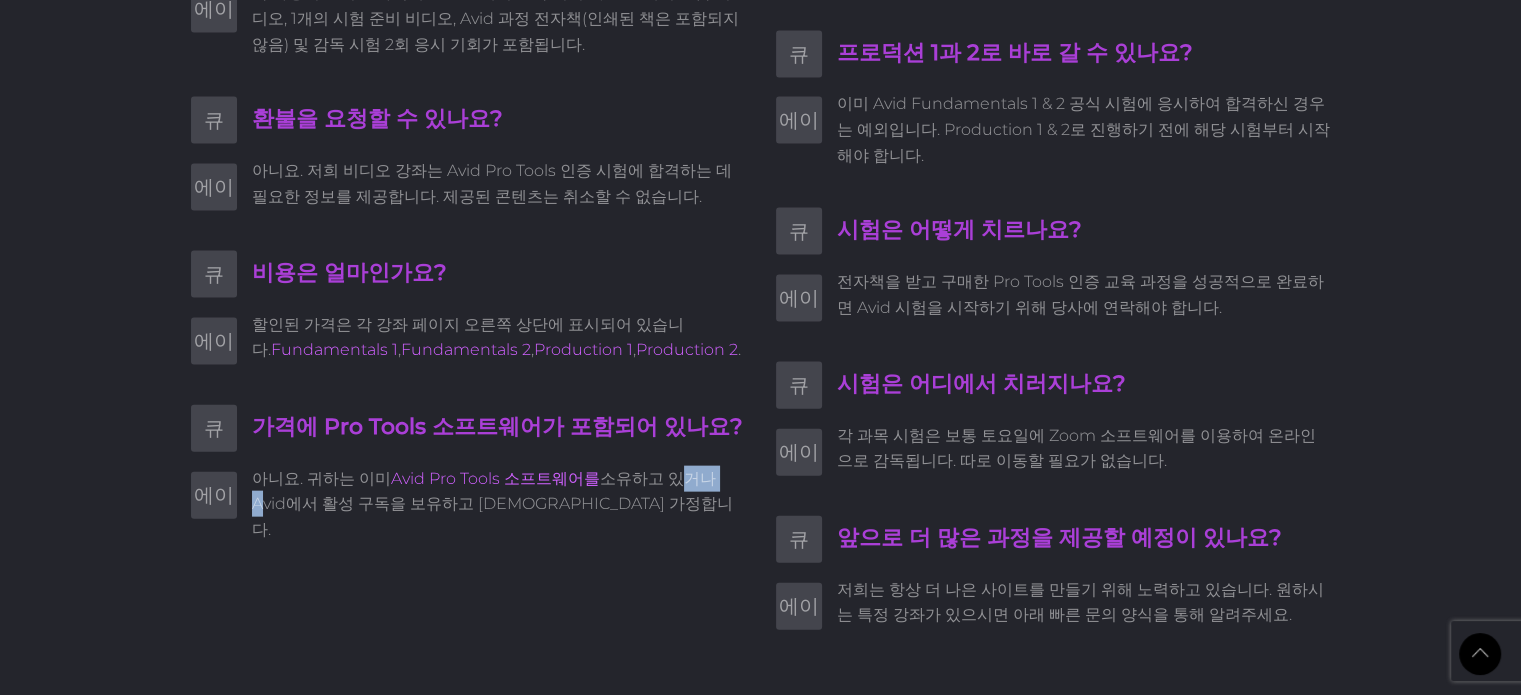 click on "소유하고 있거나 Avid에서 활성 구독을 보유하고 [DEMOGRAPHIC_DATA] 가정합니다." at bounding box center [492, 504] 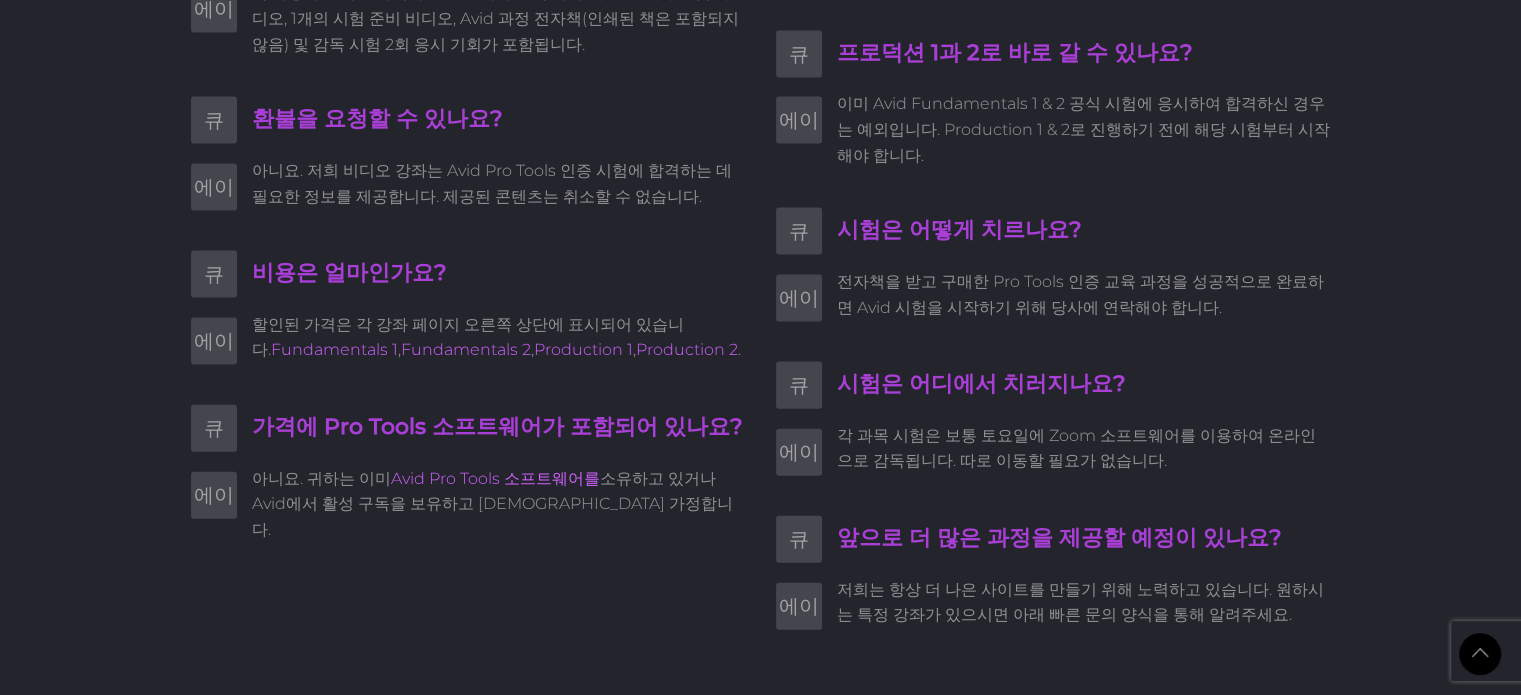 scroll, scrollTop: 4574, scrollLeft: 0, axis: vertical 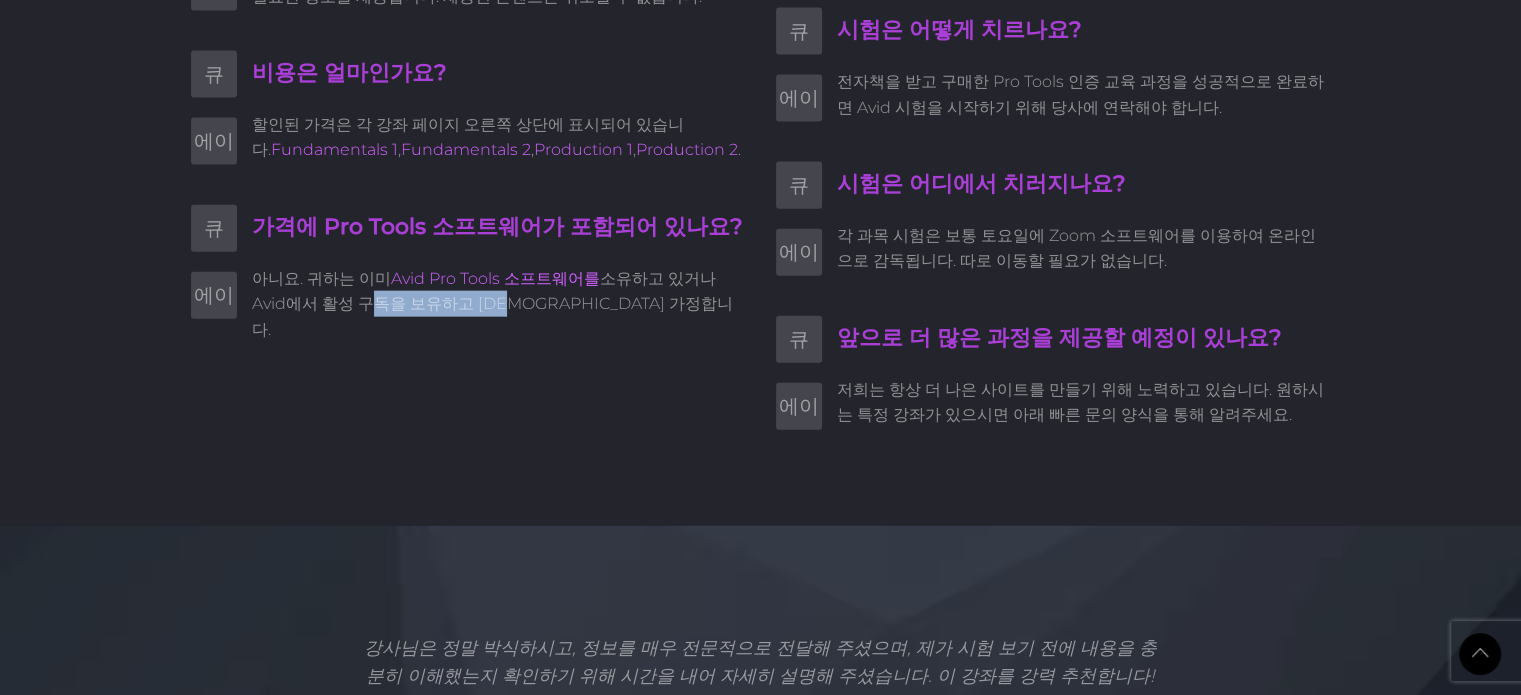 click on "소유하고 있거나 Avid에서 활성 구독을 보유하고 [DEMOGRAPHIC_DATA] 가정합니다." at bounding box center (492, 304) 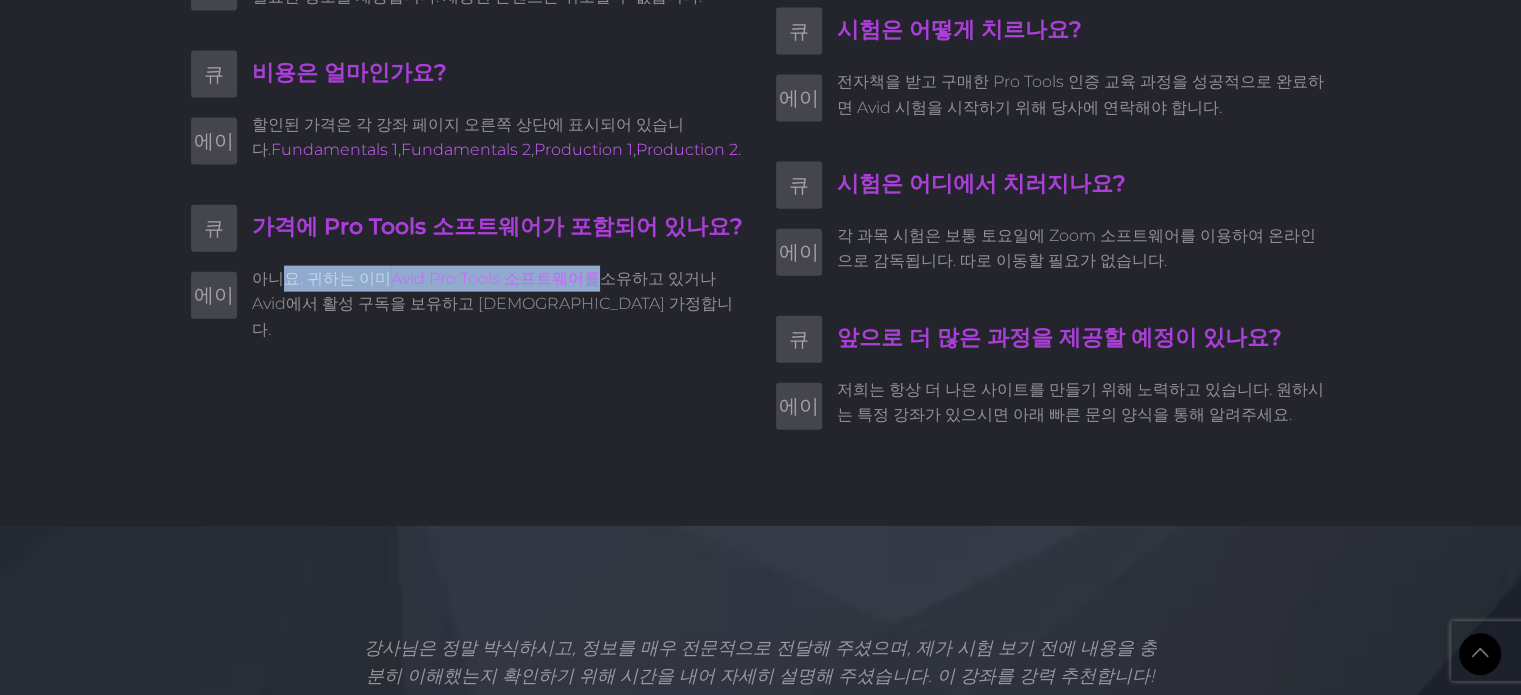 click on "아니요. 귀하는 이미  Avid Pro Tools 소프트웨어를  소유하고 있거나 Avid에서 활성 구독을 보유하고 있다고 가정합니다." at bounding box center [499, 304] 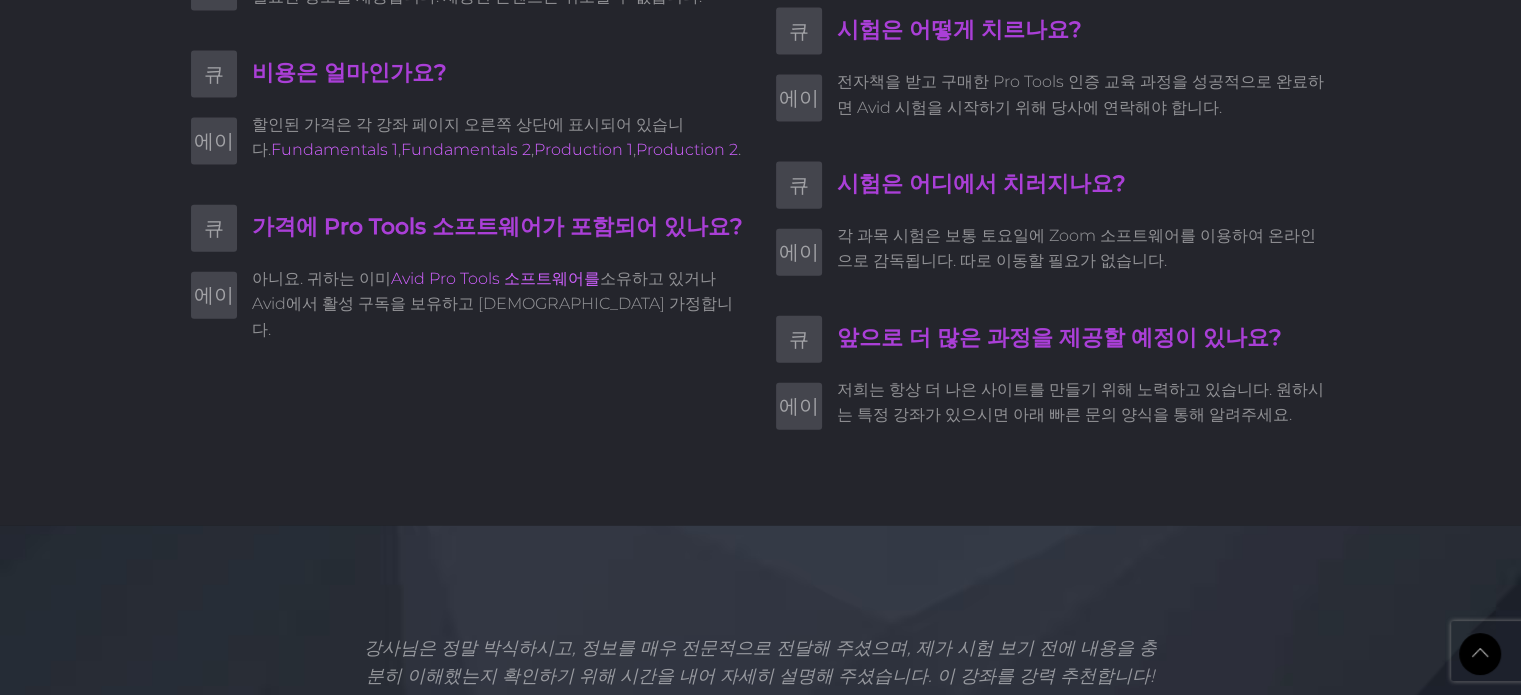 click on "소유하고 있거나 Avid에서 활성 구독을 보유하고 [DEMOGRAPHIC_DATA] 가정합니다." at bounding box center [492, 304] 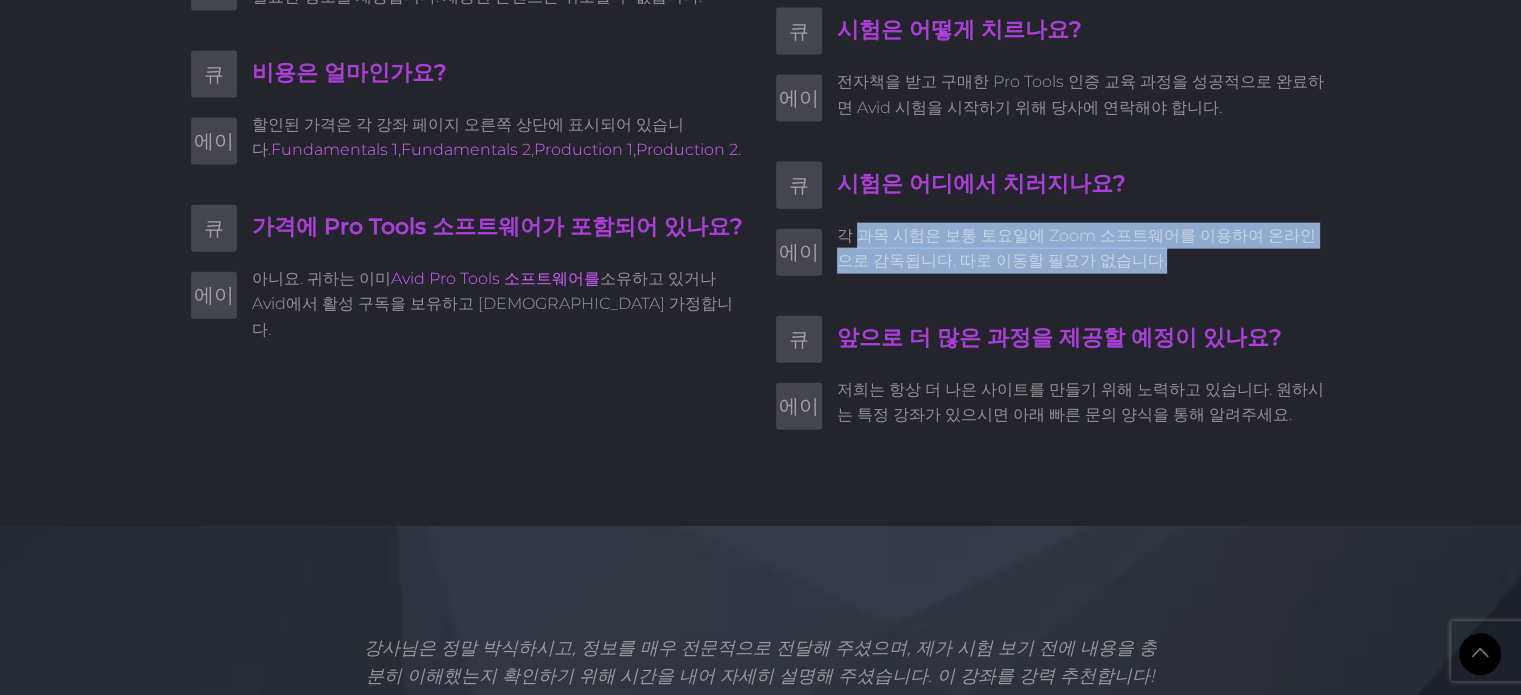 click on "각 과목 시험은 보통 토요일에 Zoom 소프트웨어를 이용하여 온라인으로 감독됩니다. 따로 이동할 필요가 없습니다." at bounding box center [1084, 248] 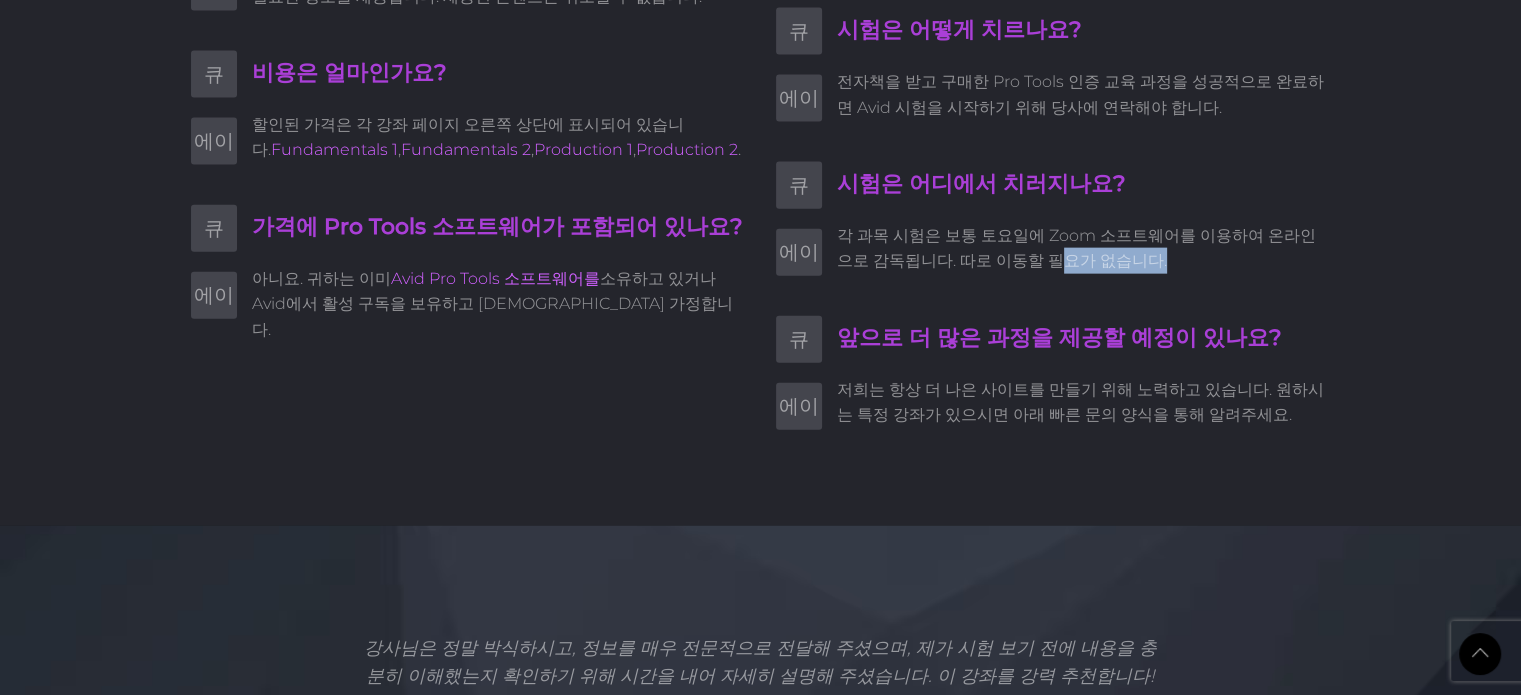 click on "각 과목 시험은 보통 토요일에 Zoom 소프트웨어를 이용하여 온라인으로 감독됩니다. 따로 이동할 필요가 없습니다." at bounding box center [1084, 248] 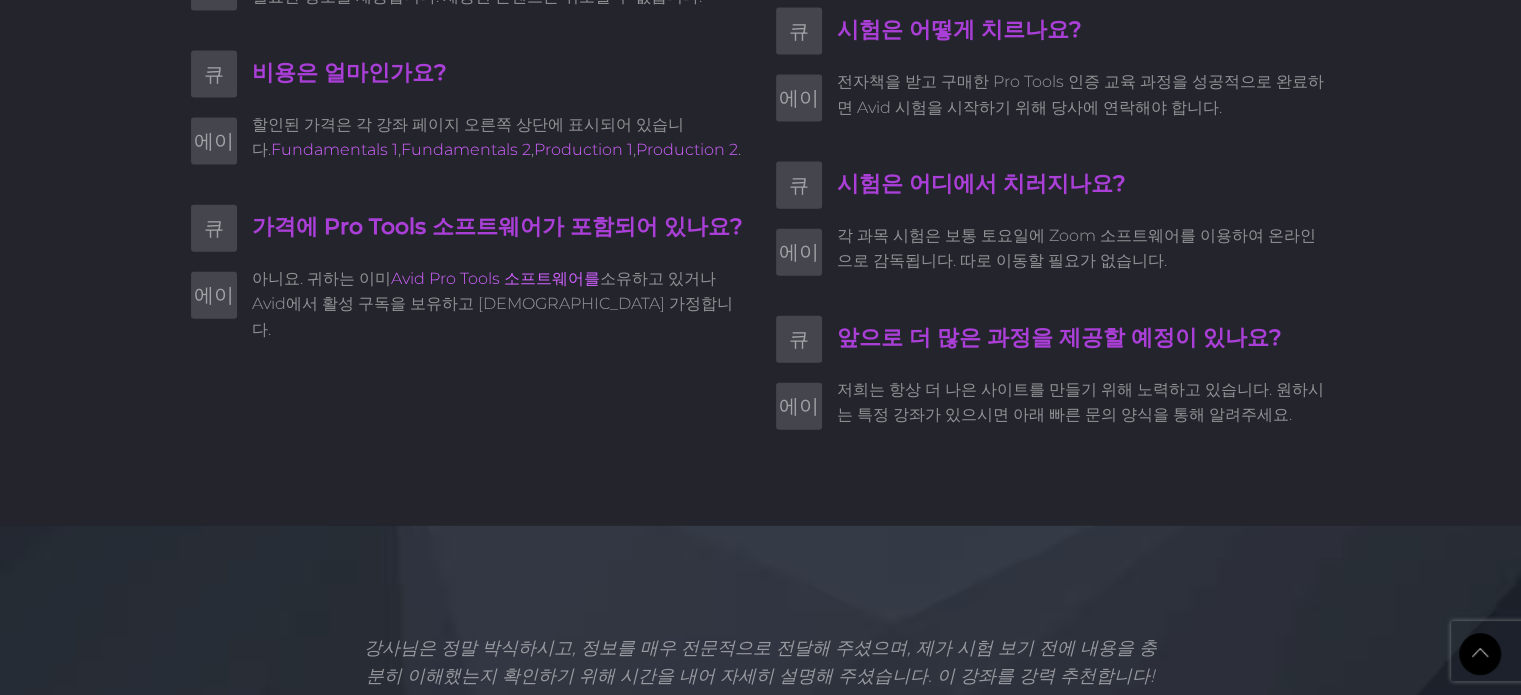 click on "각 과목 시험은 보통 토요일에 Zoom 소프트웨어를 이용하여 온라인으로 감독됩니다. 따로 이동할 필요가 없습니다." at bounding box center (1076, 248) 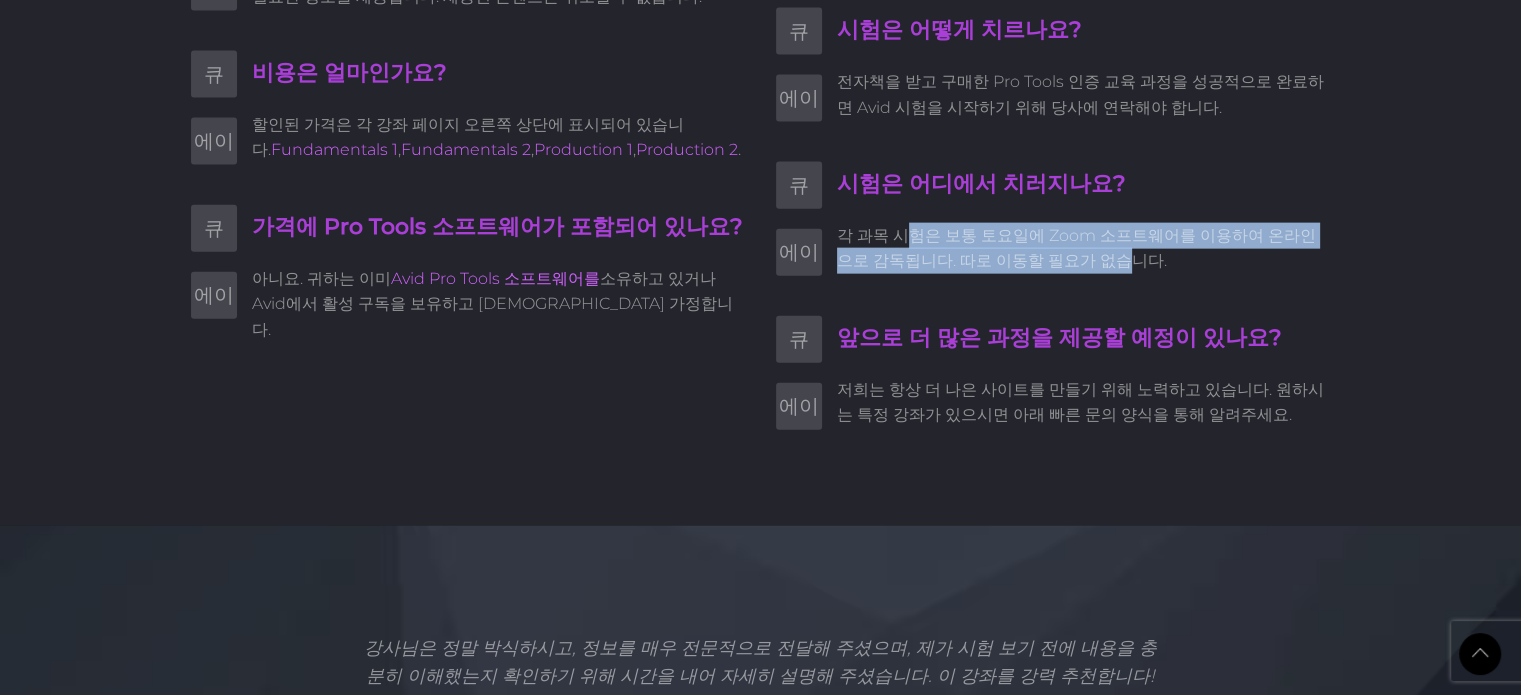 click on "각 과목 시험은 보통 토요일에 Zoom 소프트웨어를 이용하여 온라인으로 감독됩니다. 따로 이동할 필요가 없습니다." at bounding box center [1076, 248] 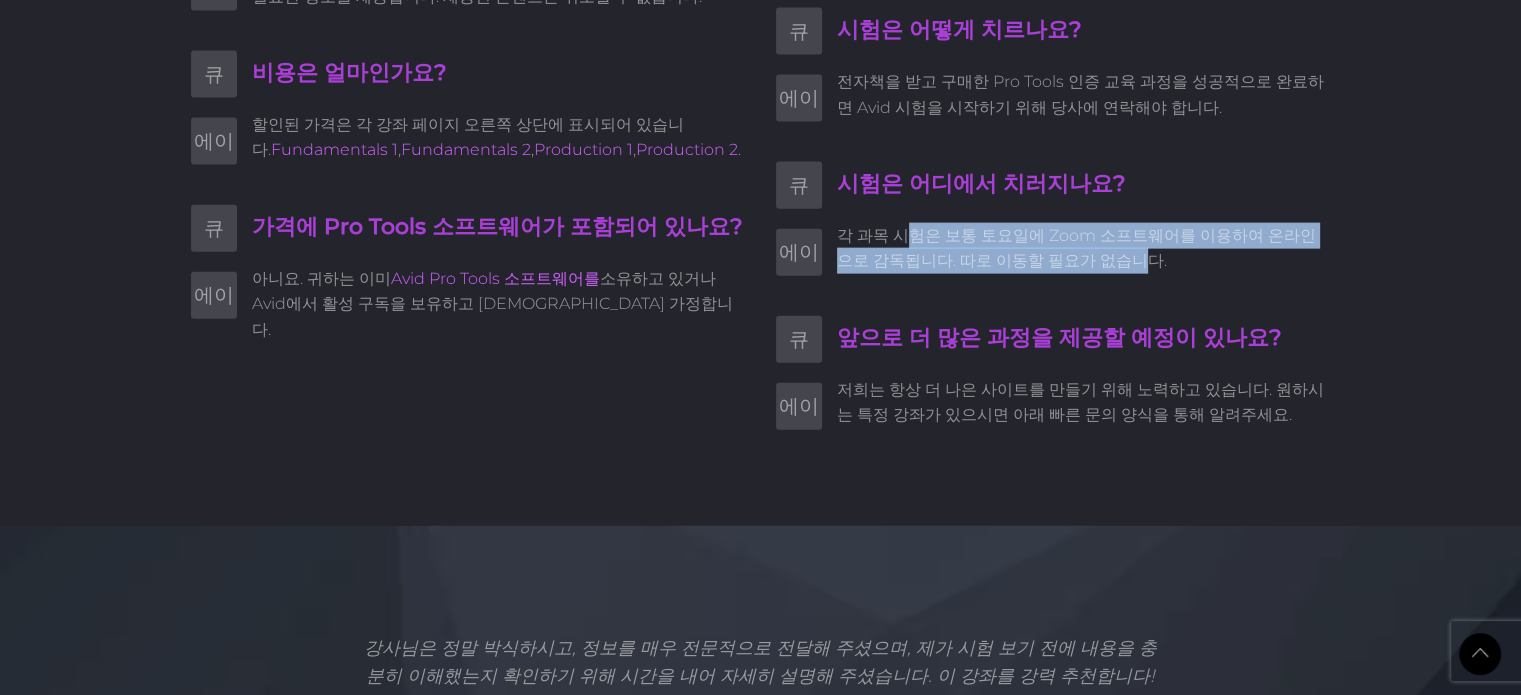 click on "각 과목 시험은 보통 토요일에 Zoom 소프트웨어를 이용하여 온라인으로 감독됩니다. 따로 이동할 필요가 없습니다." at bounding box center (1076, 248) 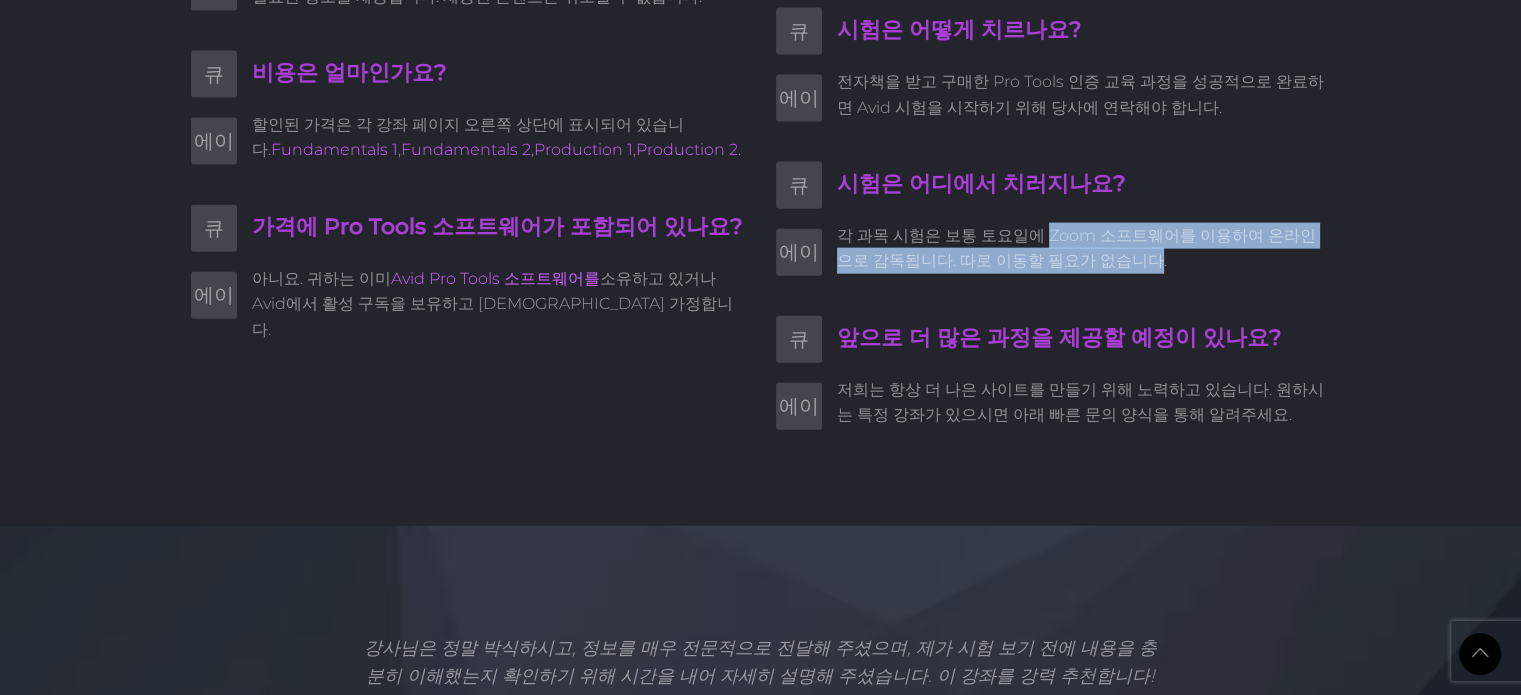 click on "각 과목 시험은 보통 토요일에 Zoom 소프트웨어를 이용하여 온라인으로 감독됩니다. 따로 이동할 필요가 없습니다." at bounding box center (1076, 248) 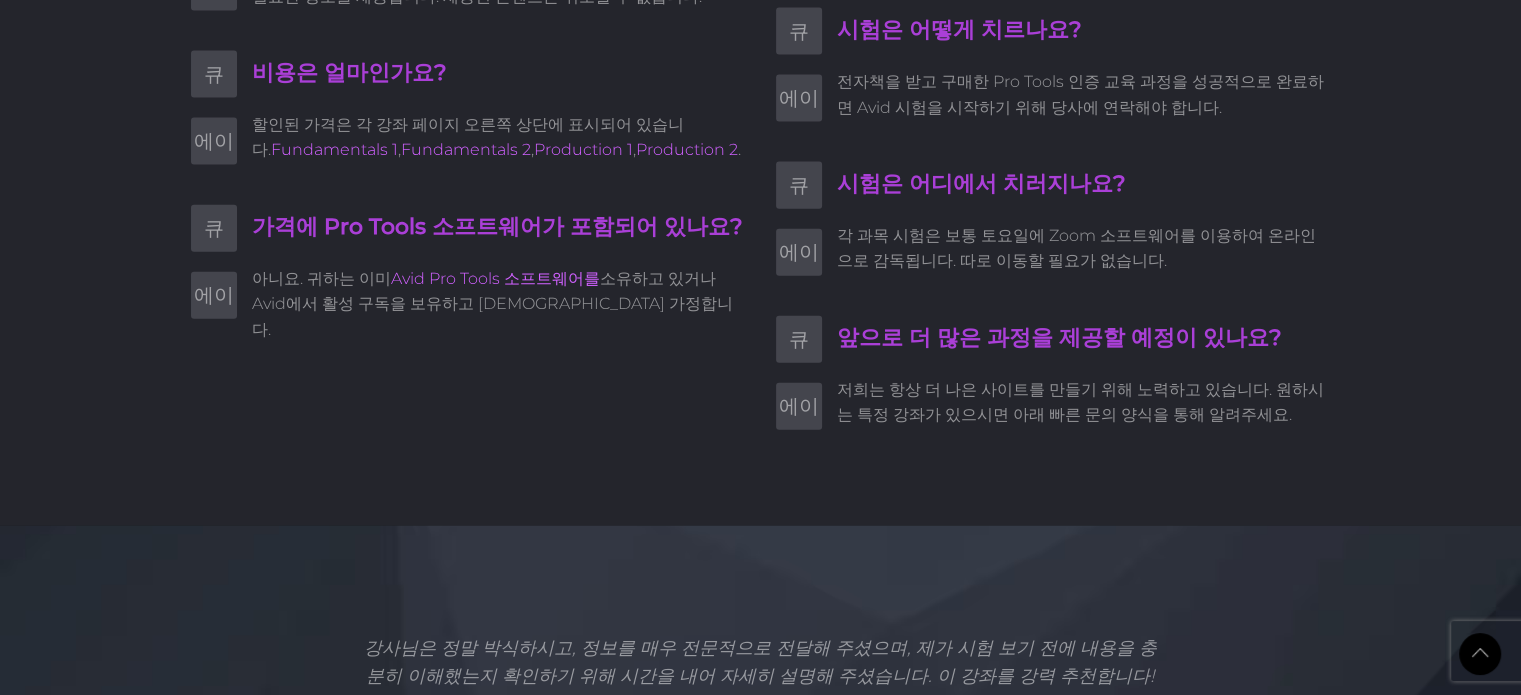 click on "각 과목 시험은 보통 토요일에 Zoom 소프트웨어를 이용하여 온라인으로 감독됩니다. 따로 이동할 필요가 없습니다." at bounding box center [1076, 248] 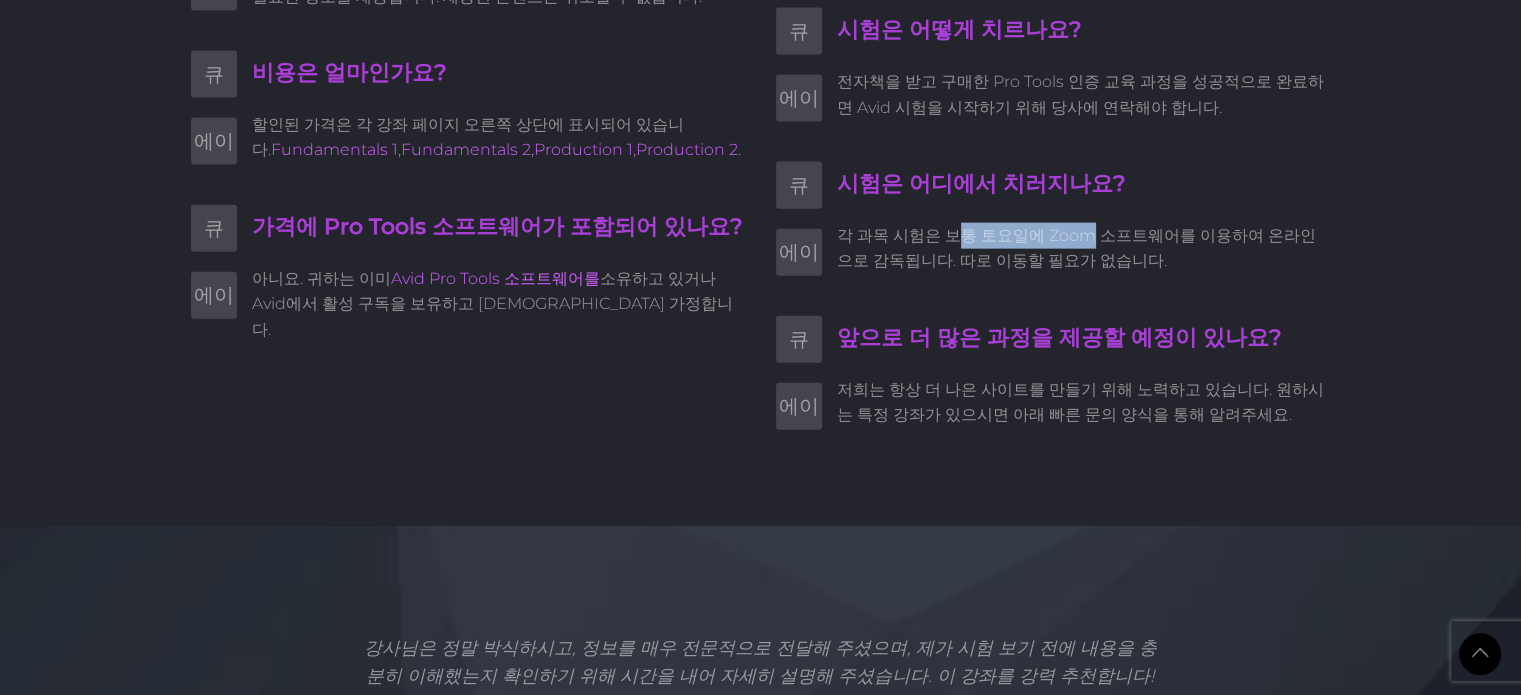 click on "각 과목 시험은 보통 토요일에 Zoom 소프트웨어를 이용하여 온라인으로 감독됩니다. 따로 이동할 필요가 없습니다." at bounding box center [1076, 248] 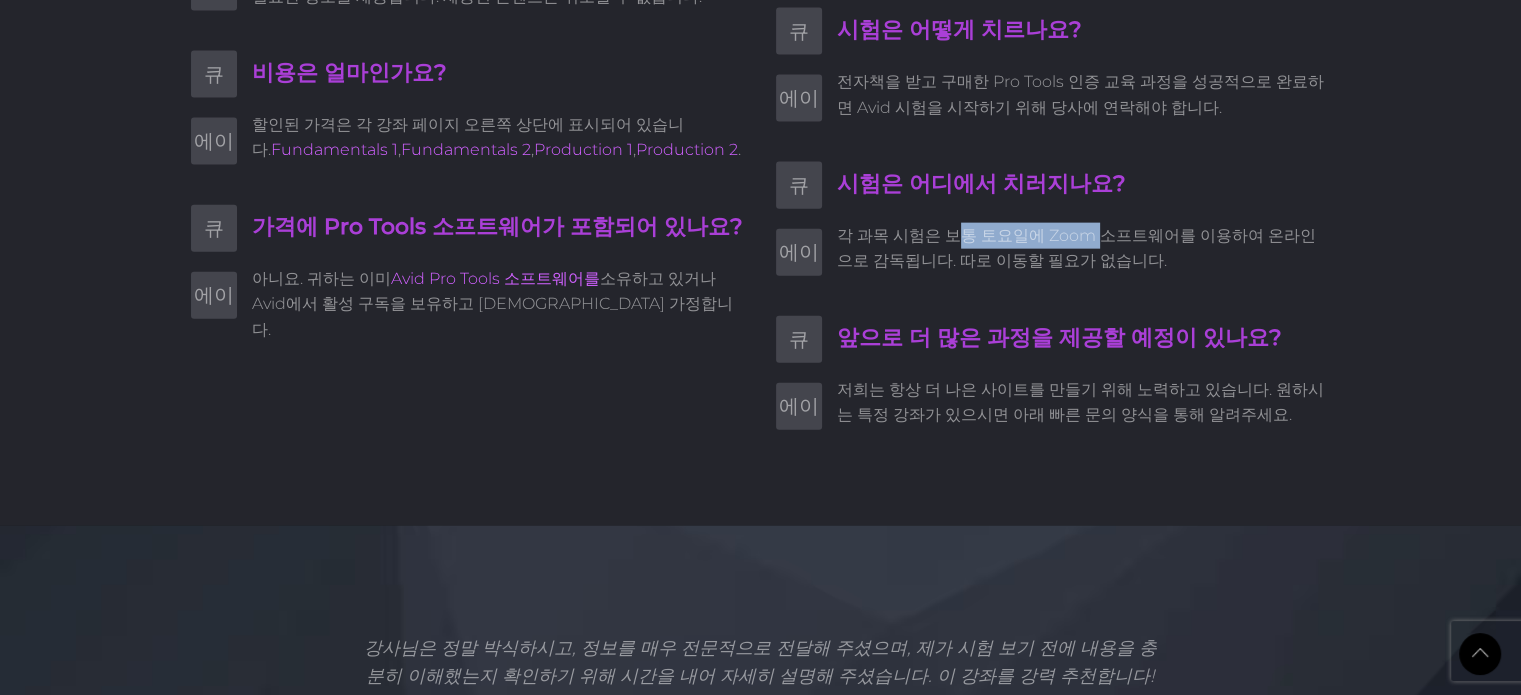 click on "각 과목 시험은 보통 토요일에 Zoom 소프트웨어를 이용하여 온라인으로 감독됩니다. 따로 이동할 필요가 없습니다." at bounding box center (1076, 248) 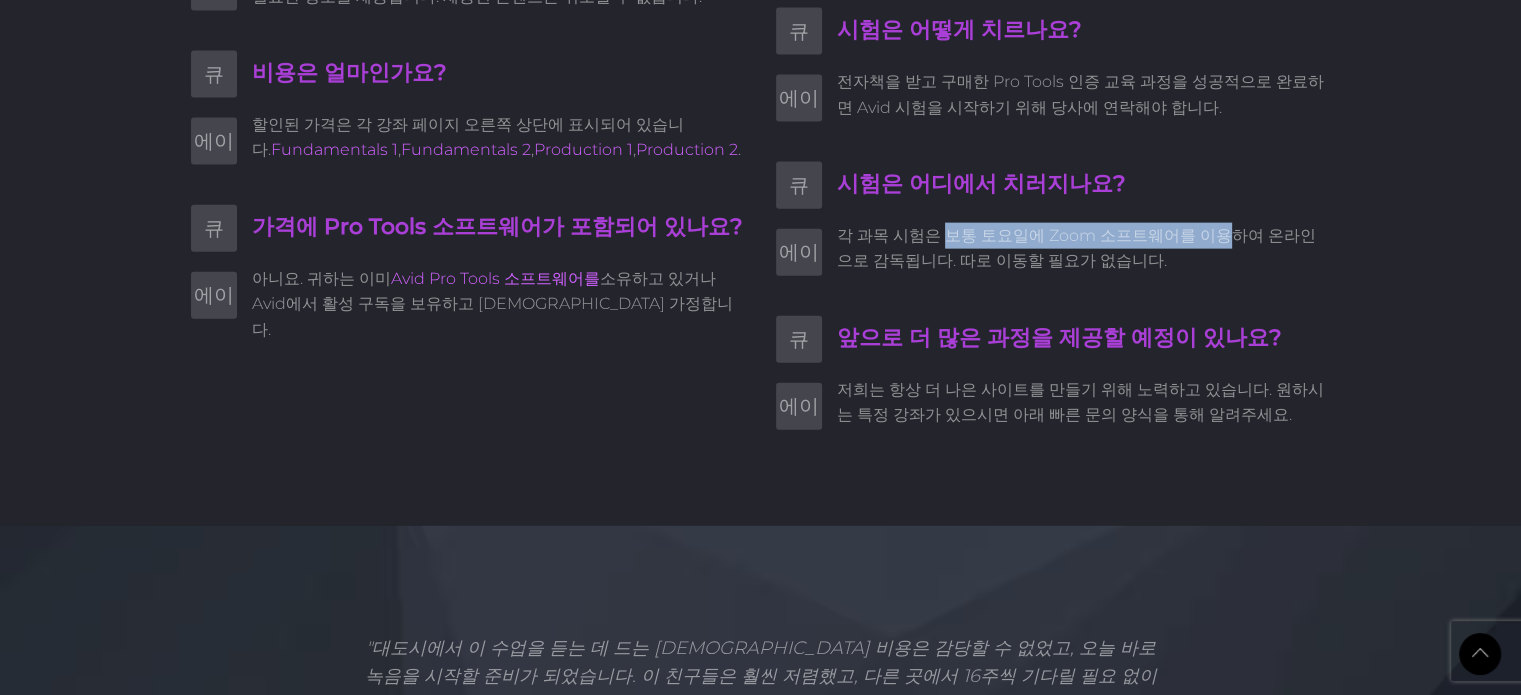 click on "각 과목 시험은 보통 토요일에 Zoom 소프트웨어를 이용하여 온라인으로 감독됩니다. 따로 이동할 필요가 없습니다." at bounding box center [1076, 248] 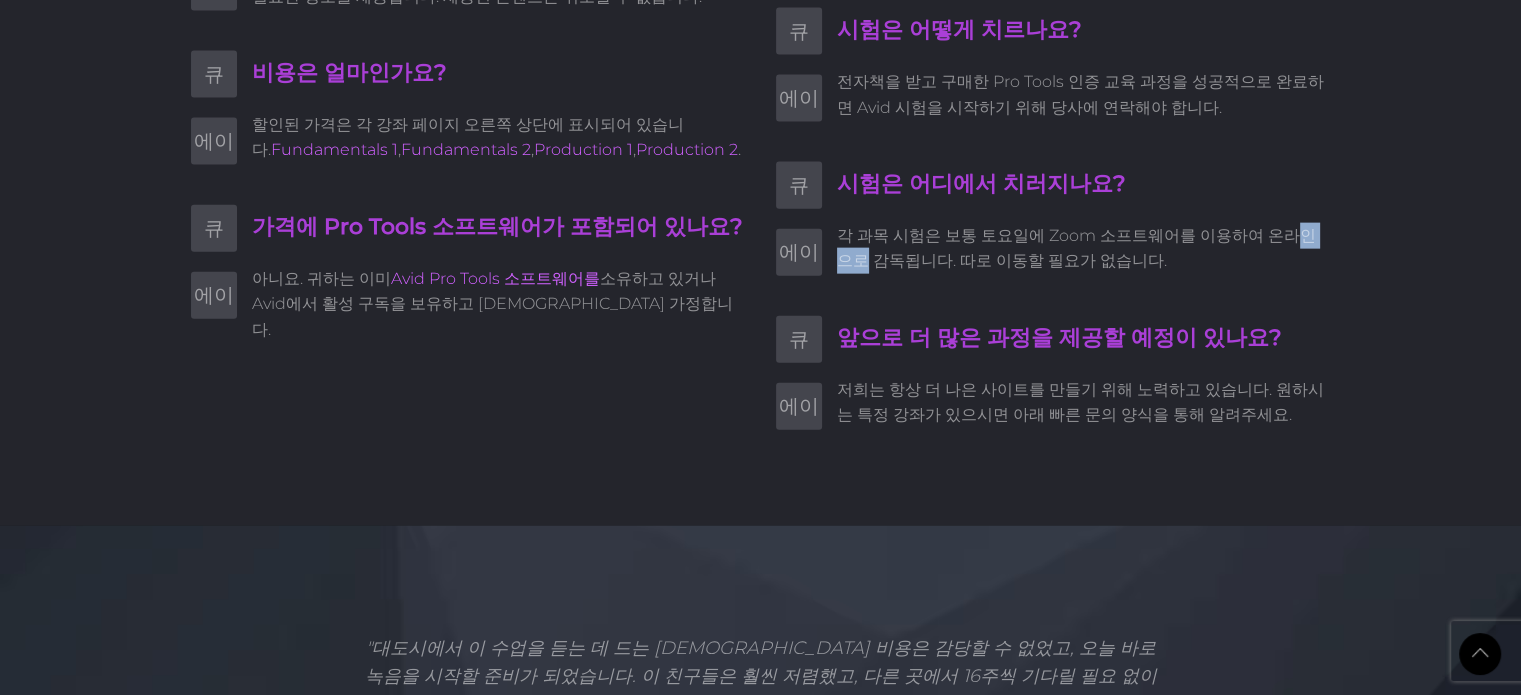 click on "각 과목 시험은 보통 토요일에 Zoom 소프트웨어를 이용하여 온라인으로 감독됩니다. 따로 이동할 필요가 없습니다." at bounding box center (1076, 248) 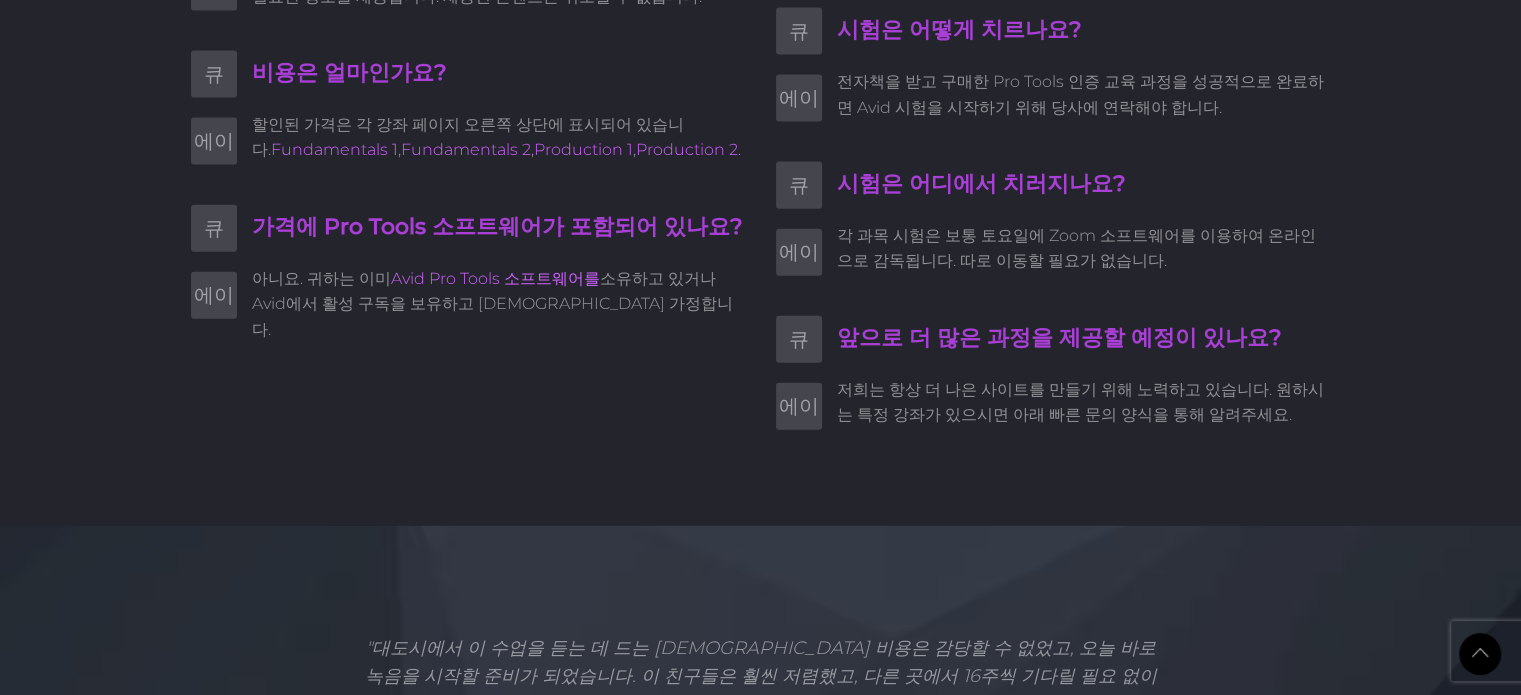 click on "각 과목 시험은 보통 토요일에 Zoom 소프트웨어를 이용하여 온라인으로 감독됩니다. 따로 이동할 필요가 없습니다." at bounding box center [1076, 248] 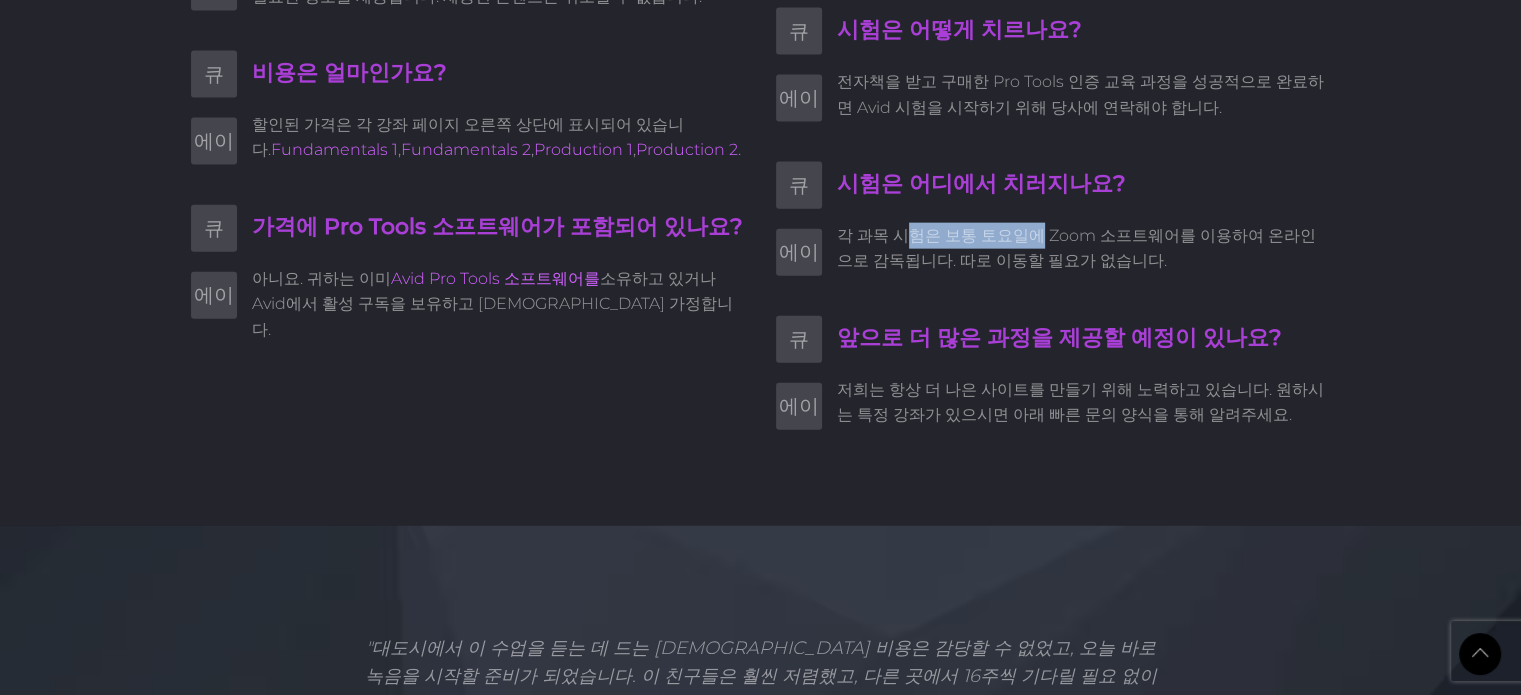 click on "각 과목 시험은 보통 토요일에 Zoom 소프트웨어를 이용하여 온라인으로 감독됩니다. 따로 이동할 필요가 없습니다." at bounding box center [1076, 248] 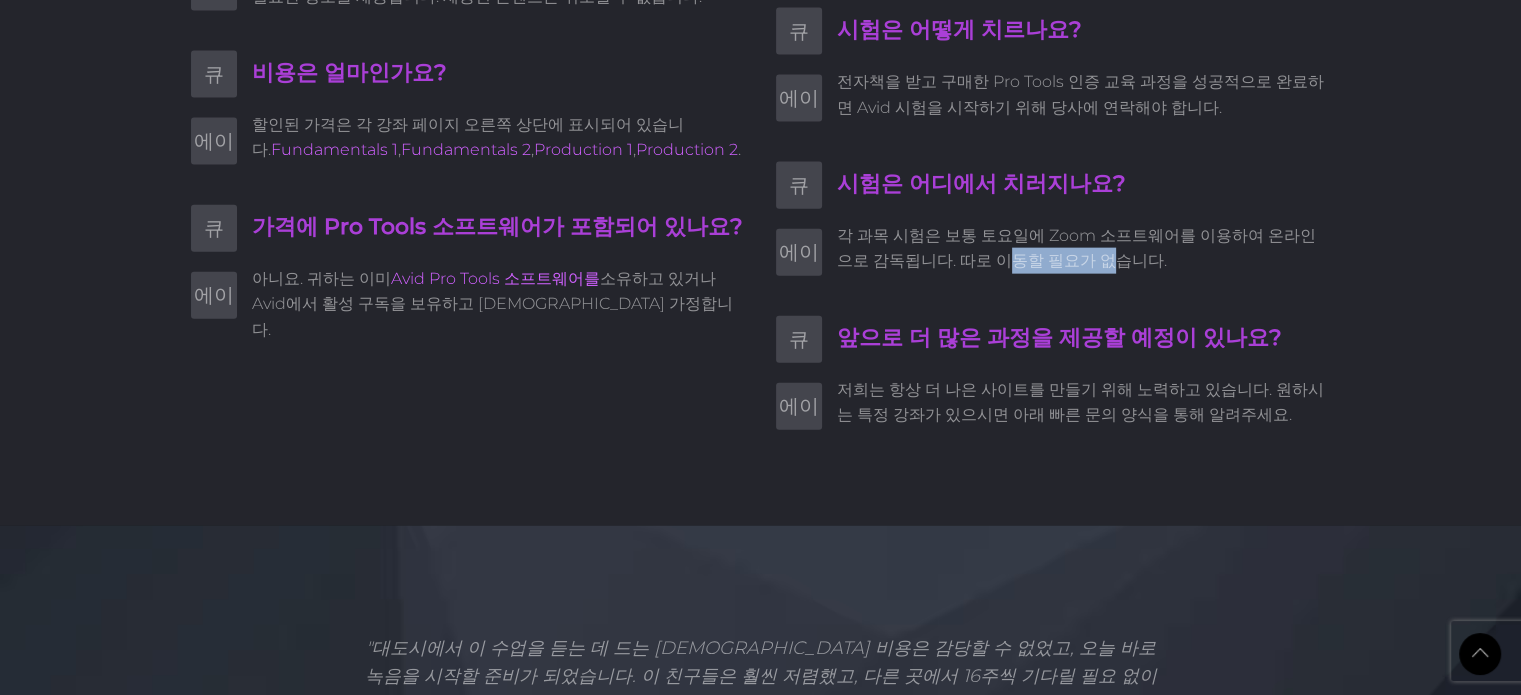 click on "각 과목 시험은 보통 토요일에 Zoom 소프트웨어를 이용하여 온라인으로 감독됩니다. 따로 이동할 필요가 없습니다." at bounding box center (1076, 248) 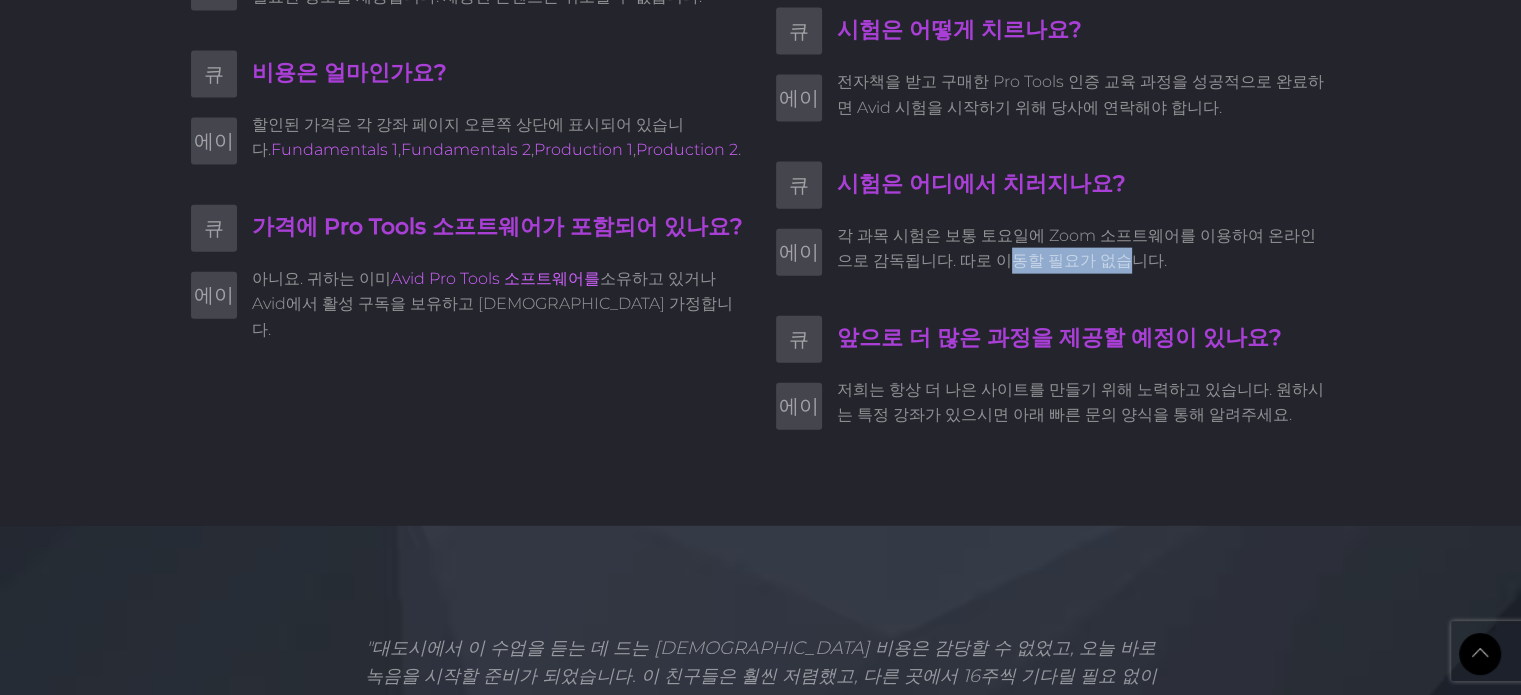 click on "각 과목 시험은 보통 토요일에 Zoom 소프트웨어를 이용하여 온라인으로 감독됩니다. 따로 이동할 필요가 없습니다." at bounding box center (1076, 248) 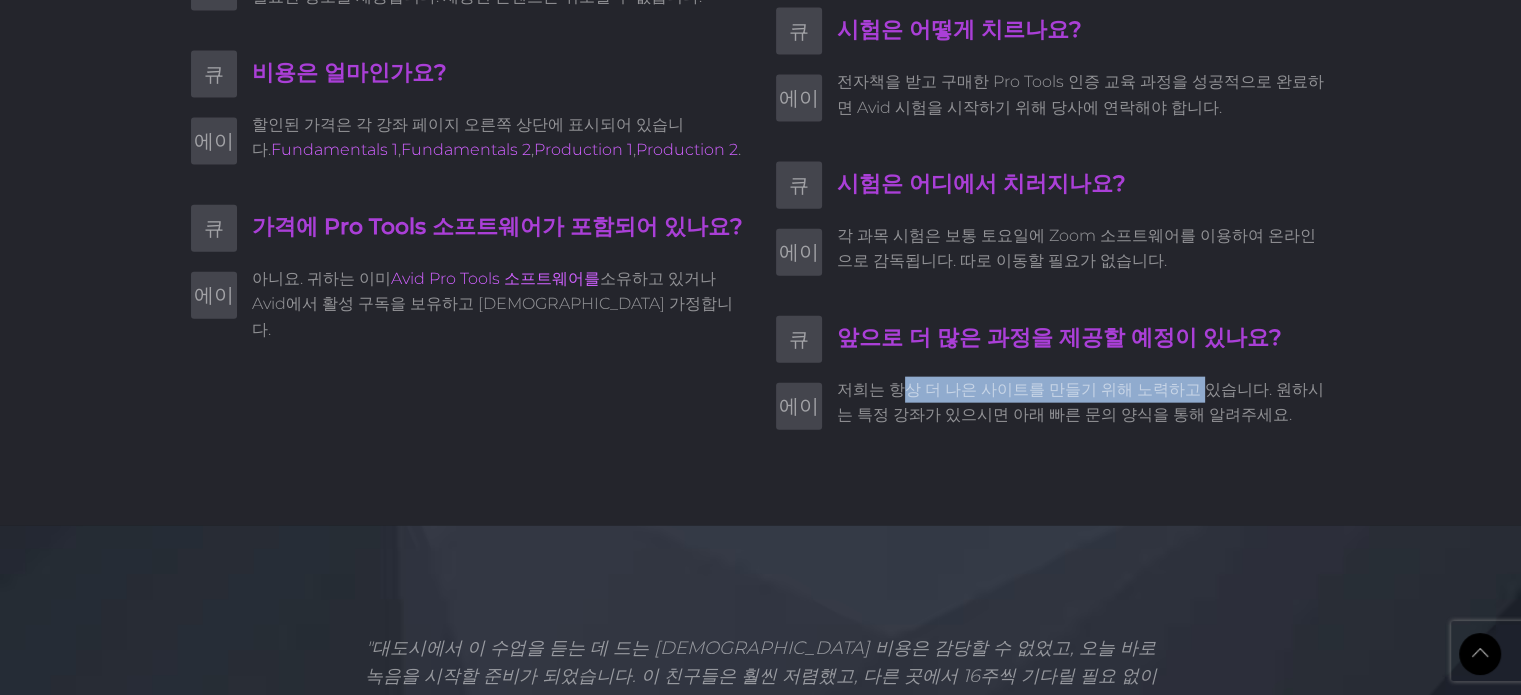 click on "저희는 항상 더 나은 사이트를 만들기 위해 노력하고 있습니다. 원하시는 특정 강좌가 있으시면 아래 빠른 문의 양식을 통해 알려주세요." at bounding box center [1080, 402] 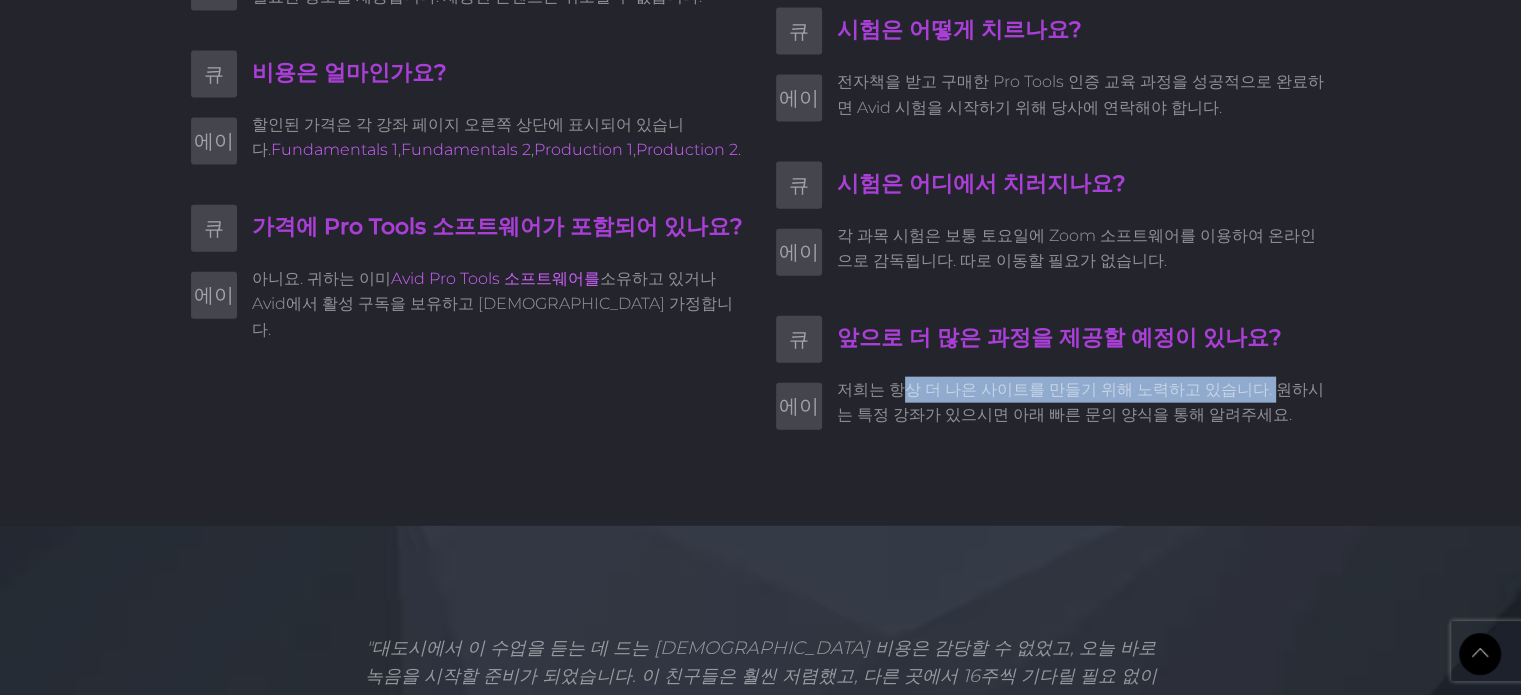 click on "저희는 항상 더 나은 사이트를 만들기 위해 노력하고 있습니다. 원하시는 특정 강좌가 있으시면 아래 빠른 문의 양식을 통해 알려주세요." at bounding box center [1080, 402] 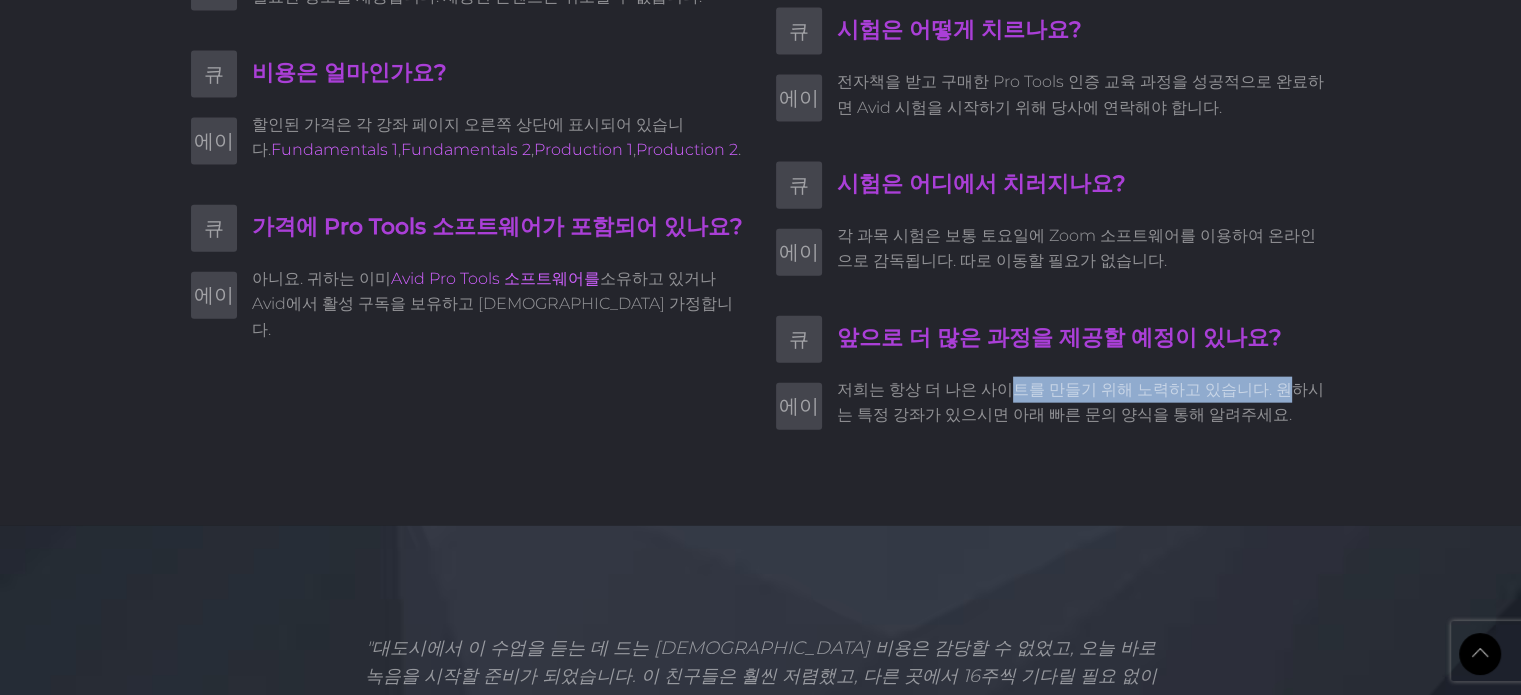 click on "저희는 항상 더 나은 사이트를 만들기 위해 노력하고 있습니다. 원하시는 특정 강좌가 있으시면 아래 빠른 문의 양식을 통해 알려주세요." at bounding box center [1080, 402] 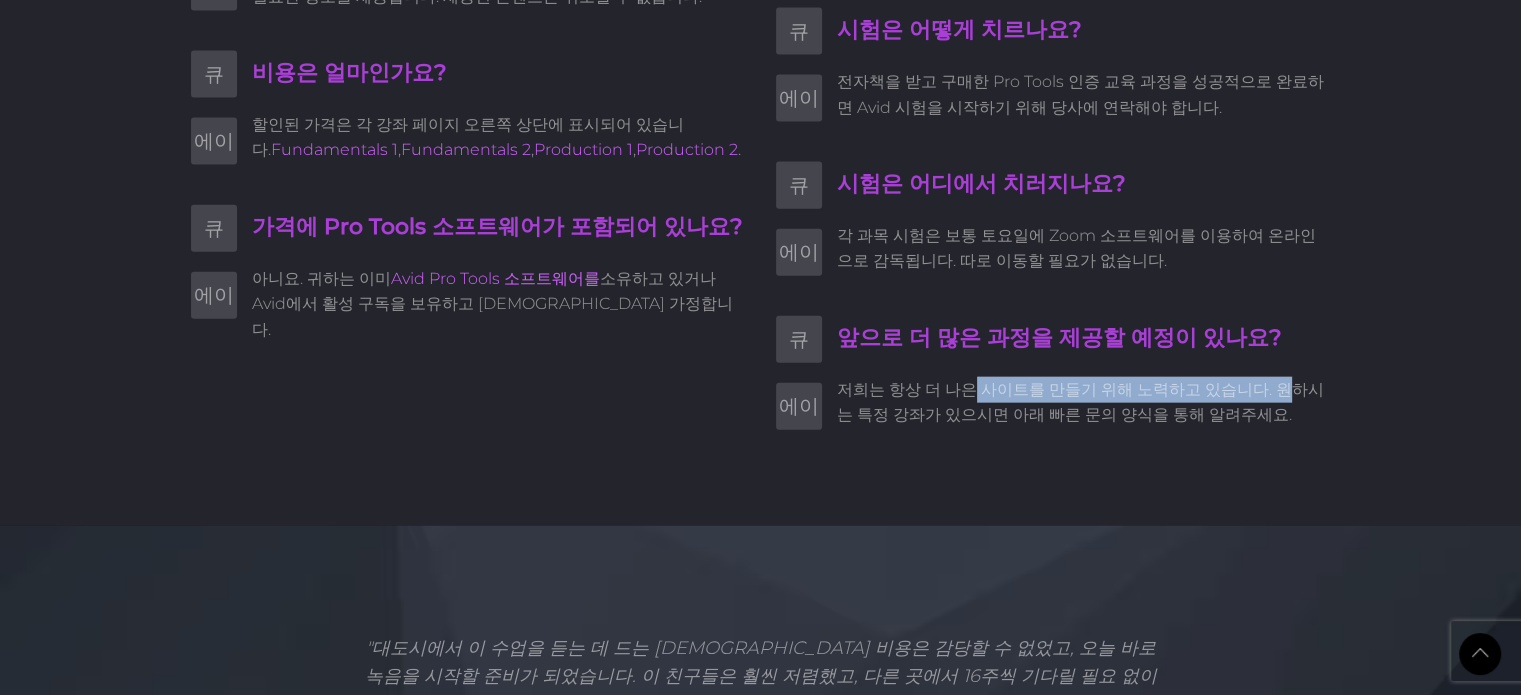 click on "저희는 항상 더 나은 사이트를 만들기 위해 노력하고 있습니다. 원하시는 특정 강좌가 있으시면 아래 빠른 문의 양식을 통해 알려주세요." at bounding box center (1080, 402) 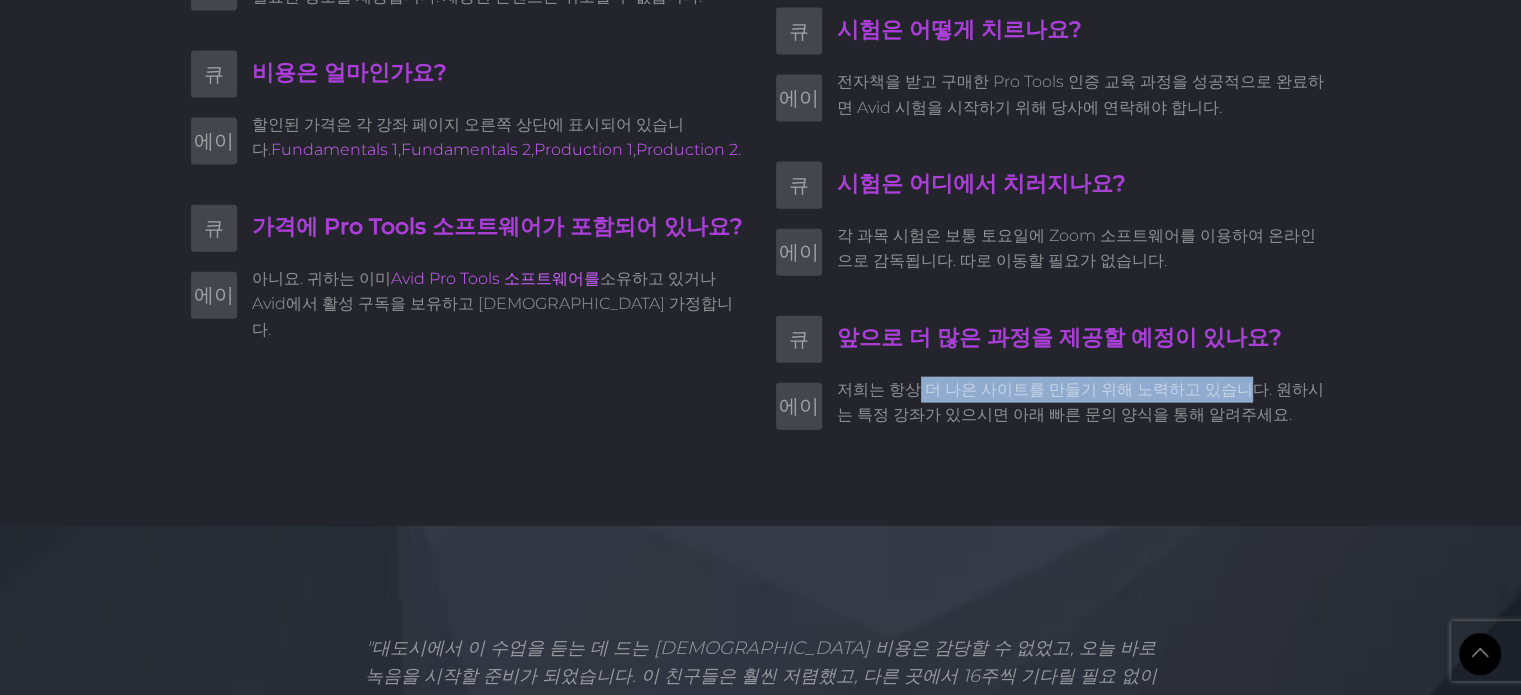 click on "저희는 항상 더 나은 사이트를 만들기 위해 노력하고 있습니다. 원하시는 특정 강좌가 있으시면 아래 빠른 문의 양식을 통해 알려주세요." at bounding box center (1080, 402) 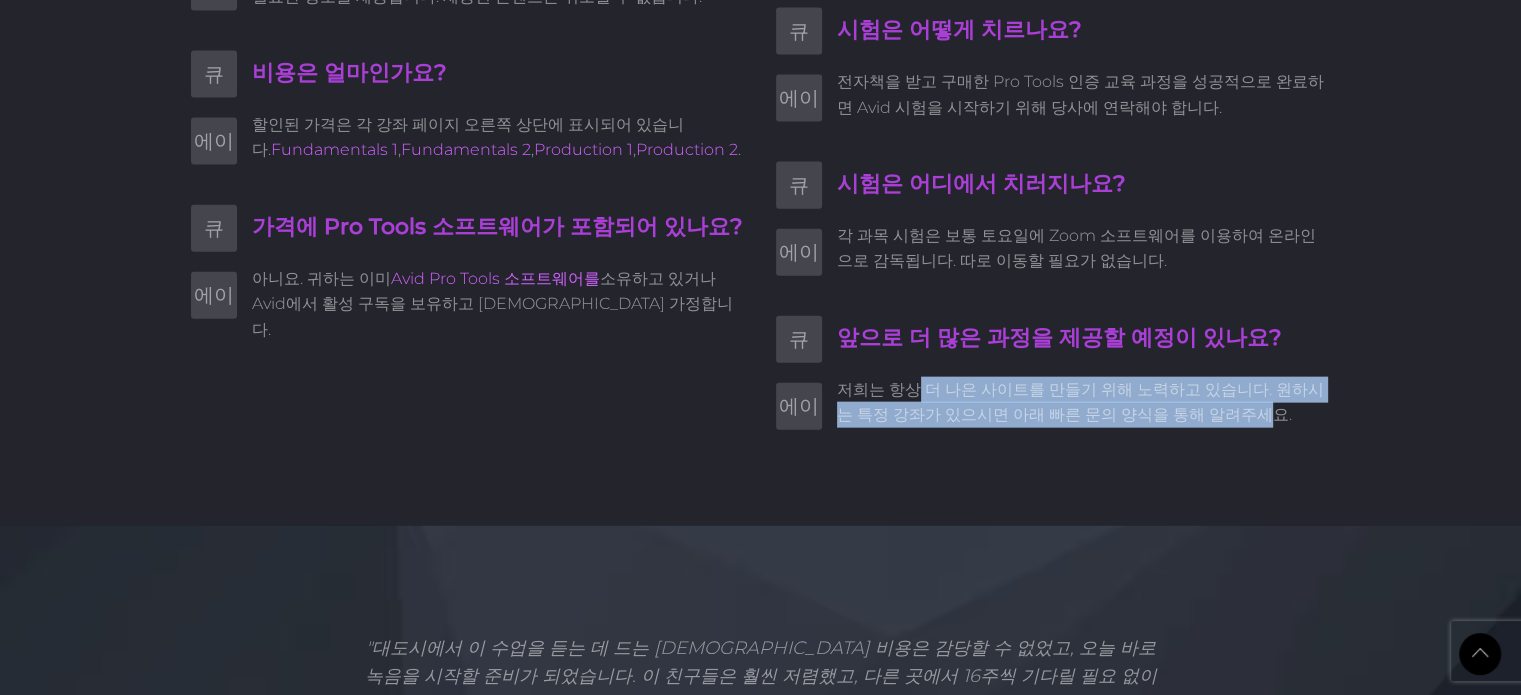 click on "저희는 항상 더 나은 사이트를 만들기 위해 노력하고 있습니다. 원하시는 특정 강좌가 있으시면 아래 빠른 문의 양식을 통해 알려주세요." at bounding box center [1080, 402] 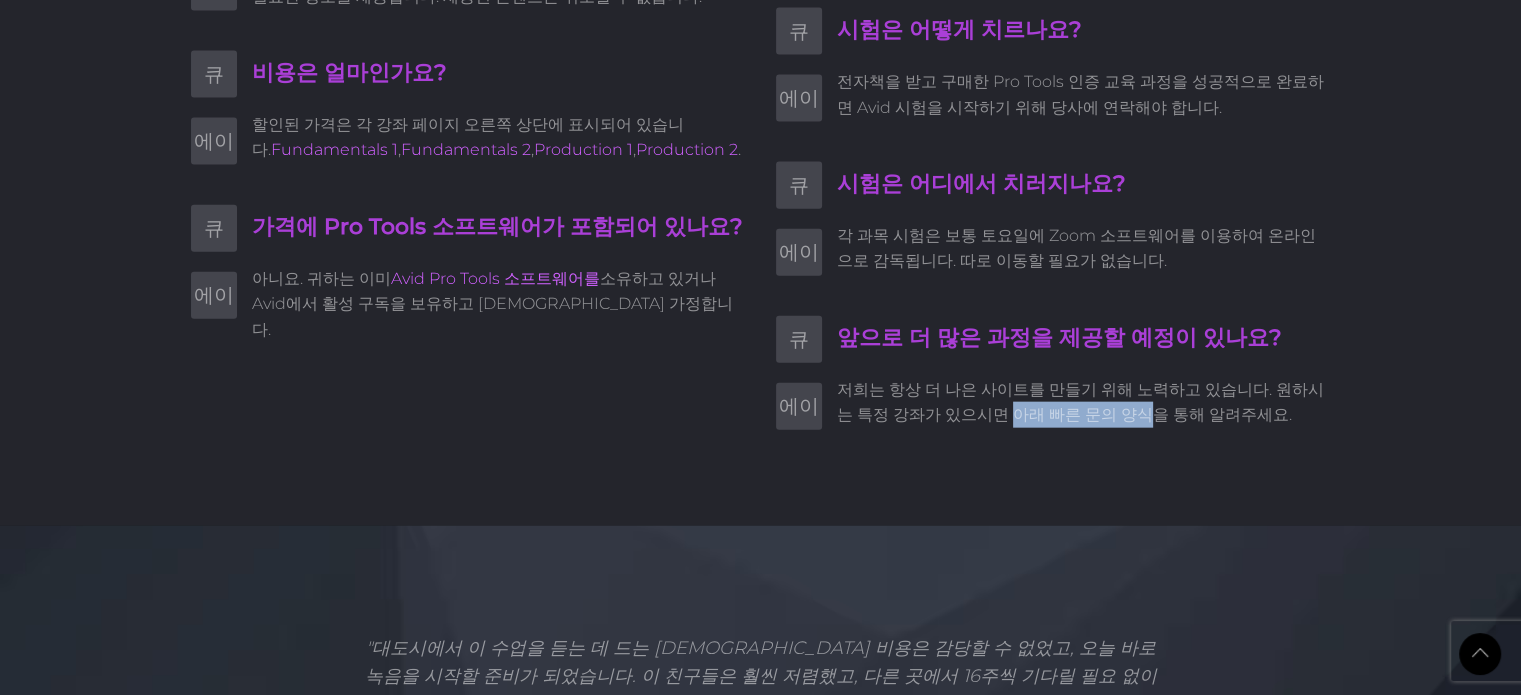 click on "저희는 항상 더 나은 사이트를 만들기 위해 노력하고 있습니다. 원하시는 특정 강좌가 있으시면 아래 빠른 문의 양식을 통해 알려주세요." at bounding box center [1080, 402] 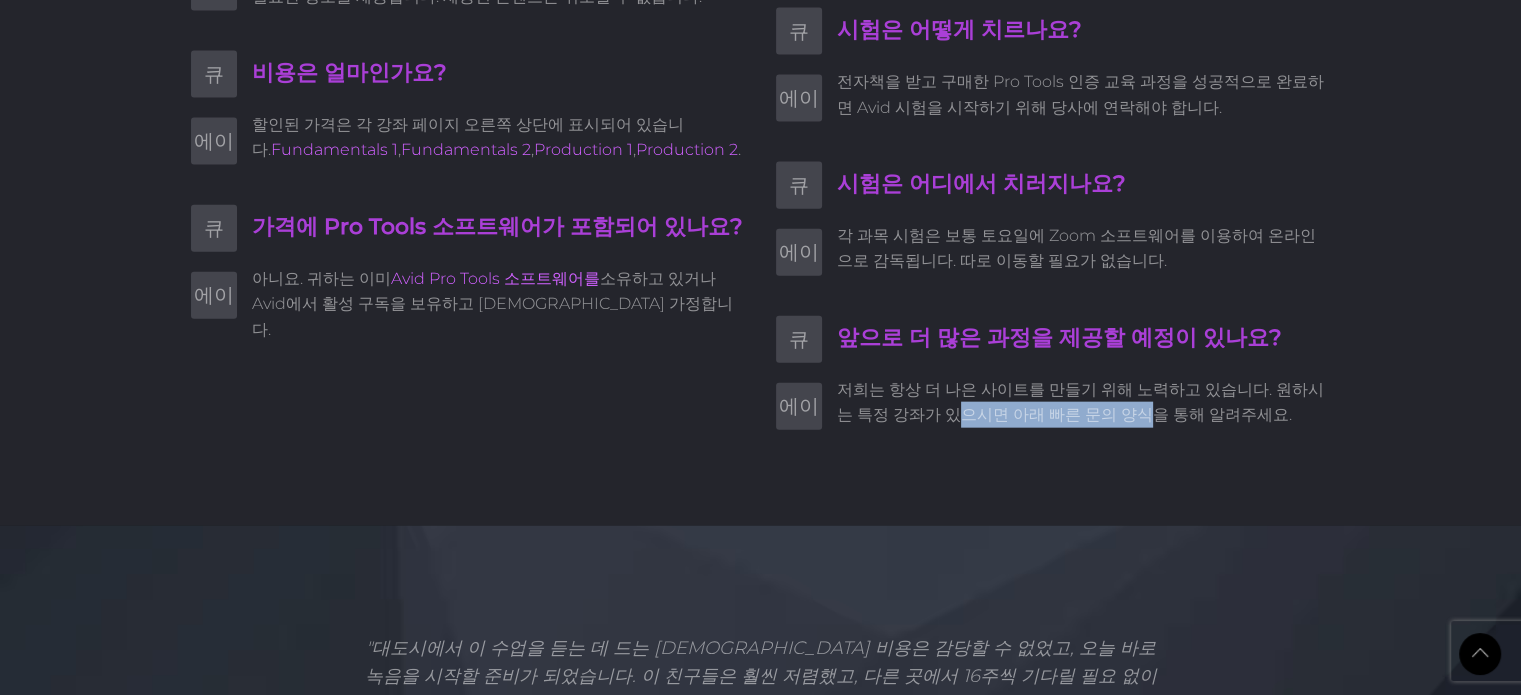 click on "저희는 항상 더 나은 사이트를 만들기 위해 노력하고 있습니다. 원하시는 특정 강좌가 있으시면 아래 빠른 문의 양식을 통해 알려주세요." at bounding box center [1080, 402] 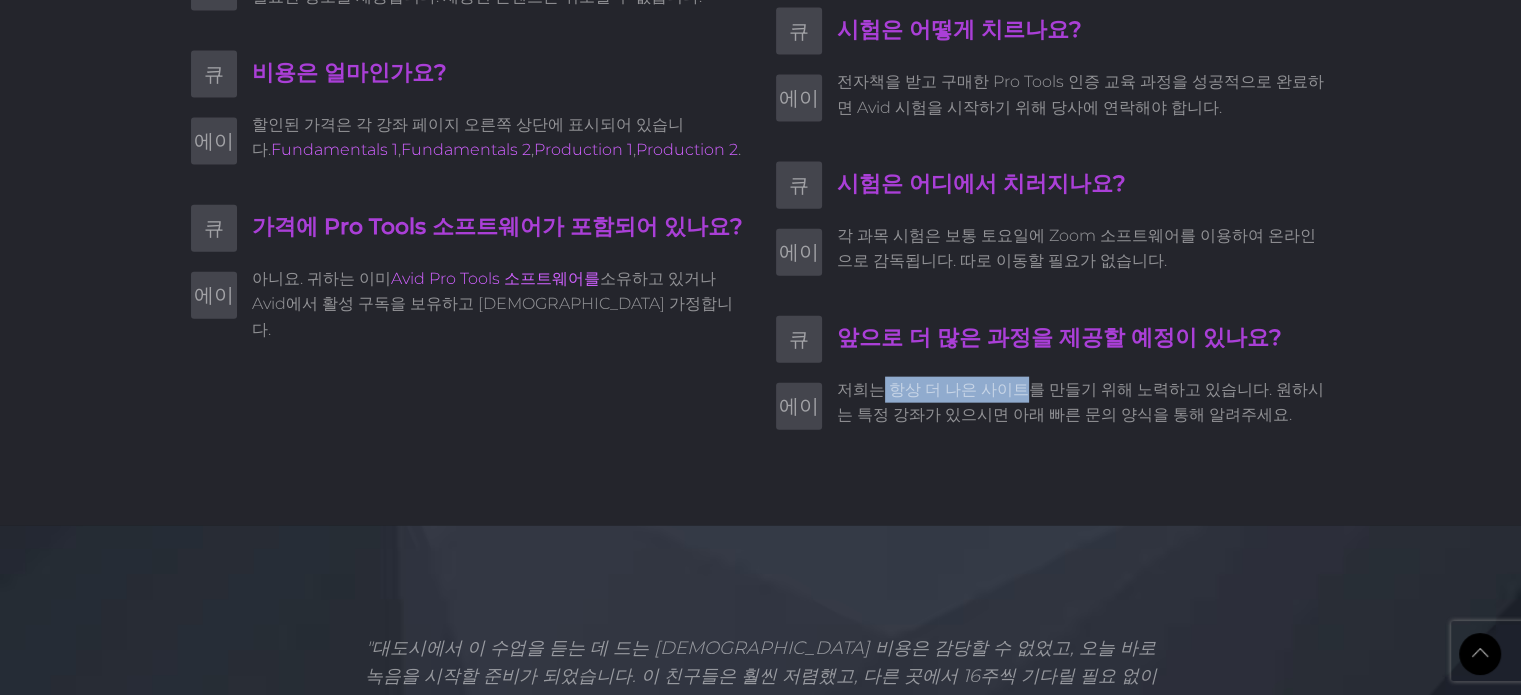 click on "저희는 항상 더 나은 사이트를 만들기 위해 노력하고 있습니다. 원하시는 특정 강좌가 있으시면 아래 빠른 문의 양식을 통해 알려주세요." at bounding box center [1080, 402] 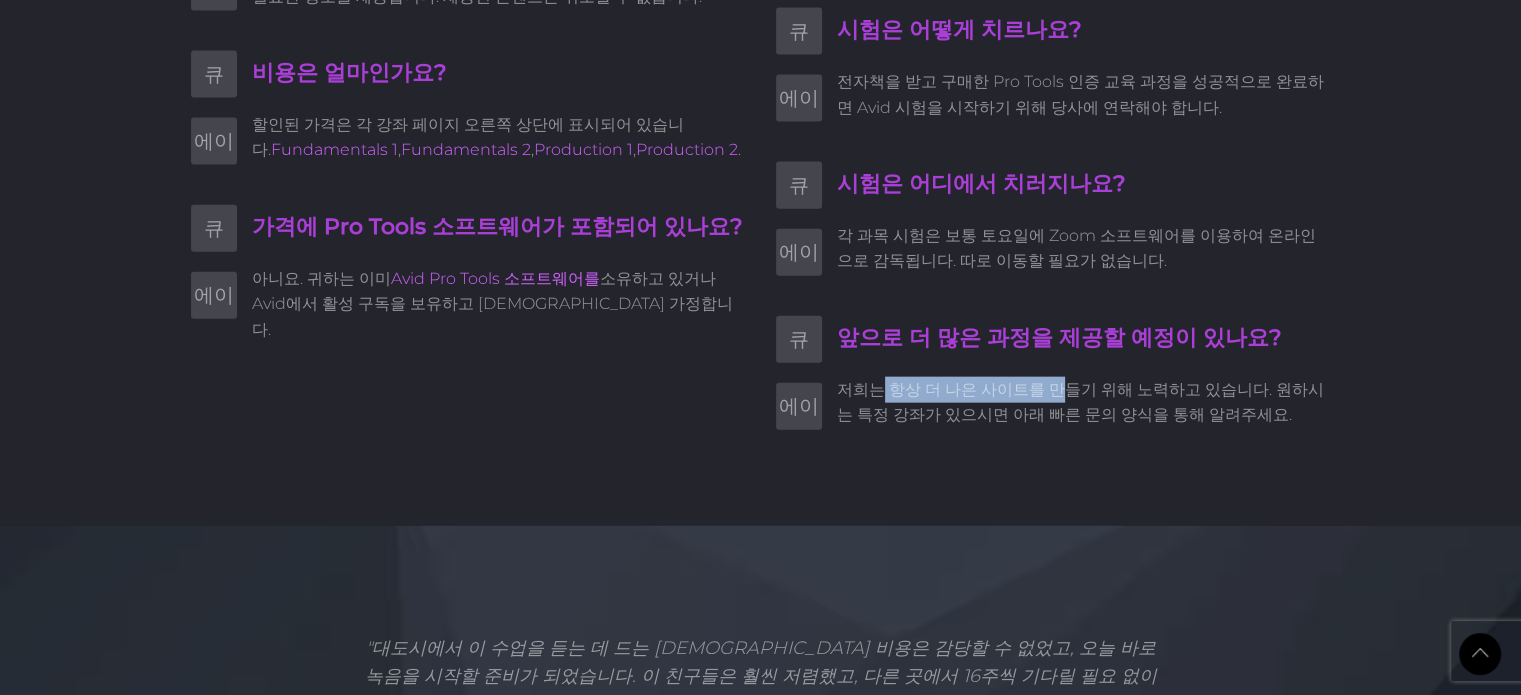 click on "저희는 항상 더 나은 사이트를 만들기 위해 노력하고 있습니다. 원하시는 특정 강좌가 있으시면 아래 빠른 문의 양식을 통해 알려주세요." at bounding box center [1080, 402] 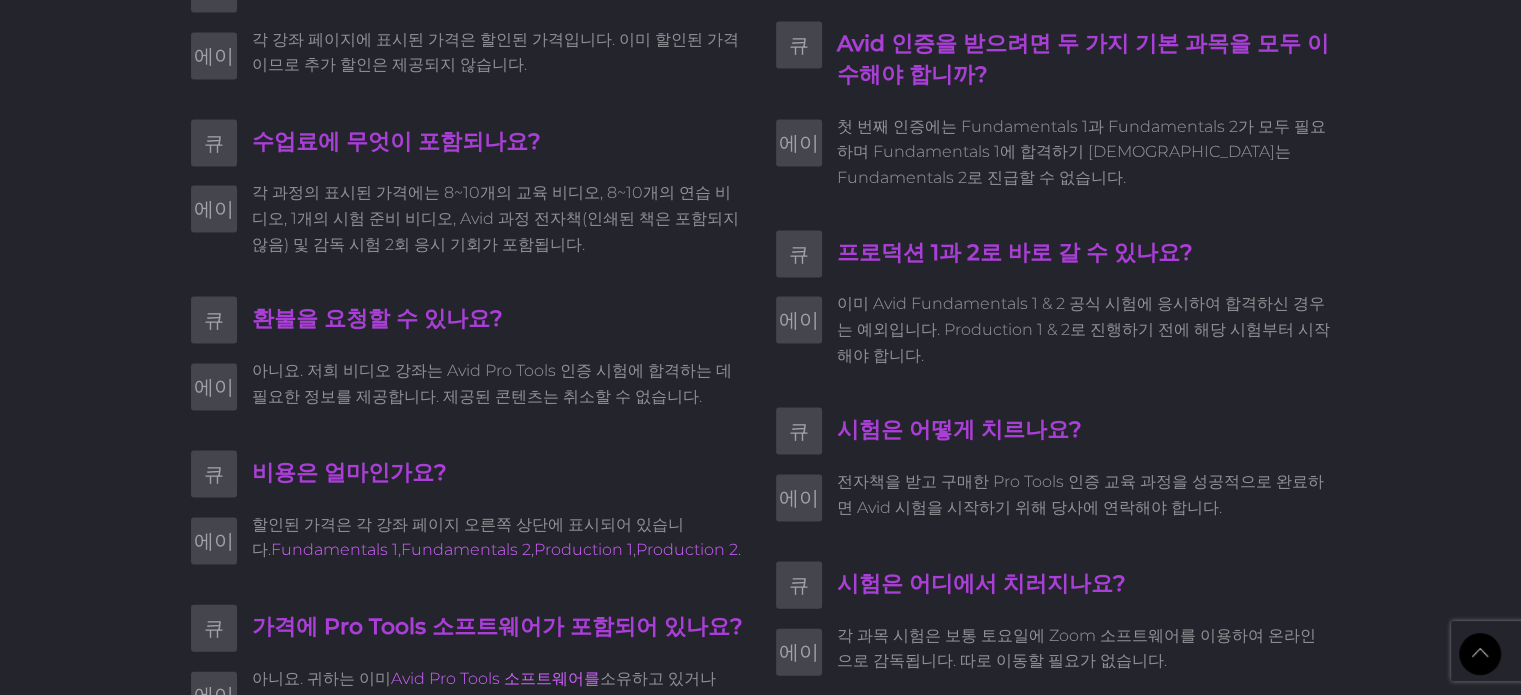 scroll, scrollTop: 4074, scrollLeft: 0, axis: vertical 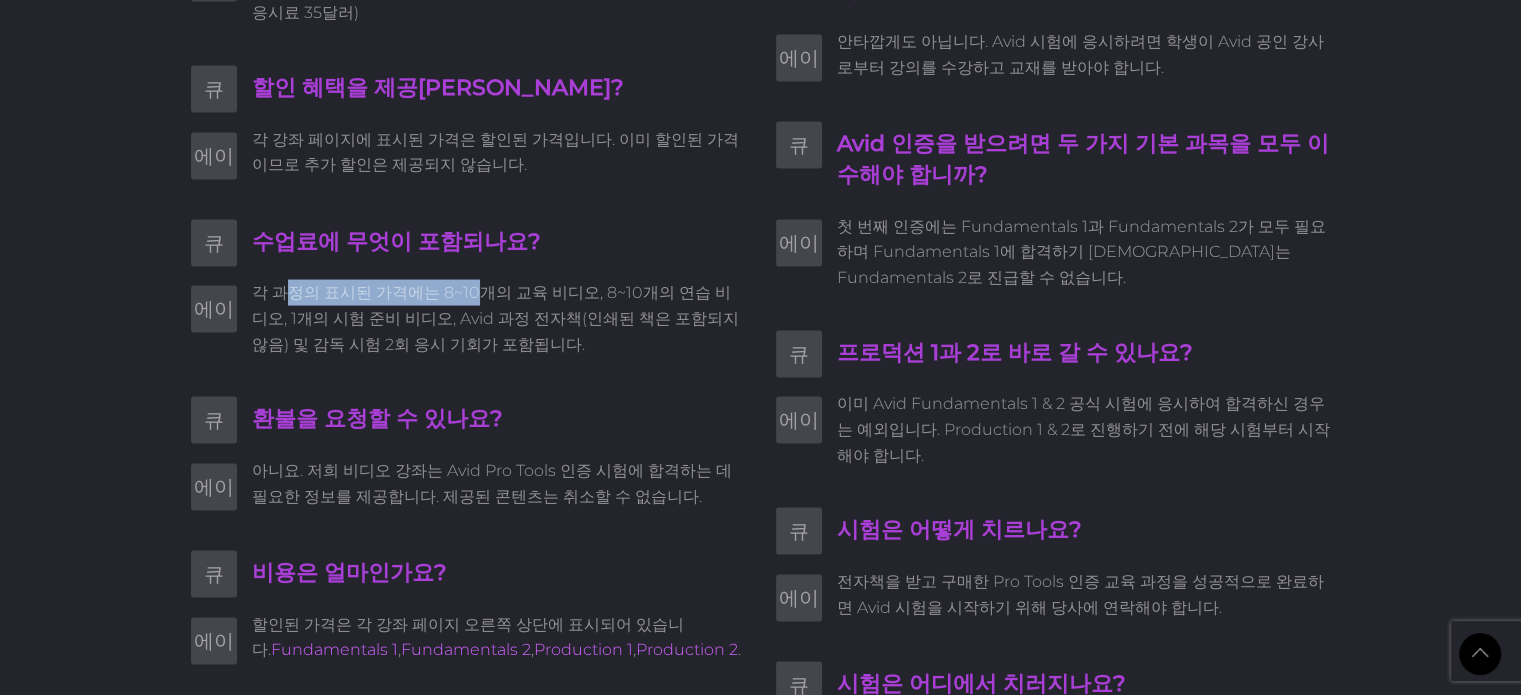 click on "각 과정의 표시된 가격에는 8~10개의 교육 비디오, 8~10개의 연습 비디오, 1개의 시험 준비 비디오, Avid 과정 전자책(인쇄된 책은 포함되지 않음) 및 감독 시험 2회 응시 기회가 포함됩니다." at bounding box center (495, 318) 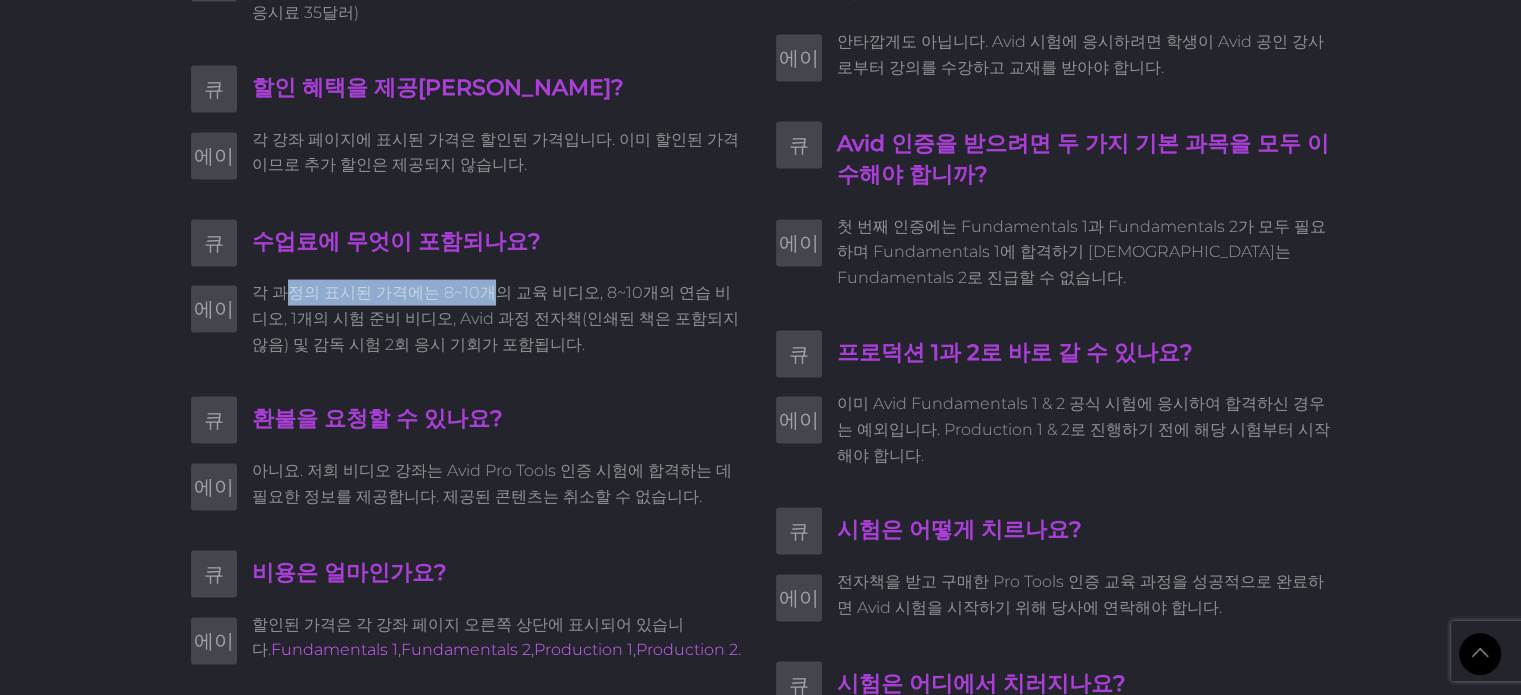 click on "각 과정의 표시된 가격에는 8~10개의 교육 비디오, 8~10개의 연습 비디오, 1개의 시험 준비 비디오, Avid 과정 전자책(인쇄된 책은 포함되지 않음) 및 감독 시험 2회 응시 기회가 포함됩니다." at bounding box center [495, 318] 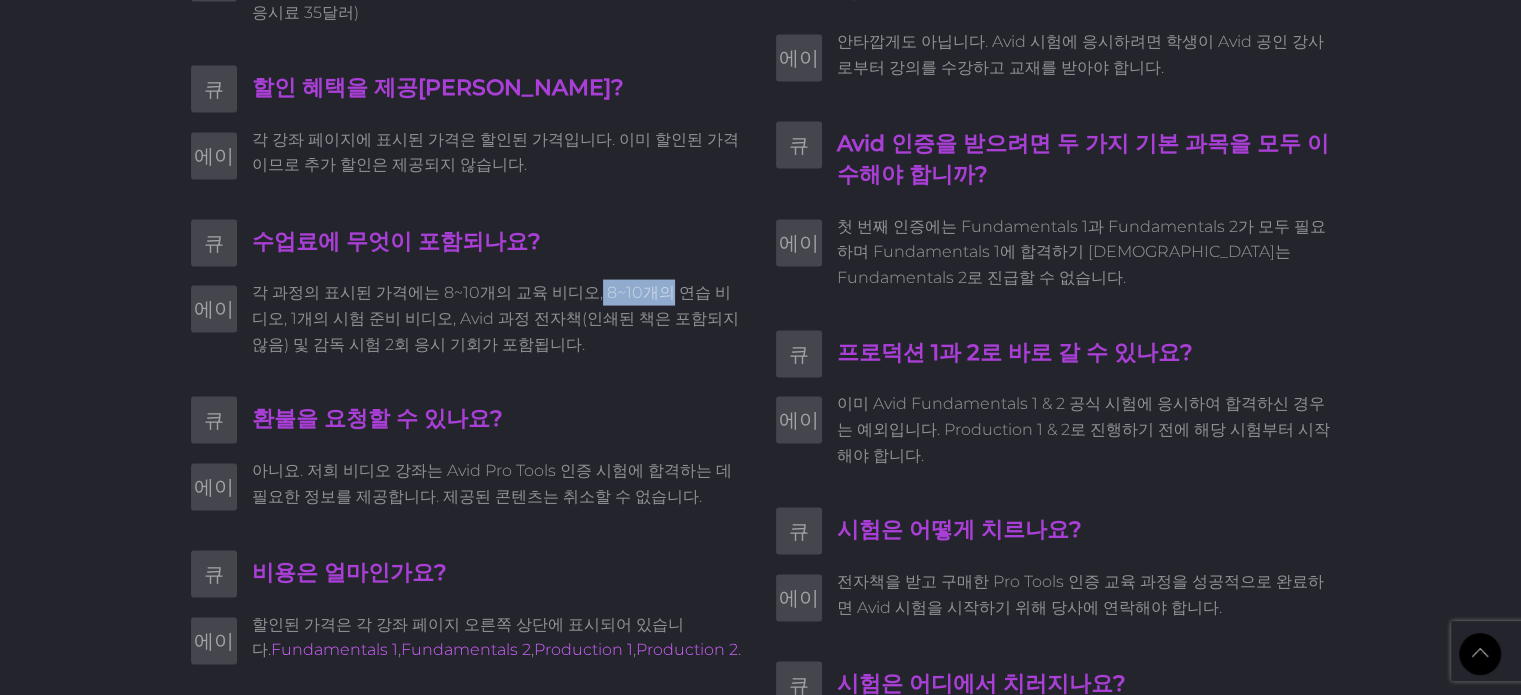click on "큐
등록 후에는 어떤 일이 일어나나요?
에이   등록 후, 등록 시 사용한 이메일로 전자책이 전달될 때까지 기다리는 동안 바로 영상 시청을 시작할 수 있습니다.
큐
Avid 시험에 추가 비용이 들까요?
에이   아니요. 강좌 가격에는 무료 감독 시험 응시 2회가 포함되어 있습니다. 추가 시험 응시는 회당 85달러입니다. (감독 시험 응시료 50달러, Avid 응시료 35달러)
큐
할인 혜택을 제공[PERSON_NAME]?
에이   각 강좌 페이지에 표시된 가격은 할인된 가격입니다. 이미 할인된 가격이므로 추가 할인은 제공되지 않습니다.
큐
수업료에 무엇이 포함되나요?
에이" at bounding box center [468, 289] 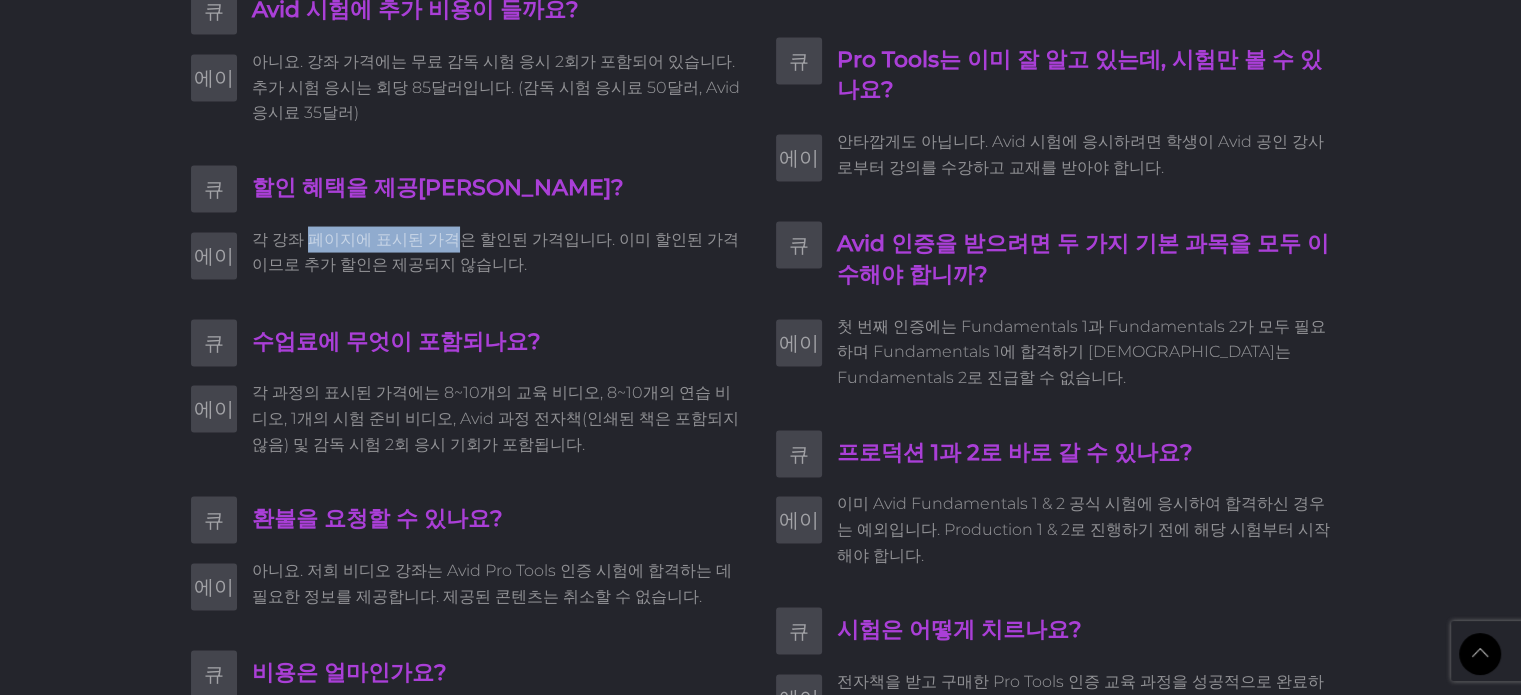 click on "각 강좌 페이지에 표시된 가격은 할인된 가격입니다. 이미 할인된 가격이므로 추가 할인은 제공되지 않습니다." at bounding box center [495, 252] 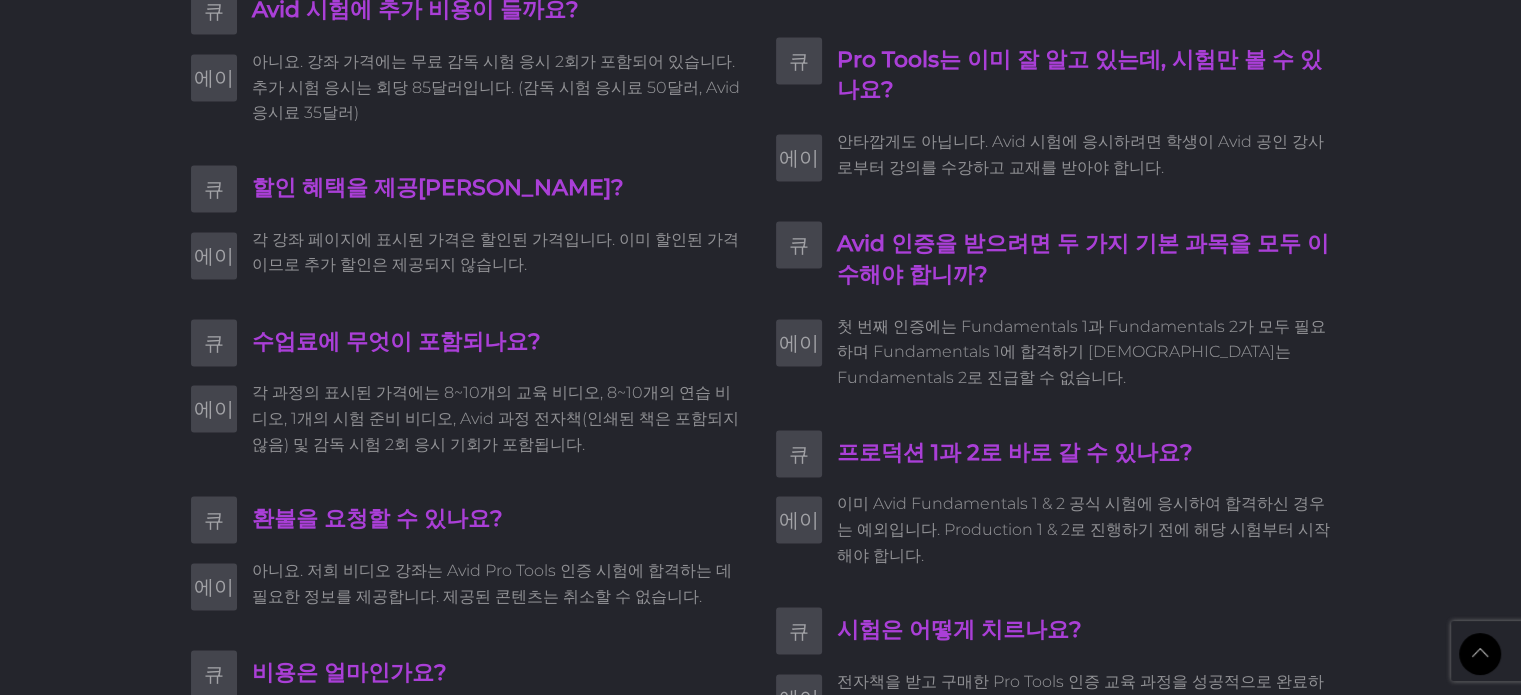 click on "각 강좌 페이지에 표시된 가격은 할인된 가격입니다. 이미 할인된 가격이므로 추가 할인은 제공되지 않습니다." at bounding box center [495, 252] 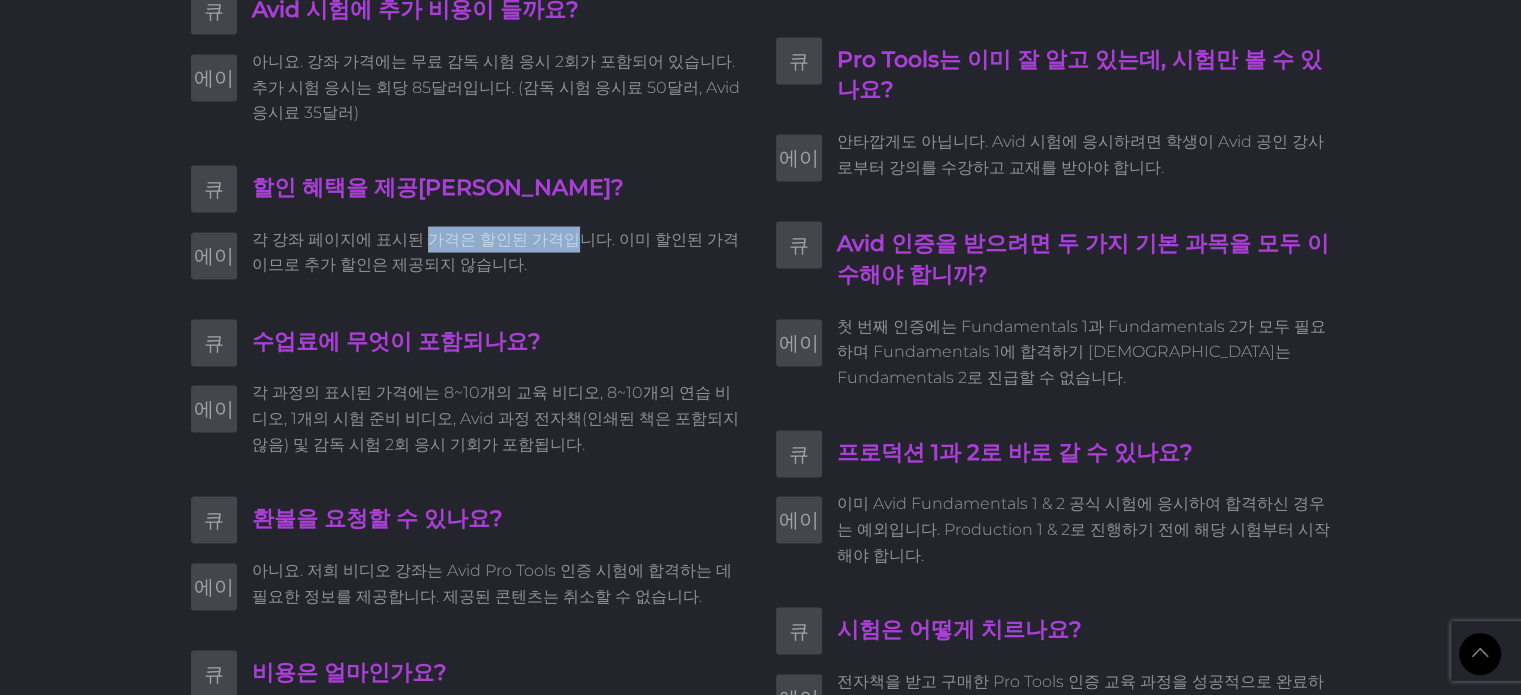 click on "각 강좌 페이지에 표시된 가격은 할인된 가격입니다. 이미 할인된 가격이므로 추가 할인은 제공되지 않습니다." at bounding box center (495, 252) 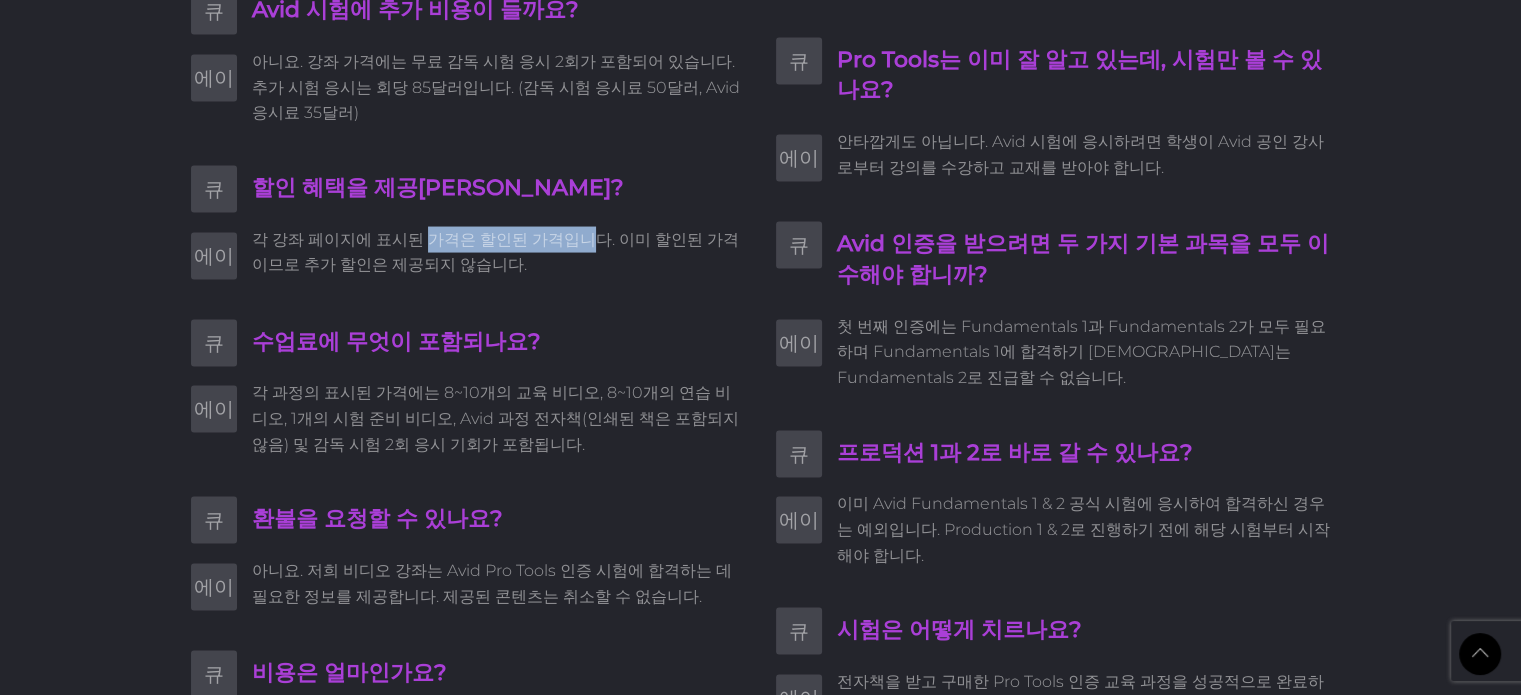 click on "각 강좌 페이지에 표시된 가격은 할인된 가격입니다. 이미 할인된 가격이므로 추가 할인은 제공되지 않습니다." at bounding box center (495, 252) 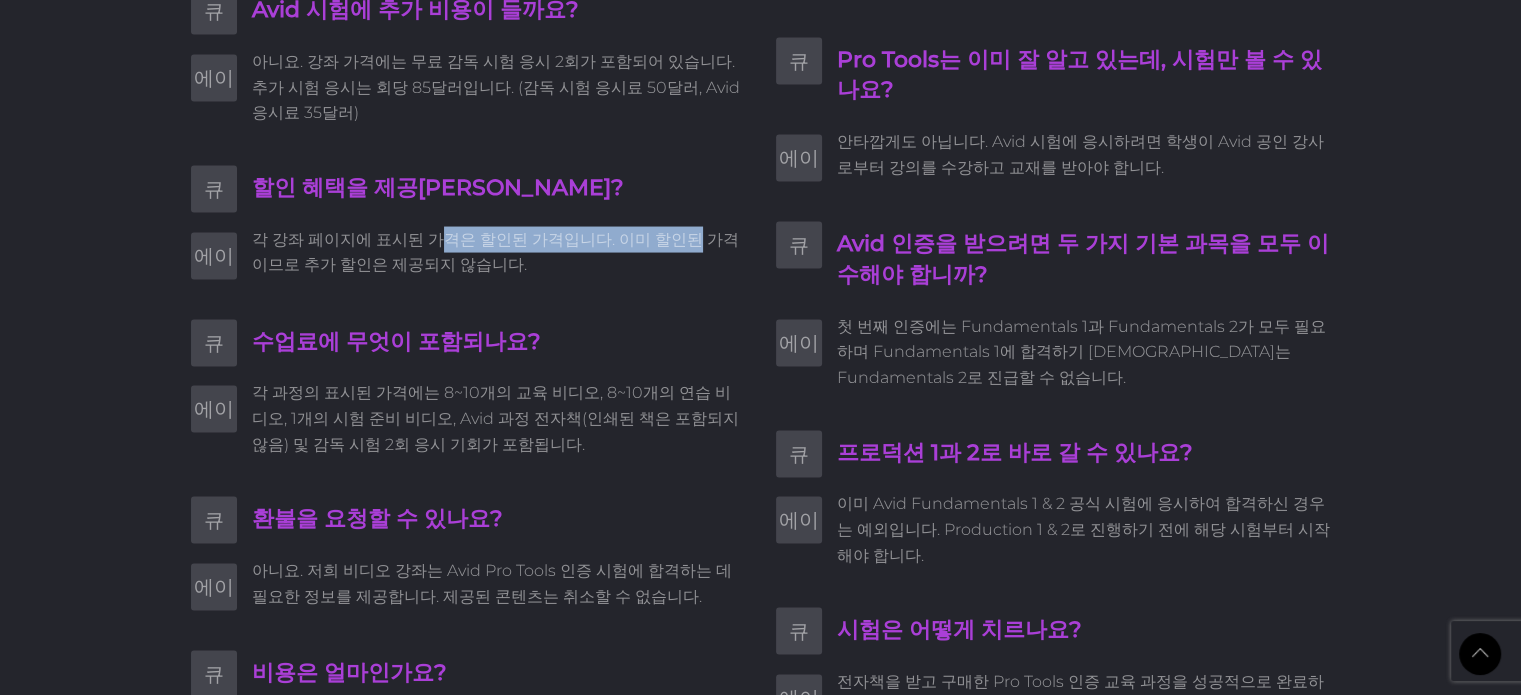 click on "각 강좌 페이지에 표시된 가격은 할인된 가격입니다. 이미 할인된 가격이므로 추가 할인은 제공되지 않습니다." at bounding box center [499, 252] 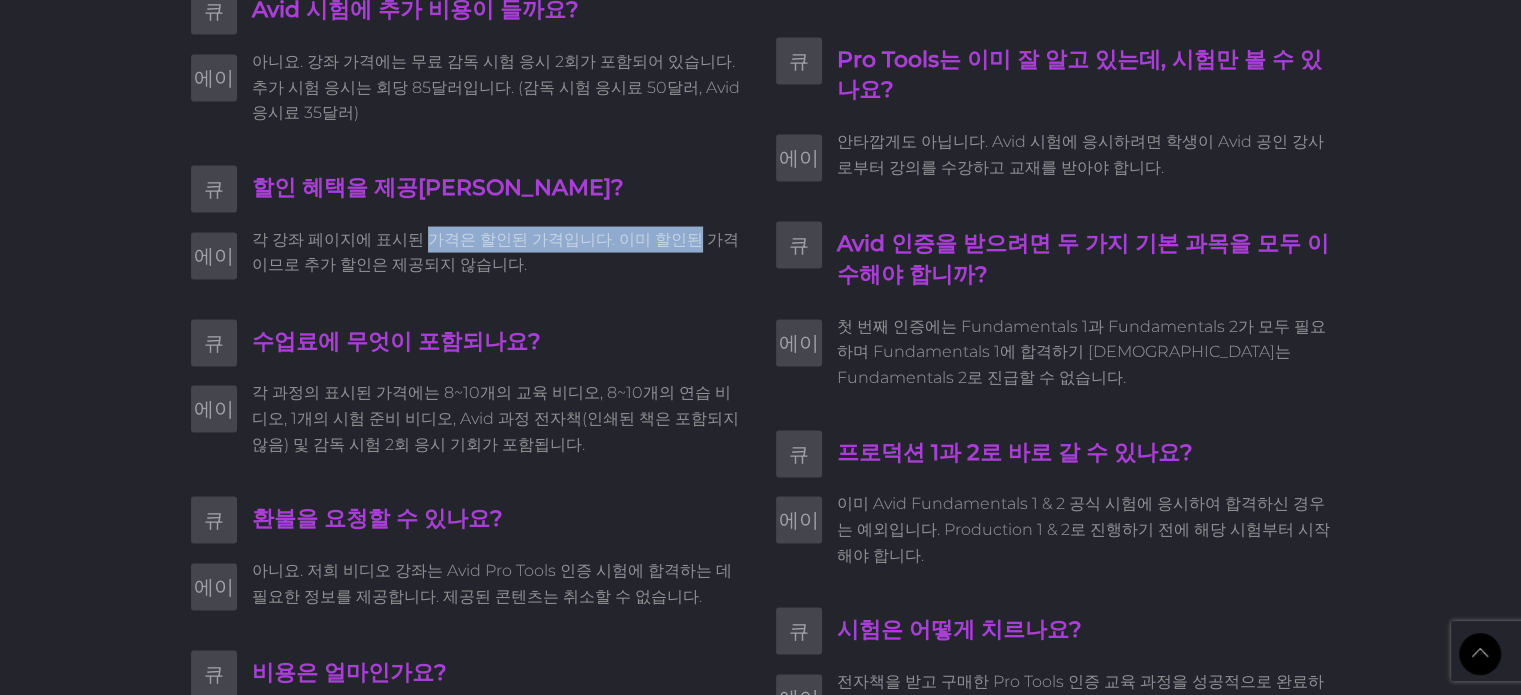 click on "각 강좌 페이지에 표시된 가격은 할인된 가격입니다. 이미 할인된 가격이므로 추가 할인은 제공되지 않습니다." at bounding box center [499, 252] 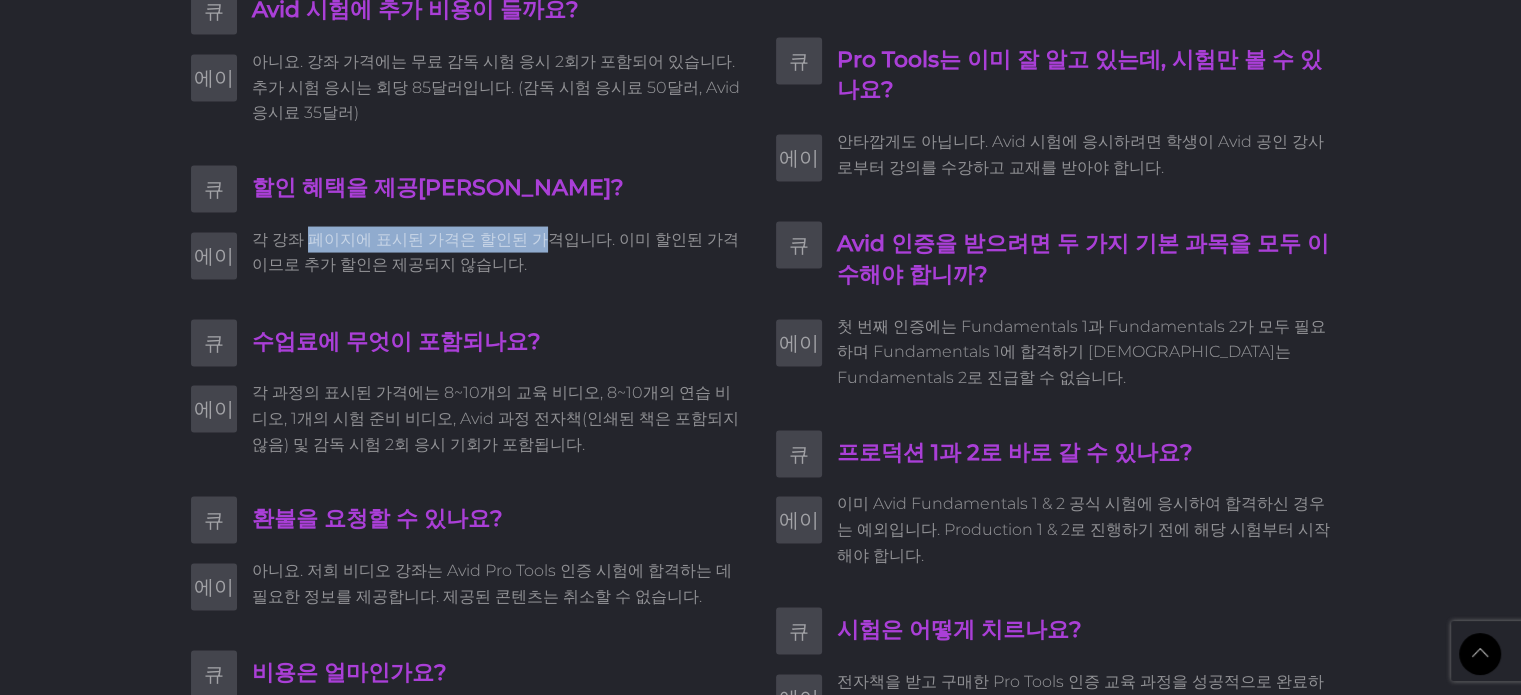 click on "각 강좌 페이지에 표시된 가격은 할인된 가격입니다. 이미 할인된 가격이므로 추가 할인은 제공되지 않습니다." at bounding box center (499, 252) 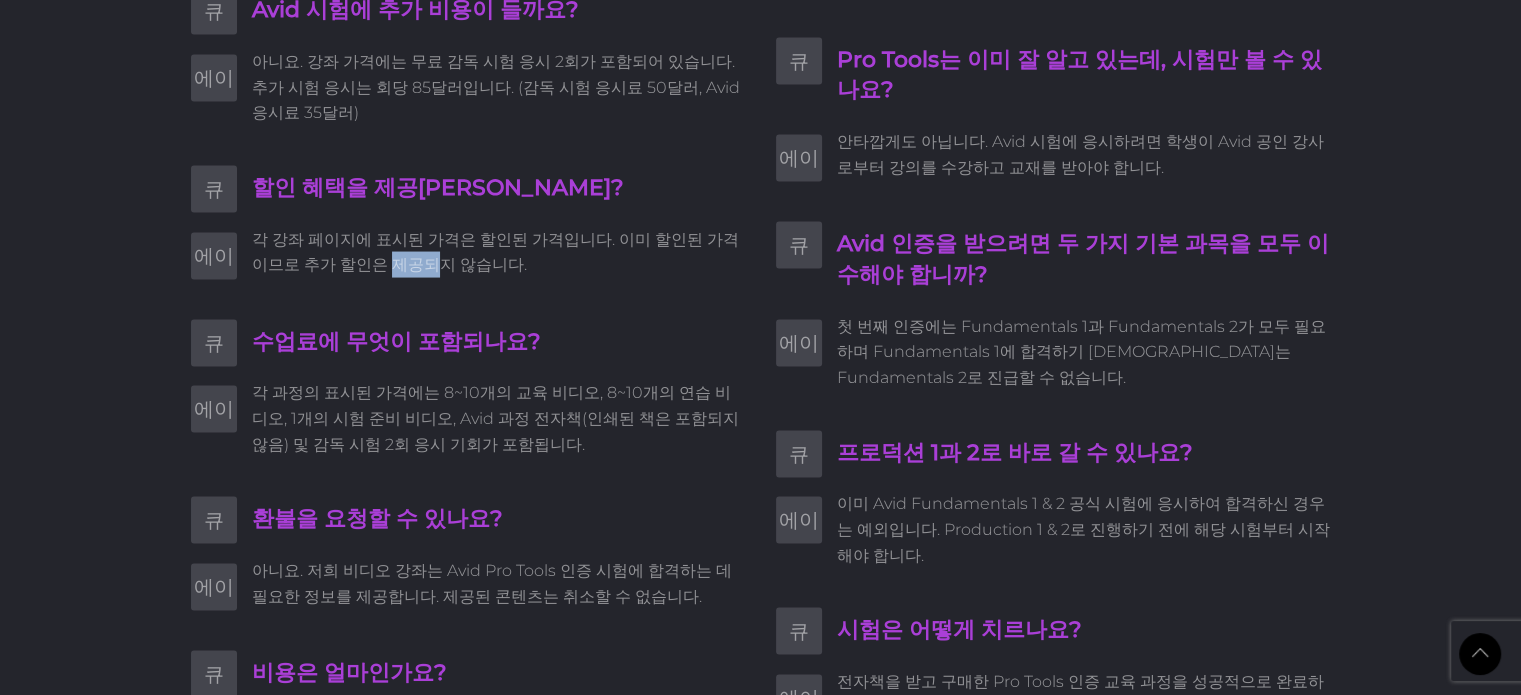 click on "각 강좌 페이지에 표시된 가격은 할인된 가격입니다. 이미 할인된 가격이므로 추가 할인은 제공되지 않습니다." at bounding box center [495, 252] 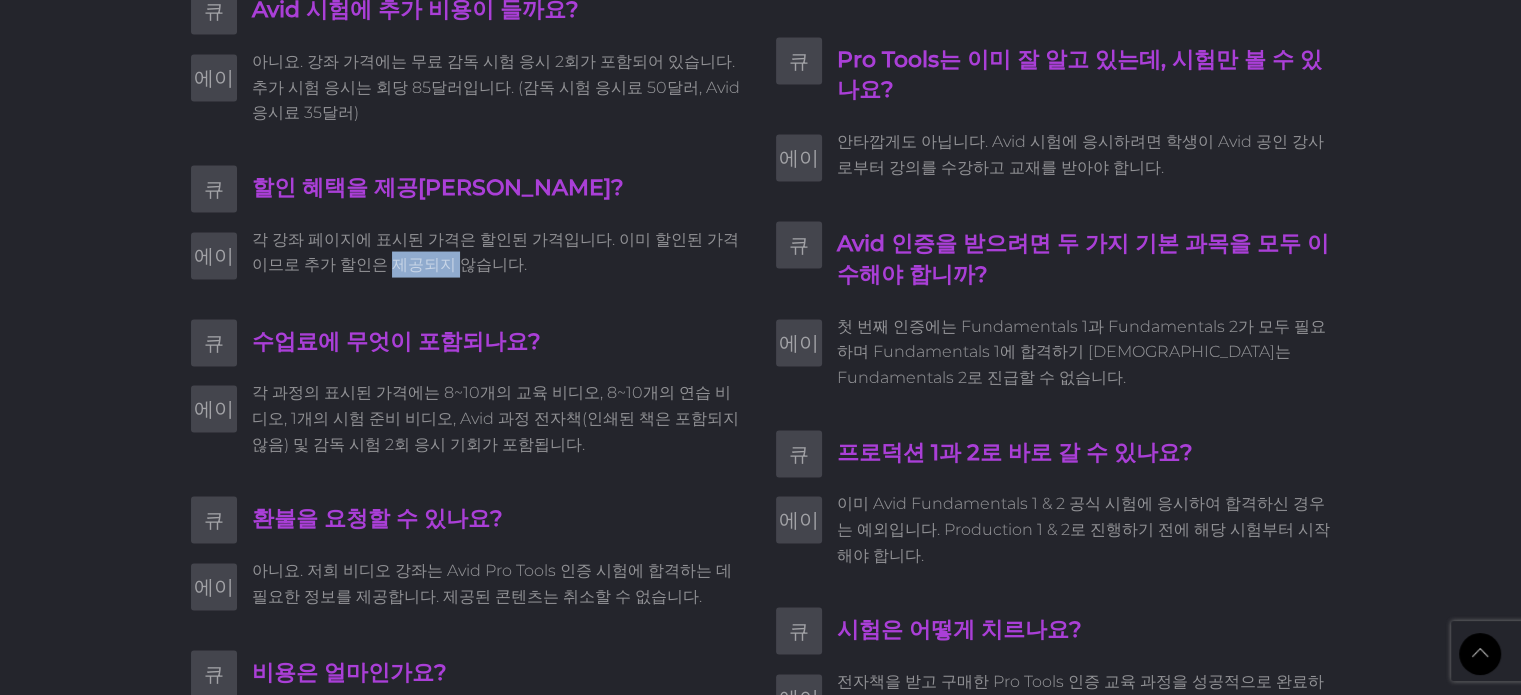 click on "각 강좌 페이지에 표시된 가격은 할인된 가격입니다. 이미 할인된 가격이므로 추가 할인은 제공되지 않습니다." at bounding box center (495, 252) 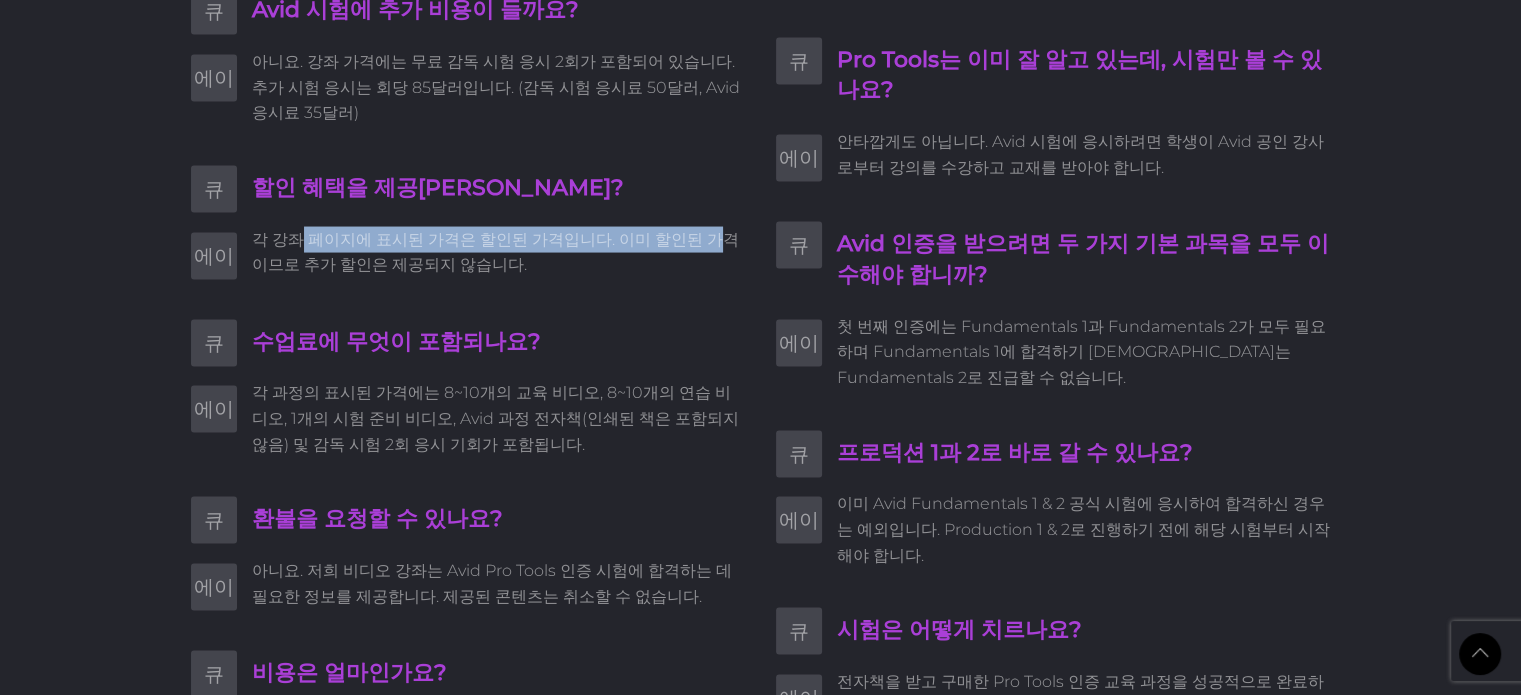 click on "큐
등록 후에는 어떤 일이 일어나나요?
에이   등록 후, 등록 시 사용한 이메일로 전자책이 전달될 때까지 기다리는 동안 바로 영상 시청을 시작할 수 있습니다.
큐
Avid 시험에 추가 비용이 들까요?
에이   아니요. 강좌 가격에는 무료 감독 시험 응시 2회가 포함되어 있습니다. 추가 시험 응시는 회당 85달러입니다. (감독 시험 응시료 50달러, Avid 응시료 35달러)
큐
할인 혜택을 제공[PERSON_NAME]?
에이   각 강좌 페이지에 표시된 가격은 할인된 가격입니다. 이미 할인된 가격이므로 추가 할인은 제공되지 않습니다.
큐
수업료에 무엇이 포함되나요?
에이" at bounding box center (468, 389) 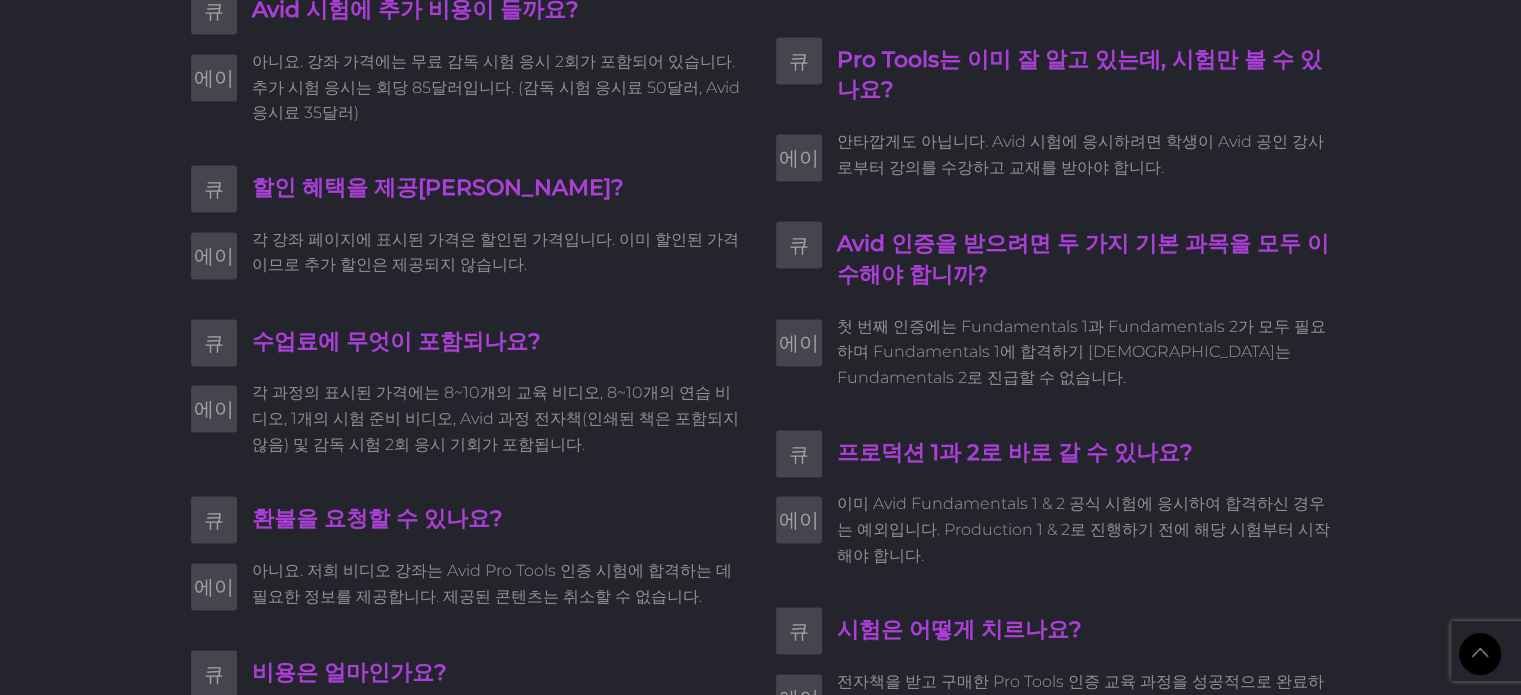 click on "각 강좌 페이지에 표시된 가격은 할인된 가격입니다. 이미 할인된 가격이므로 추가 할인은 제공되지 않습니다." at bounding box center [499, 252] 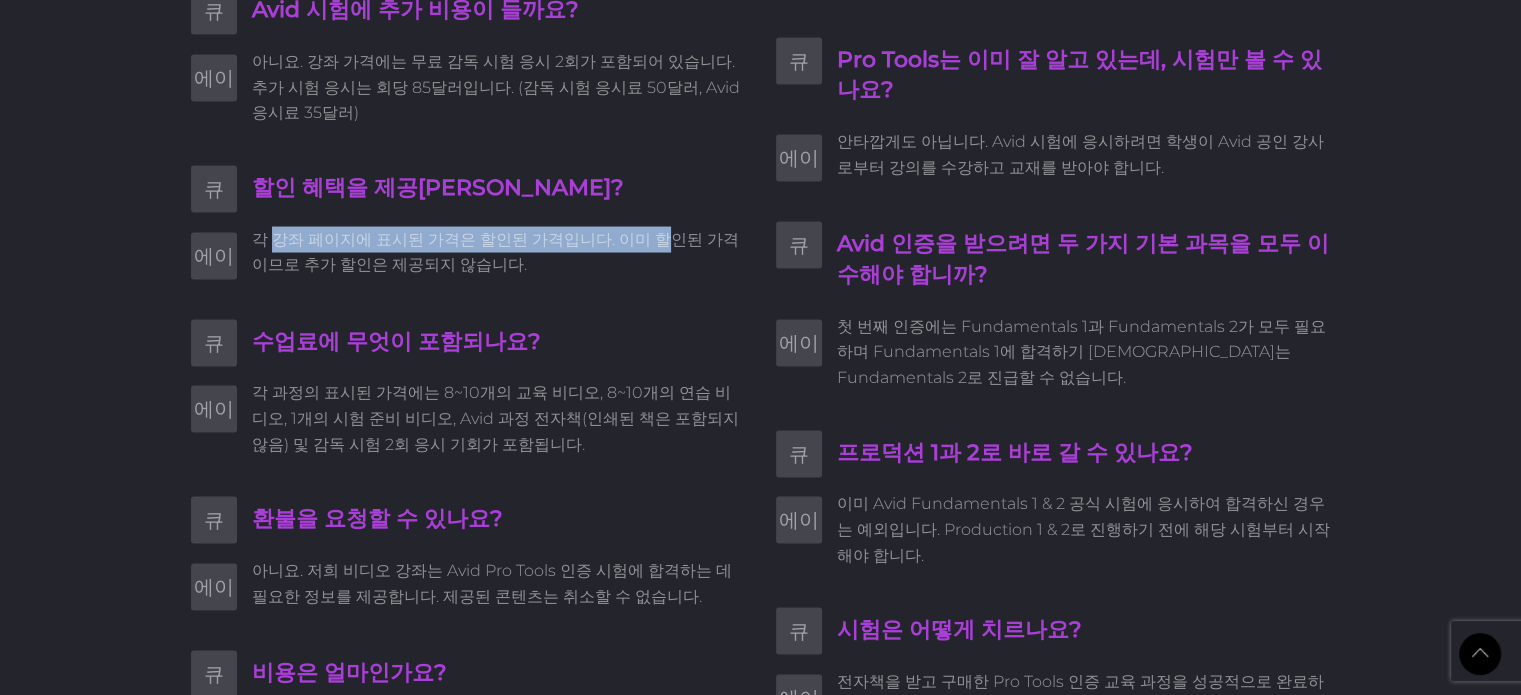 click on "각 강좌 페이지에 표시된 가격은 할인된 가격입니다. 이미 할인된 가격이므로 추가 할인은 제공되지 않습니다." at bounding box center [495, 252] 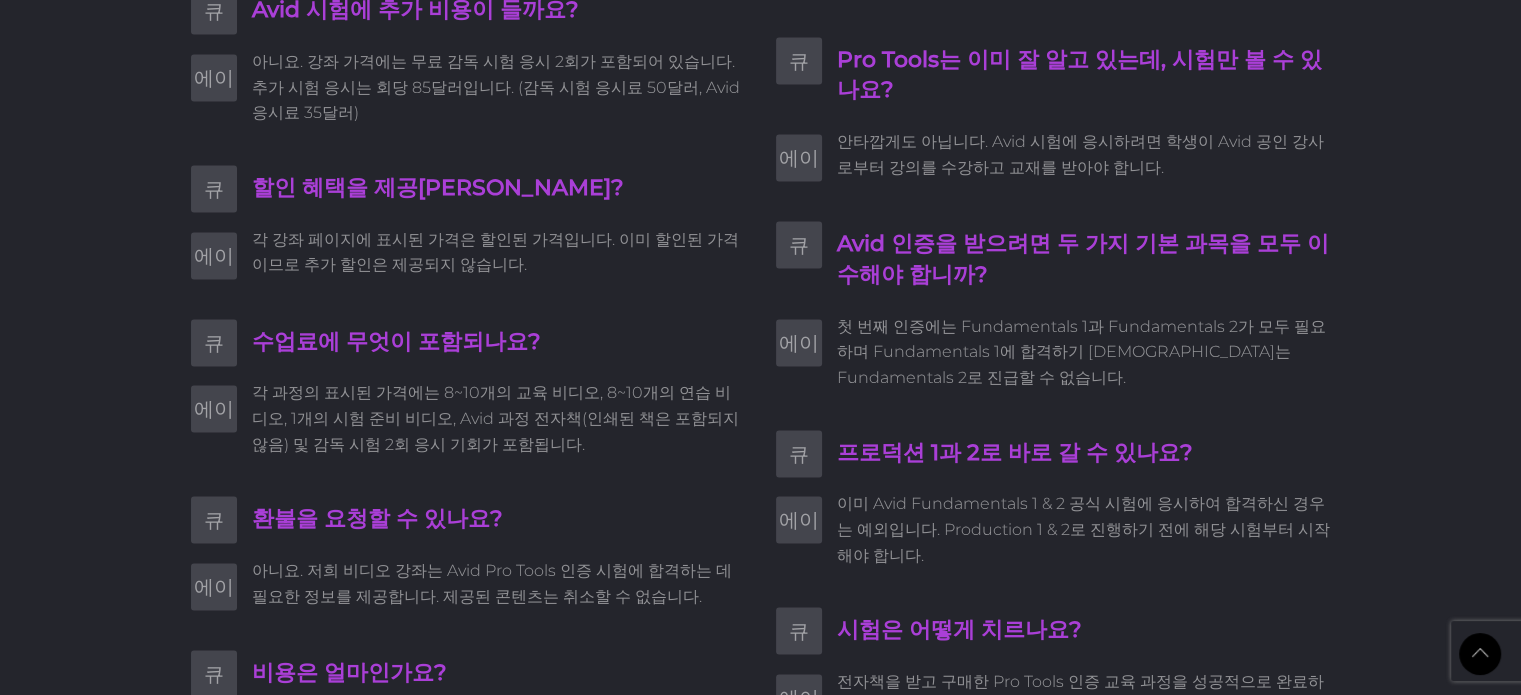scroll, scrollTop: 3774, scrollLeft: 0, axis: vertical 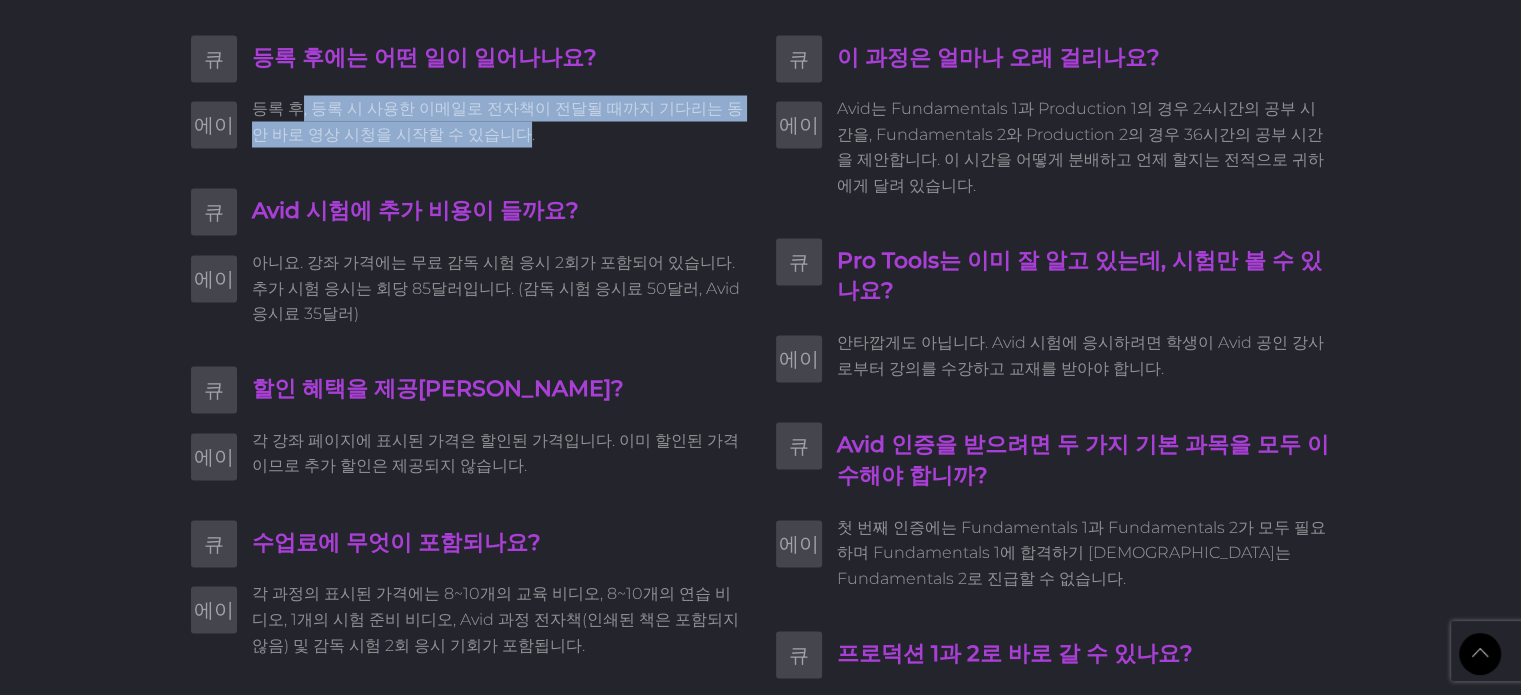 click on "등록 후, 등록 시 사용한 이메일로 전자책이 전달될 때까지 기다리는 동안 바로 영상 시청을 시작할 수 있습니다." at bounding box center (499, 120) 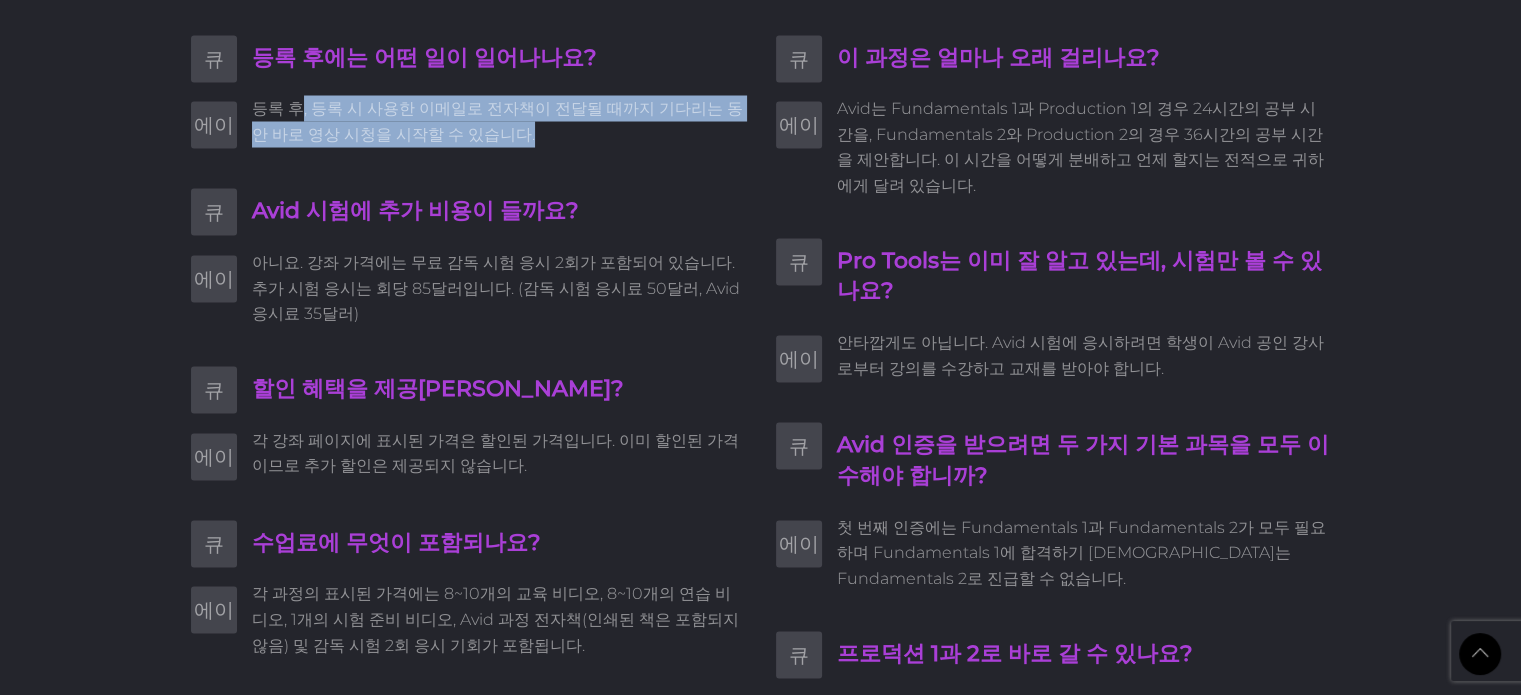 click on "등록 후, 등록 시 사용한 이메일로 전자책이 전달될 때까지 기다리는 동안 바로 영상 시청을 시작할 수 있습니다." at bounding box center (499, 120) 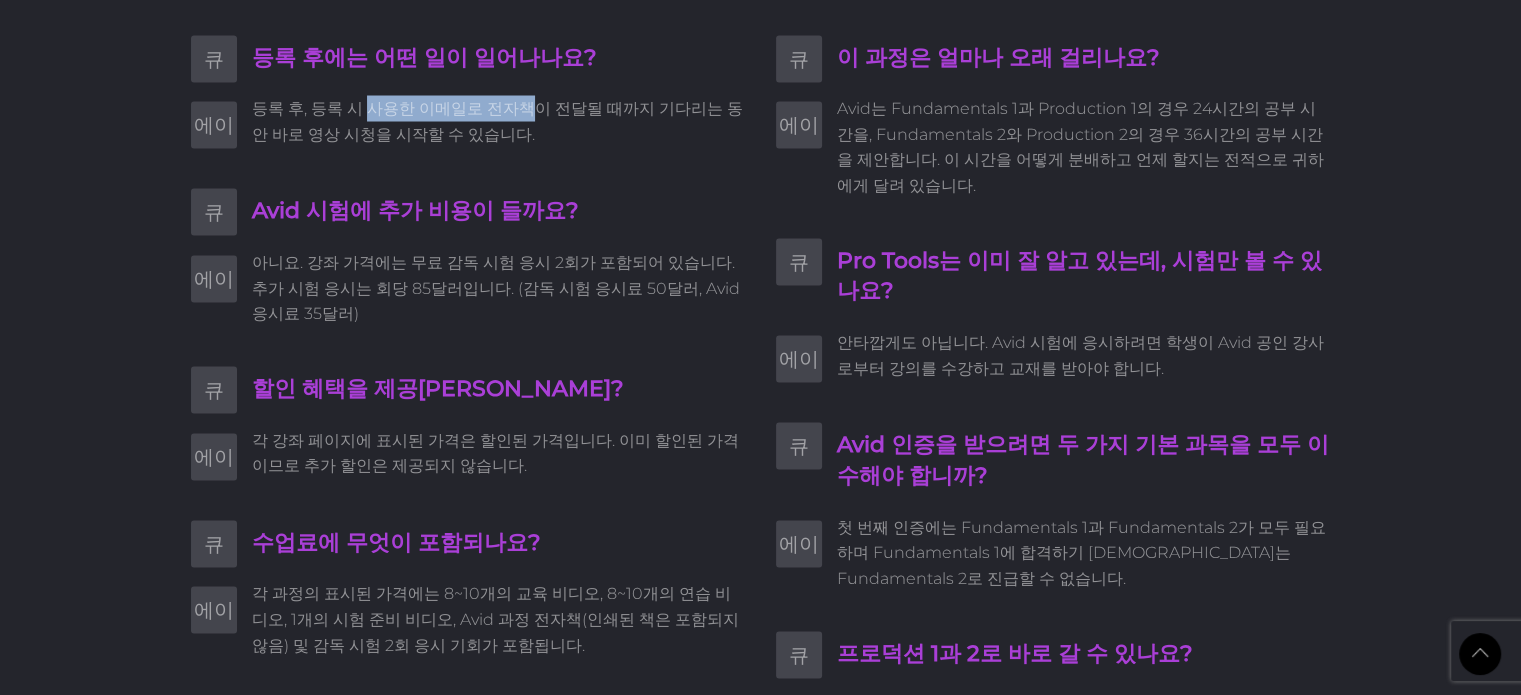 click on "등록 후, 등록 시 사용한 이메일로 전자책이 전달될 때까지 기다리는 동안 바로 영상 시청을 시작할 수 있습니다." at bounding box center [497, 120] 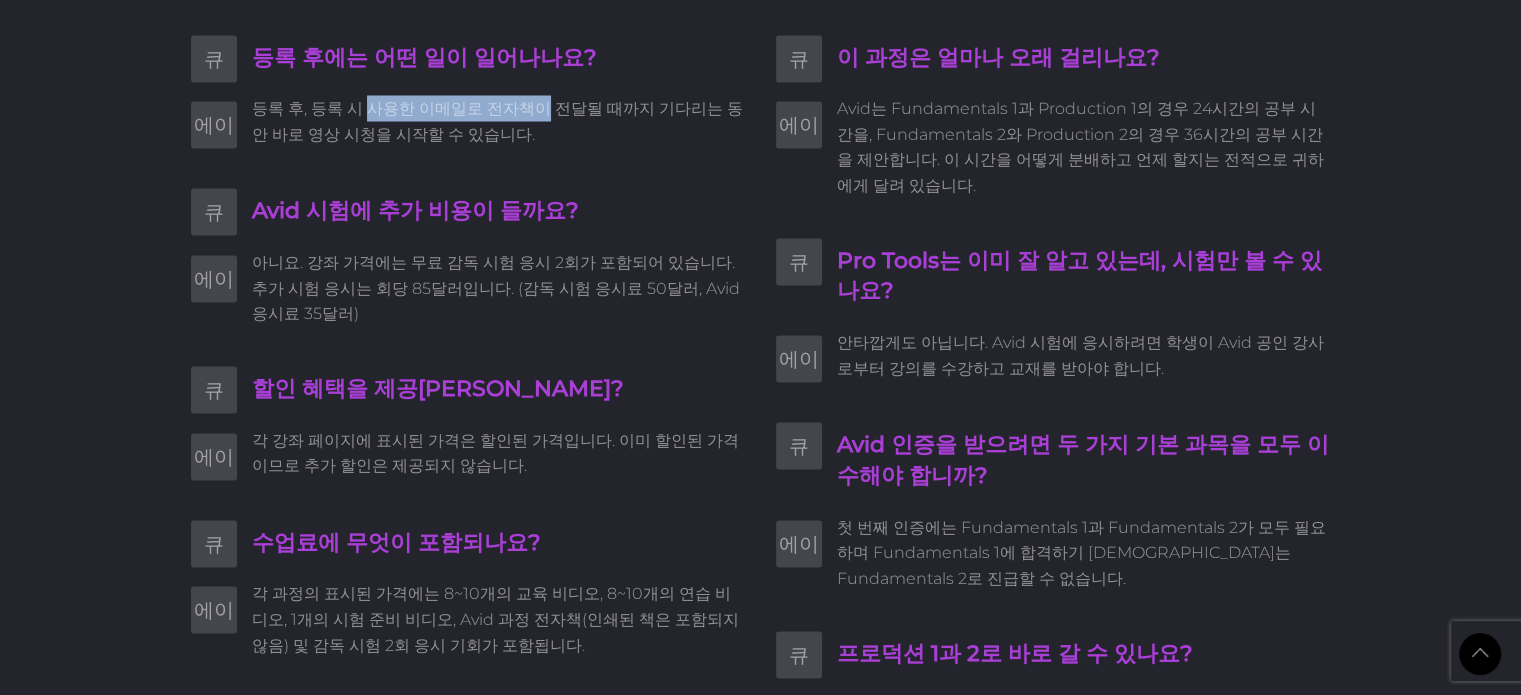 click on "등록 후, 등록 시 사용한 이메일로 전자책이 전달될 때까지 기다리는 동안 바로 영상 시청을 시작할 수 있습니다." at bounding box center (497, 120) 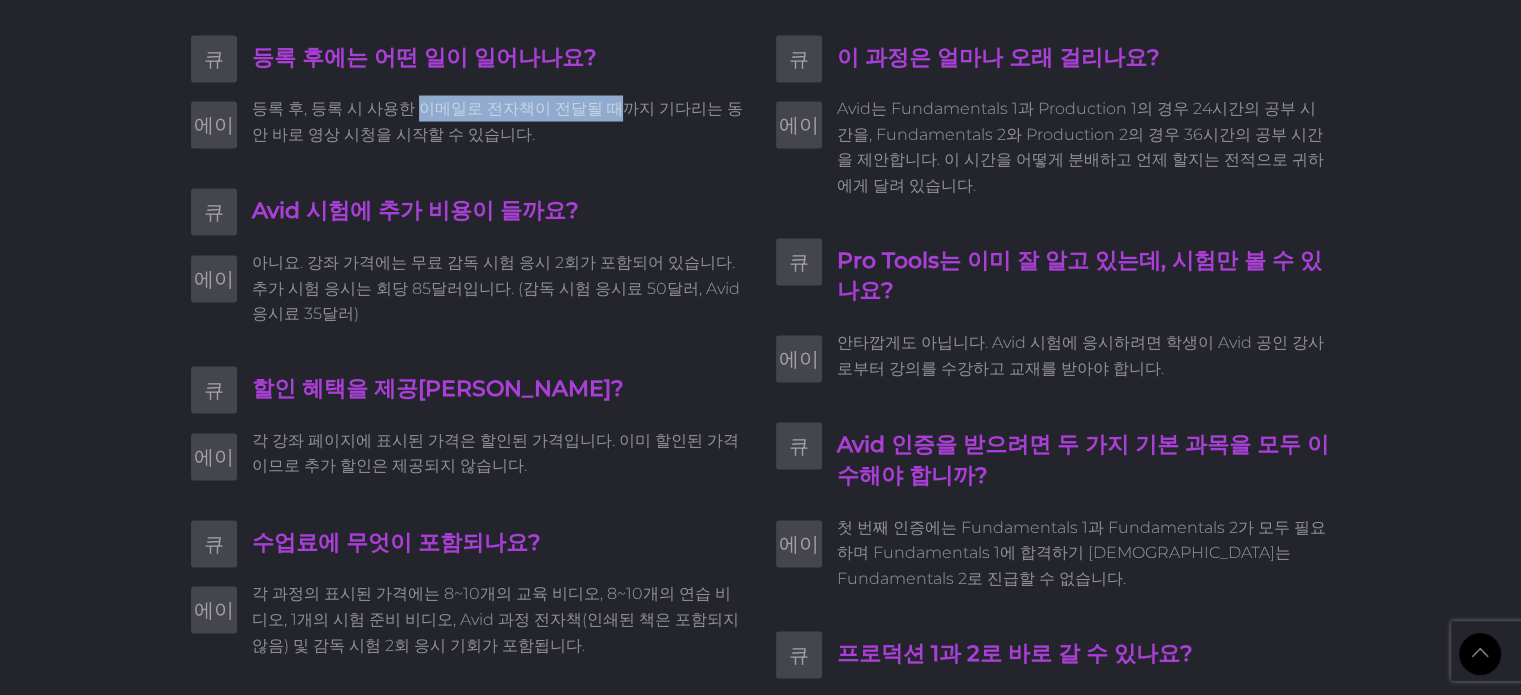 click on "등록 후, 등록 시 사용한 이메일로 전자책이 전달될 때까지 기다리는 동안 바로 영상 시청을 시작할 수 있습니다." at bounding box center [497, 120] 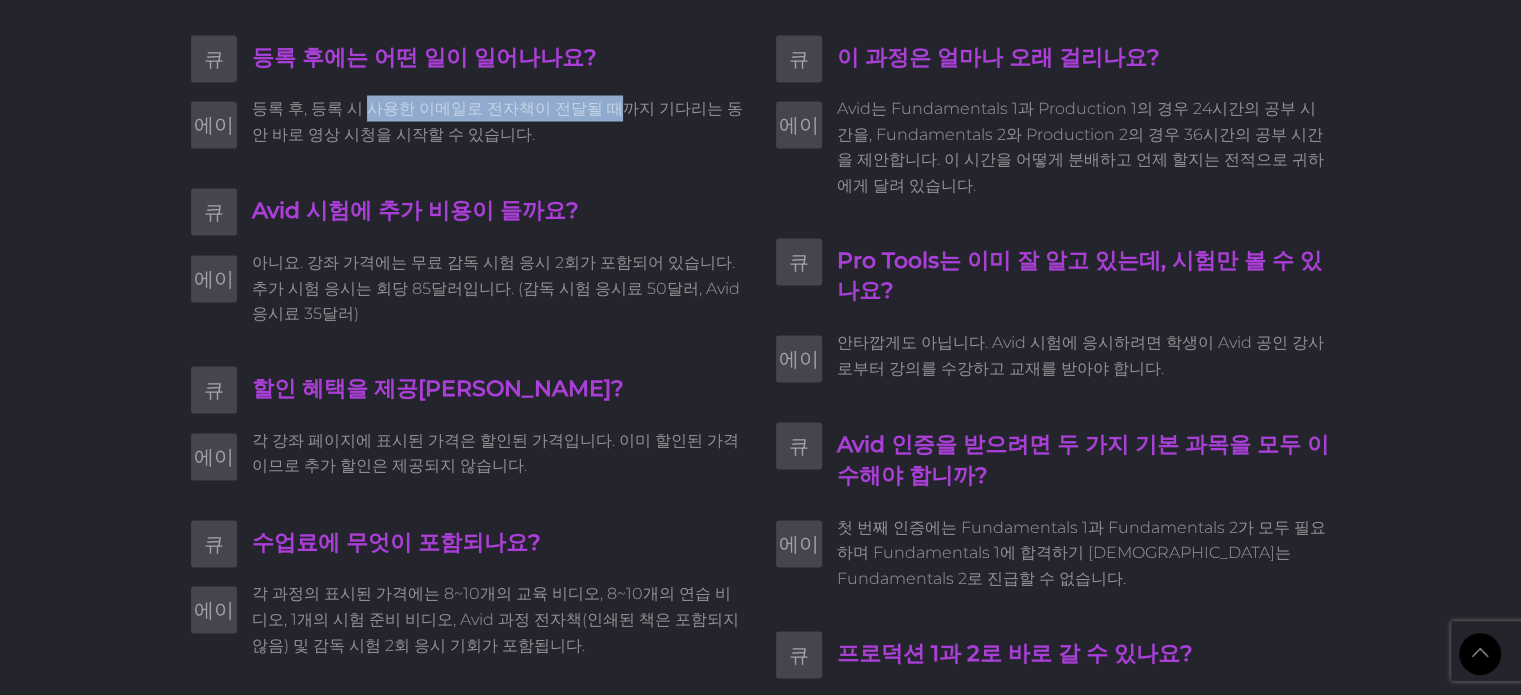 click on "등록 후, 등록 시 사용한 이메일로 전자책이 전달될 때까지 기다리는 동안 바로 영상 시청을 시작할 수 있습니다." at bounding box center (497, 120) 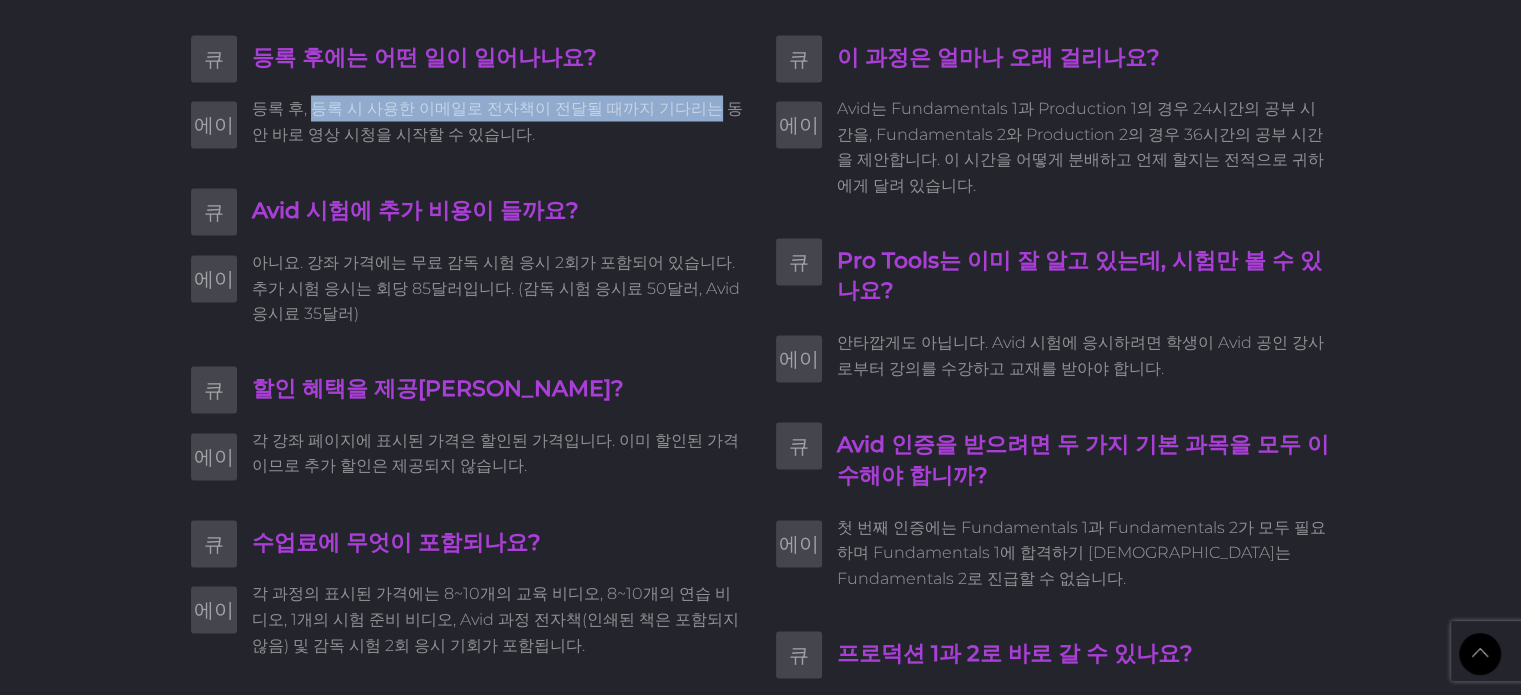 click on "등록 후, 등록 시 사용한 이메일로 전자책이 전달될 때까지 기다리는 동안 바로 영상 시청을 시작할 수 있습니다." at bounding box center [497, 120] 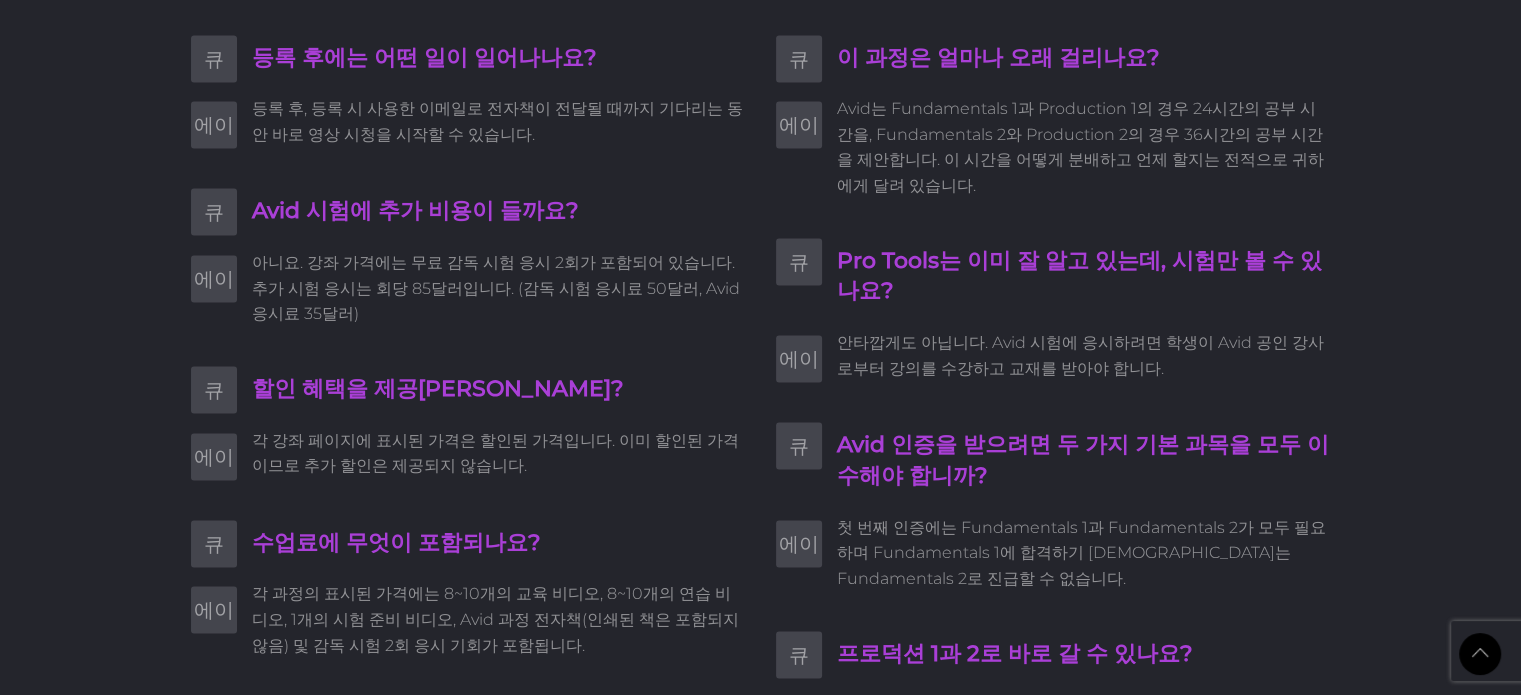 click on "등록 후, 등록 시 사용한 이메일로 전자책이 전달될 때까지 기다리는 동안 바로 영상 시청을 시작할 수 있습니다." at bounding box center (499, 120) 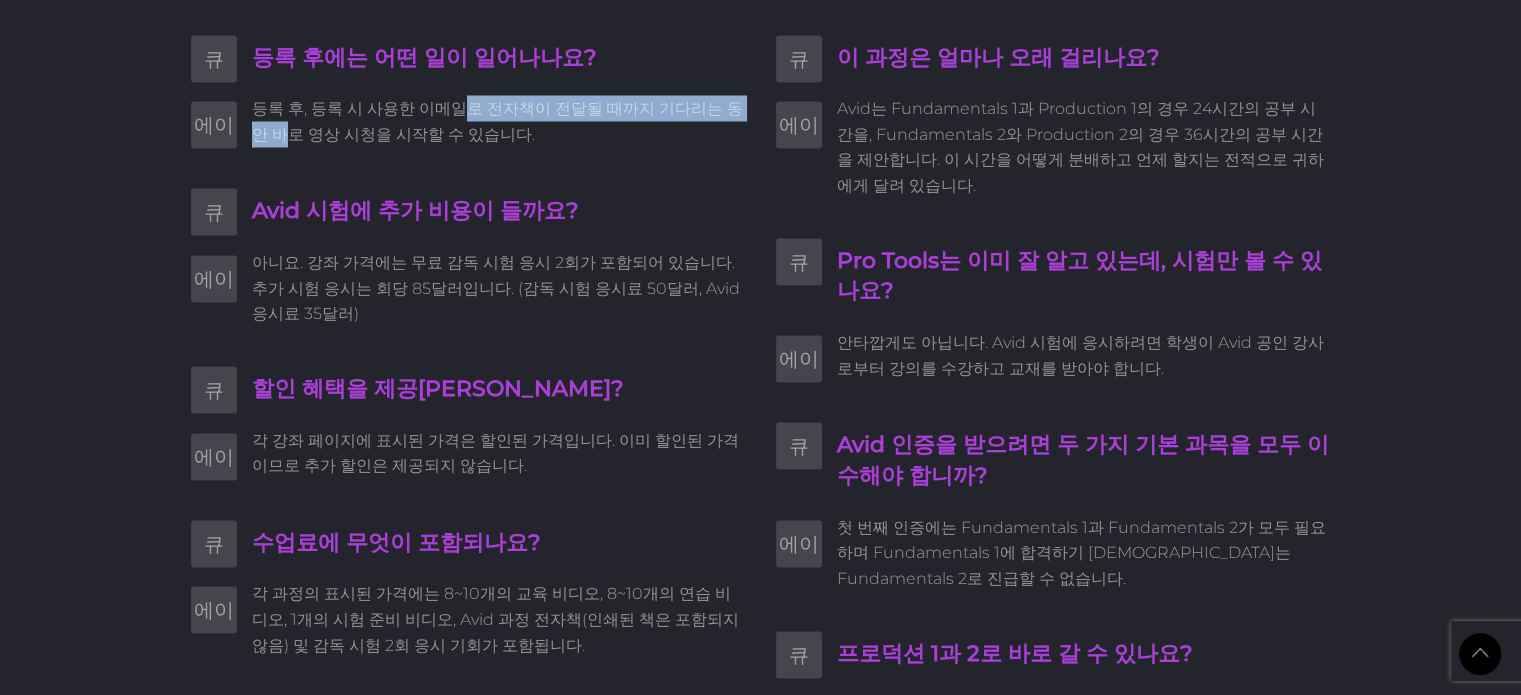 click on "등록 후, 등록 시 사용한 이메일로 전자책이 전달될 때까지 기다리는 동안 바로 영상 시청을 시작할 수 있습니다." at bounding box center (497, 120) 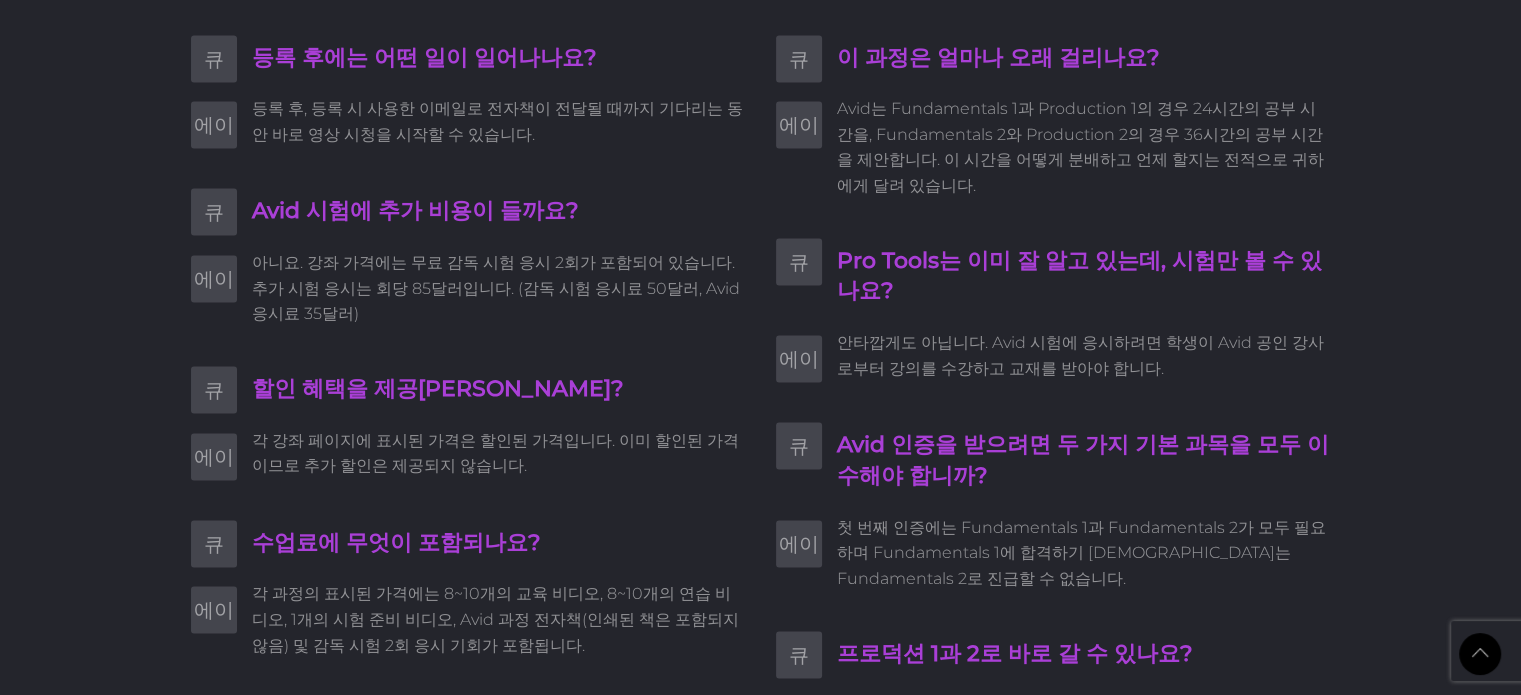scroll, scrollTop: 3574, scrollLeft: 0, axis: vertical 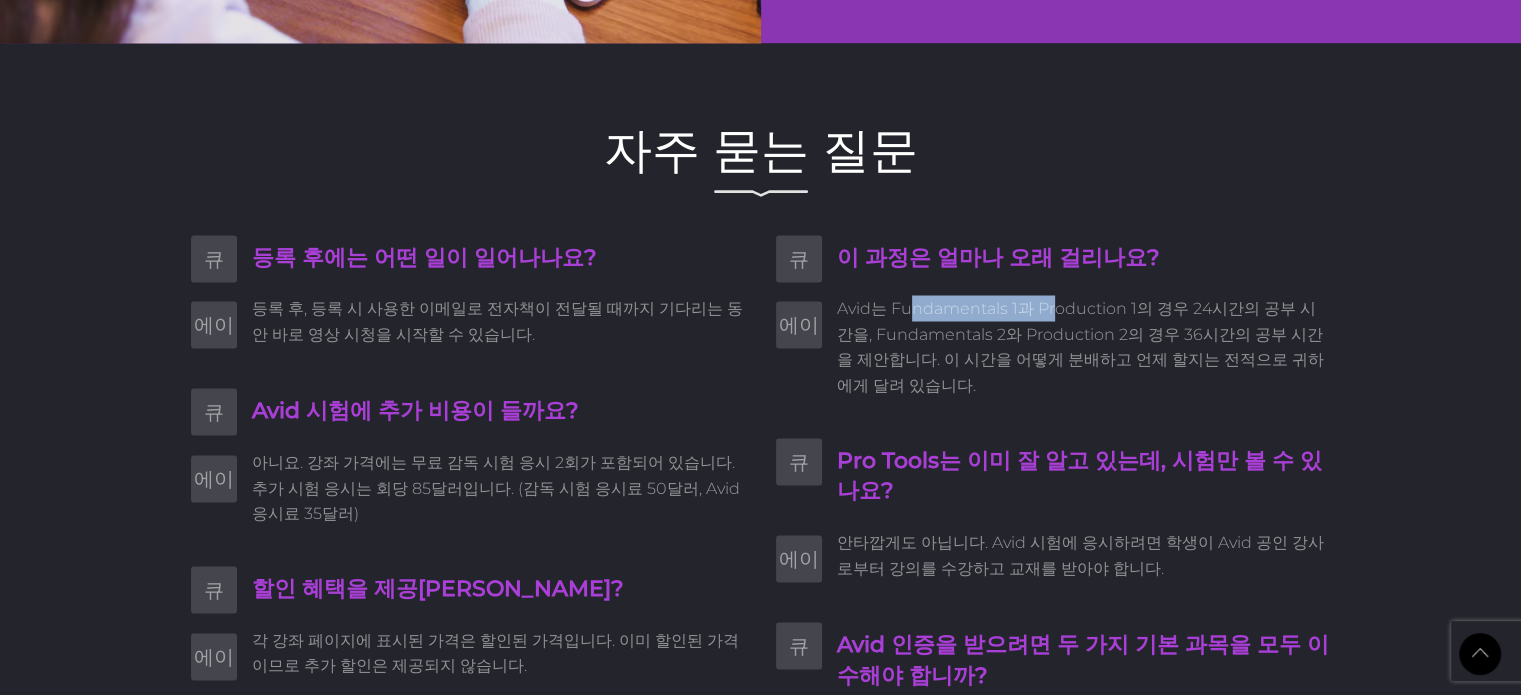 click on "Avid는 Fundamentals 1과 Production 1의 경우 24시간의 공부 시간을, Fundamentals 2와 Production 2의 경우 36시간의 공부 시간을 제안합니다. 이 시간을 어떻게 분배하고 언제 할지는 전적으로 귀하에게 달려 있습니다." at bounding box center [1080, 346] 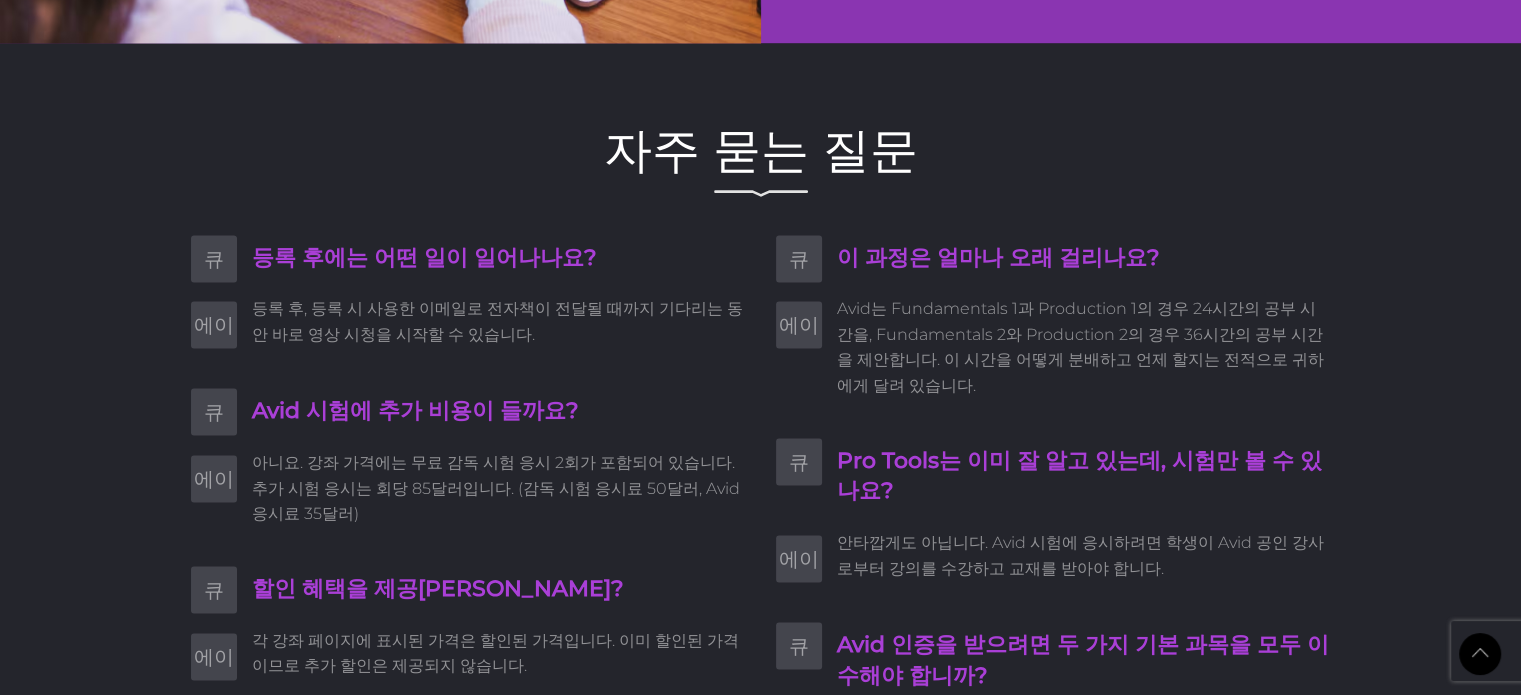click on "Avid는 Fundamentals 1과 Production 1의 경우 24시간의 공부 시간을, Fundamentals 2와 Production 2의 경우 36시간의 공부 시간을 제안합니다. 이 시간을 어떻게 분배하고 언제 할지는 전적으로 귀하에게 달려 있습니다." at bounding box center [1080, 346] 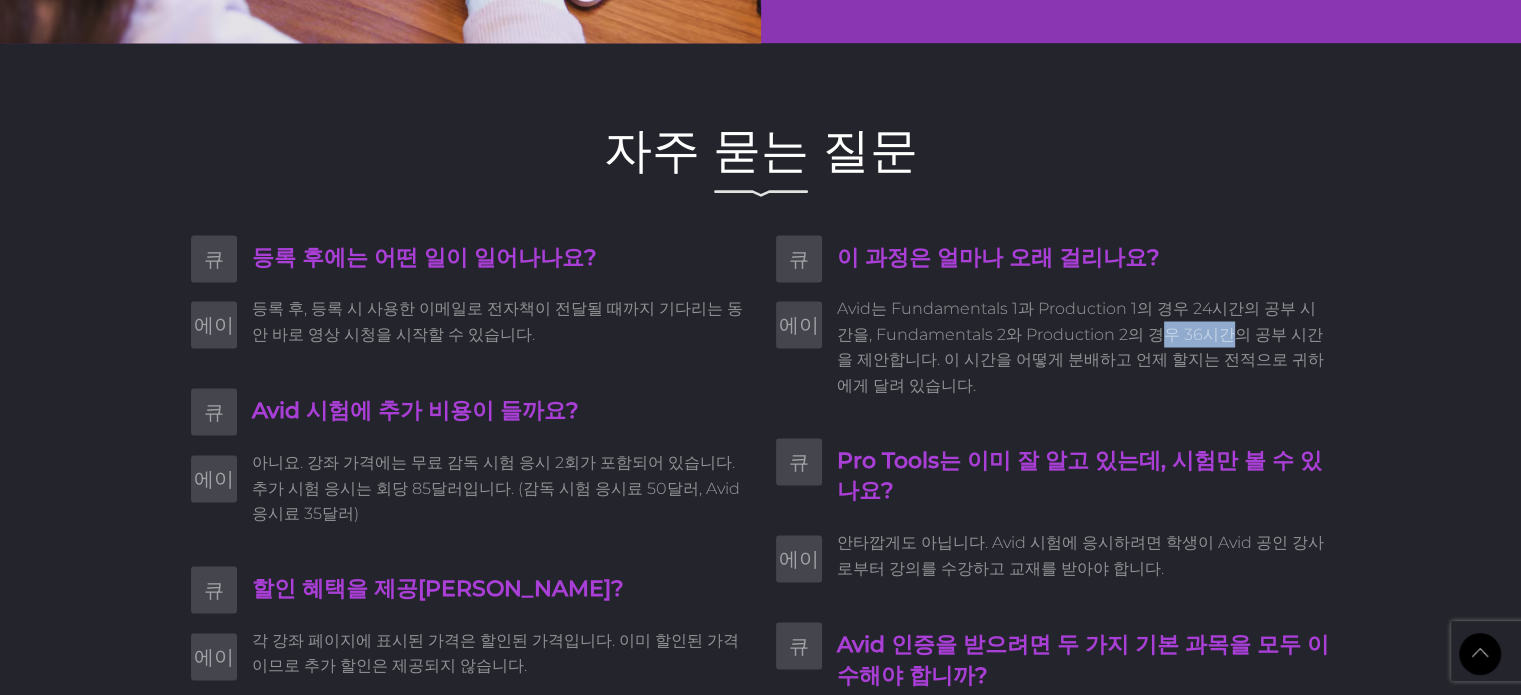 click on "Avid는 Fundamentals 1과 Production 1의 경우 24시간의 공부 시간을, Fundamentals 2와 Production 2의 경우 36시간의 공부 시간을 제안합니다. 이 시간을 어떻게 분배하고 언제 할지는 전적으로 귀하에게 달려 있습니다." at bounding box center [1084, 346] 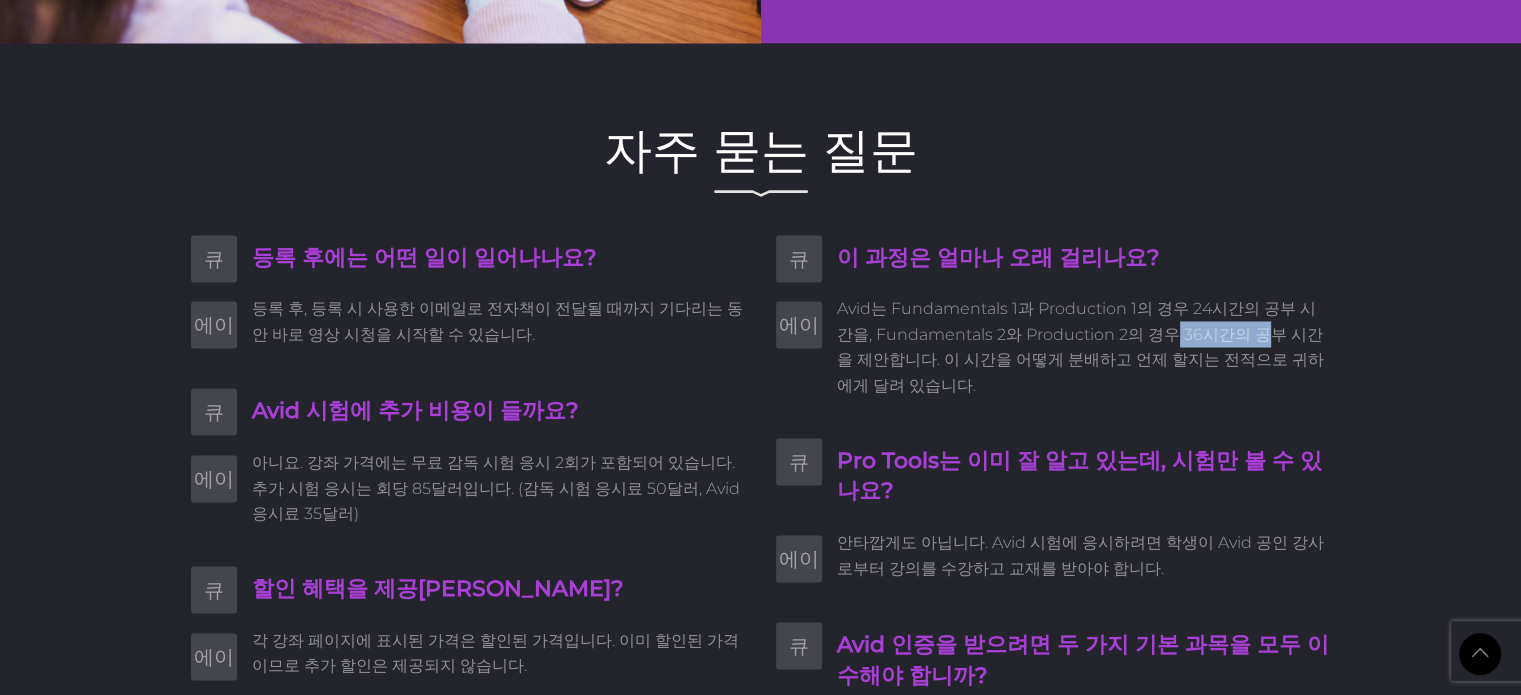 click on "Avid는 Fundamentals 1과 Production 1의 경우 24시간의 공부 시간을, Fundamentals 2와 Production 2의 경우 36시간의 공부 시간을 제안합니다. 이 시간을 어떻게 분배하고 언제 할지는 전적으로 귀하에게 달려 있습니다." at bounding box center [1080, 346] 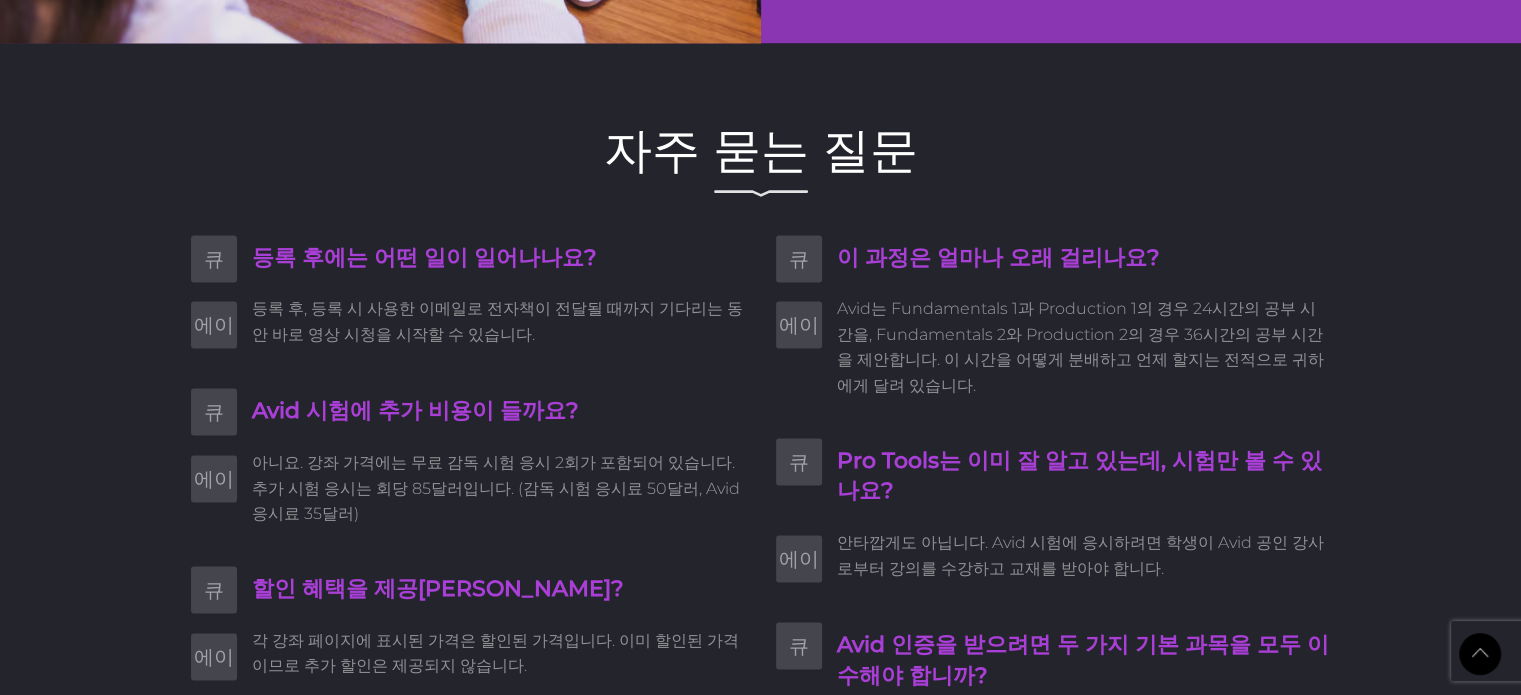 click on "Avid는 Fundamentals 1과 Production 1의 경우 24시간의 공부 시간을, Fundamentals 2와 Production 2의 경우 36시간의 공부 시간을 제안합니다. 이 시간을 어떻게 분배하고 언제 할지는 전적으로 귀하에게 달려 있습니다." at bounding box center (1080, 346) 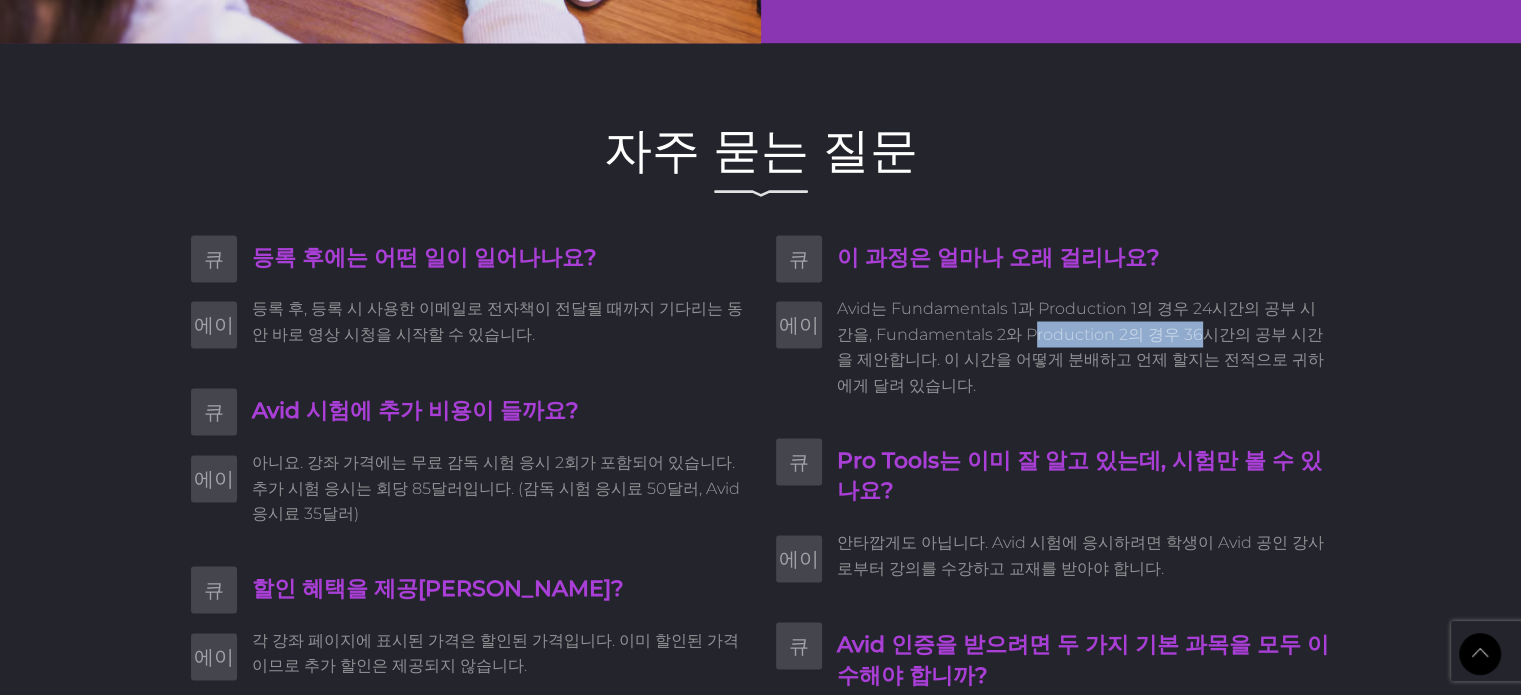 click on "Avid는 Fundamentals 1과 Production 1의 경우 24시간의 공부 시간을, Fundamentals 2와 Production 2의 경우 36시간의 공부 시간을 제안합니다. 이 시간을 어떻게 분배하고 언제 할지는 전적으로 귀하에게 달려 있습니다." at bounding box center (1080, 346) 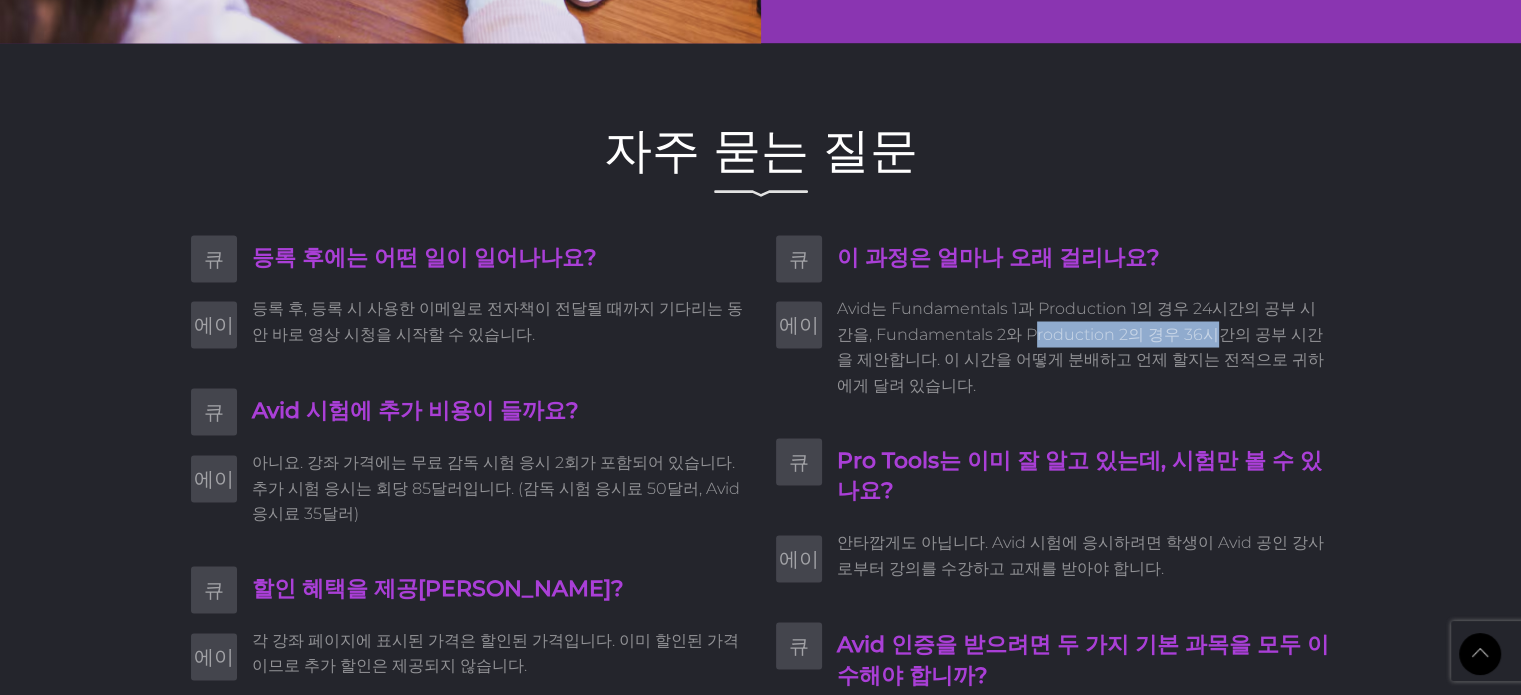 click on "Avid는 Fundamentals 1과 Production 1의 경우 24시간의 공부 시간을, Fundamentals 2와 Production 2의 경우 36시간의 공부 시간을 제안합니다. 이 시간을 어떻게 분배하고 언제 할지는 전적으로 귀하에게 달려 있습니다." at bounding box center [1080, 346] 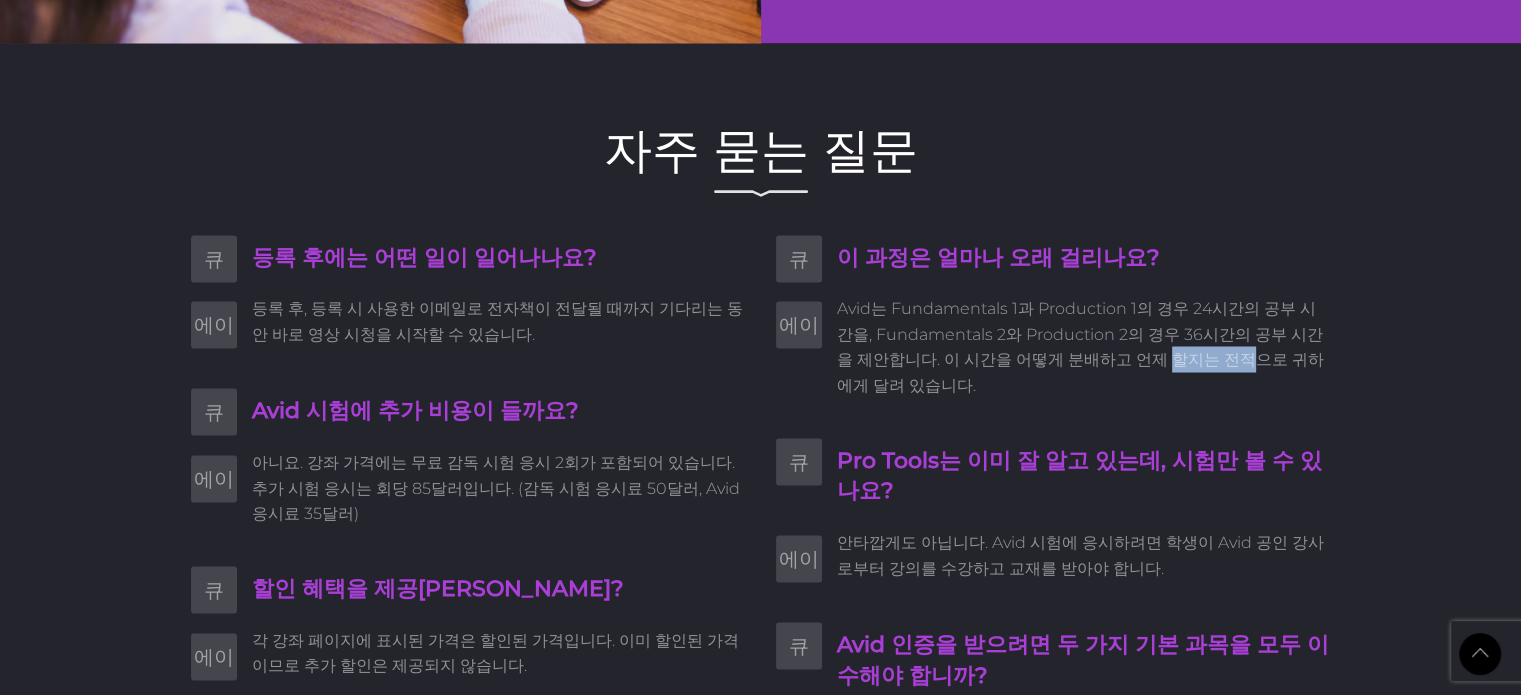 click on "Avid는 Fundamentals 1과 Production 1의 경우 24시간의 공부 시간을, Fundamentals 2와 Production 2의 경우 36시간의 공부 시간을 제안합니다. 이 시간을 어떻게 분배하고 언제 할지는 전적으로 귀하에게 달려 있습니다." at bounding box center (1084, 346) 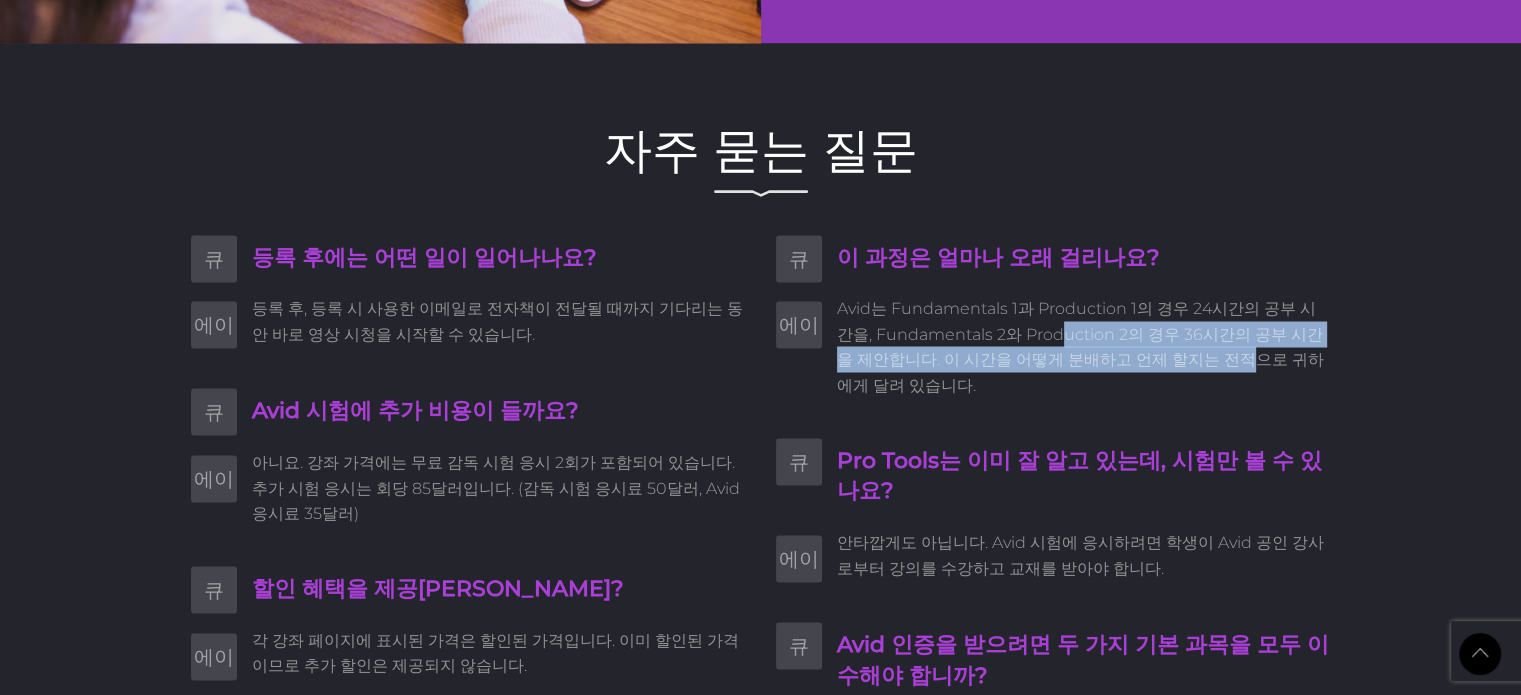 click on "Avid는 Fundamentals 1과 Production 1의 경우 24시간의 공부 시간을, Fundamentals 2와 Production 2의 경우 36시간의 공부 시간을 제안합니다. 이 시간을 어떻게 분배하고 언제 할지는 전적으로 귀하에게 달려 있습니다." at bounding box center (1080, 346) 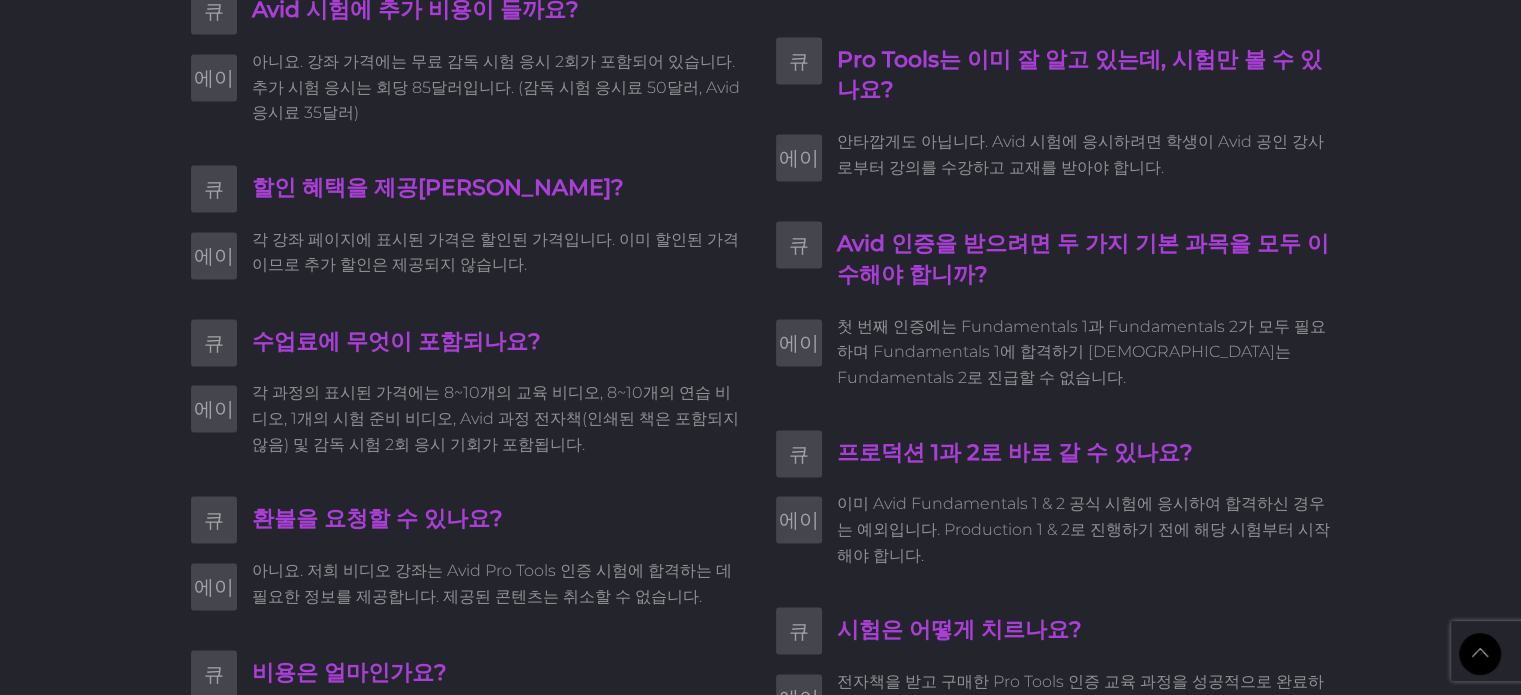 scroll, scrollTop: 4074, scrollLeft: 0, axis: vertical 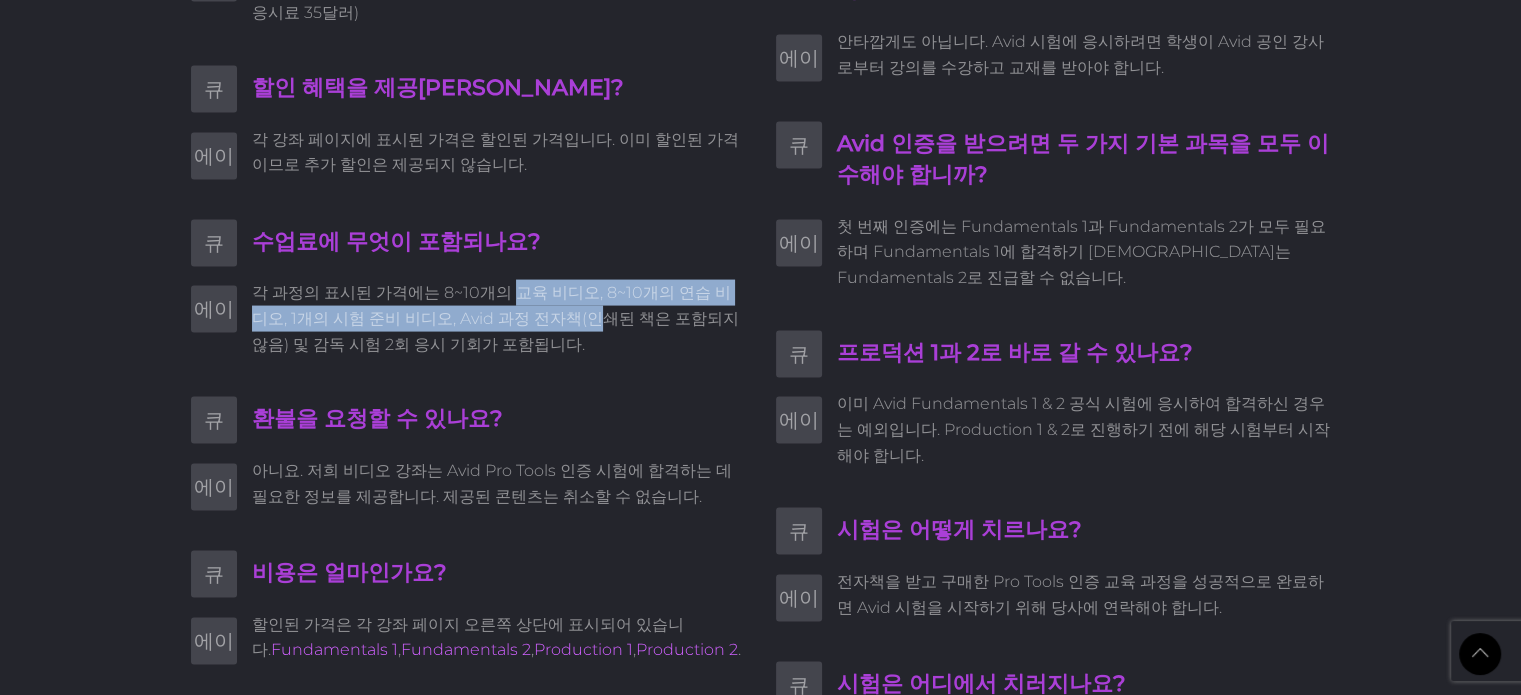 drag, startPoint x: 504, startPoint y: 275, endPoint x: 590, endPoint y: 299, distance: 89.28606 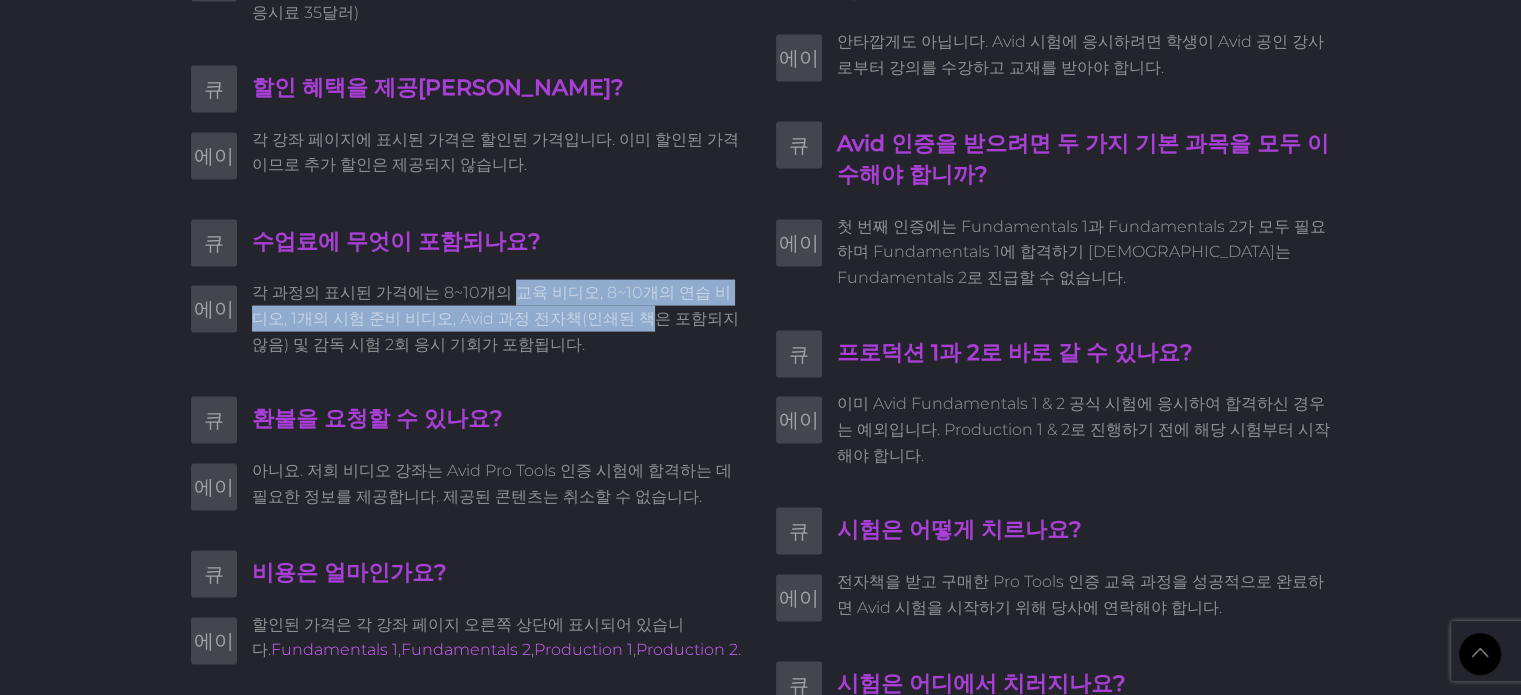 click on "각 과정의 표시된 가격에는 8~10개의 교육 비디오, 8~10개의 연습 비디오, 1개의 시험 준비 비디오, Avid 과정 전자책(인쇄된 책은 포함되지 않음) 및 감독 시험 2회 응시 기회가 포함됩니다." at bounding box center [495, 318] 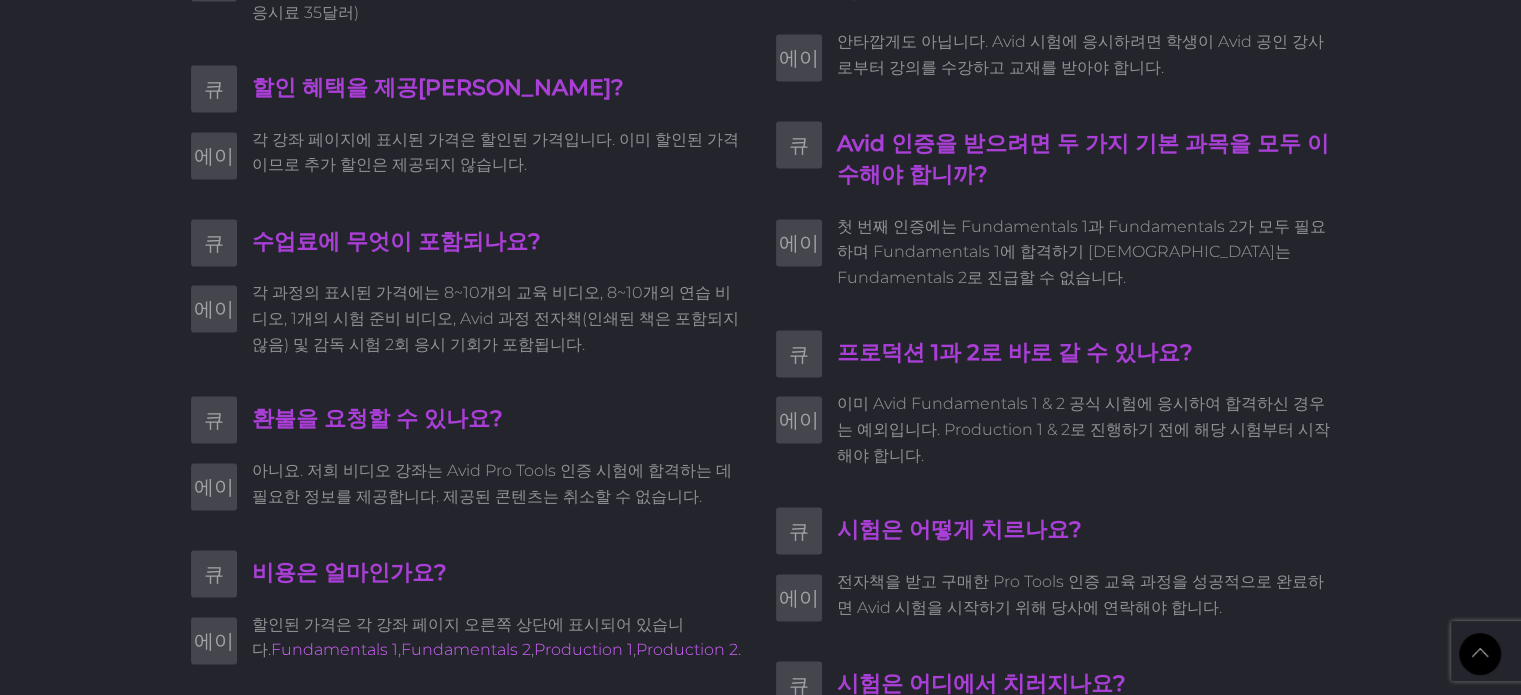 drag, startPoint x: 584, startPoint y: 307, endPoint x: 470, endPoint y: 296, distance: 114.52947 